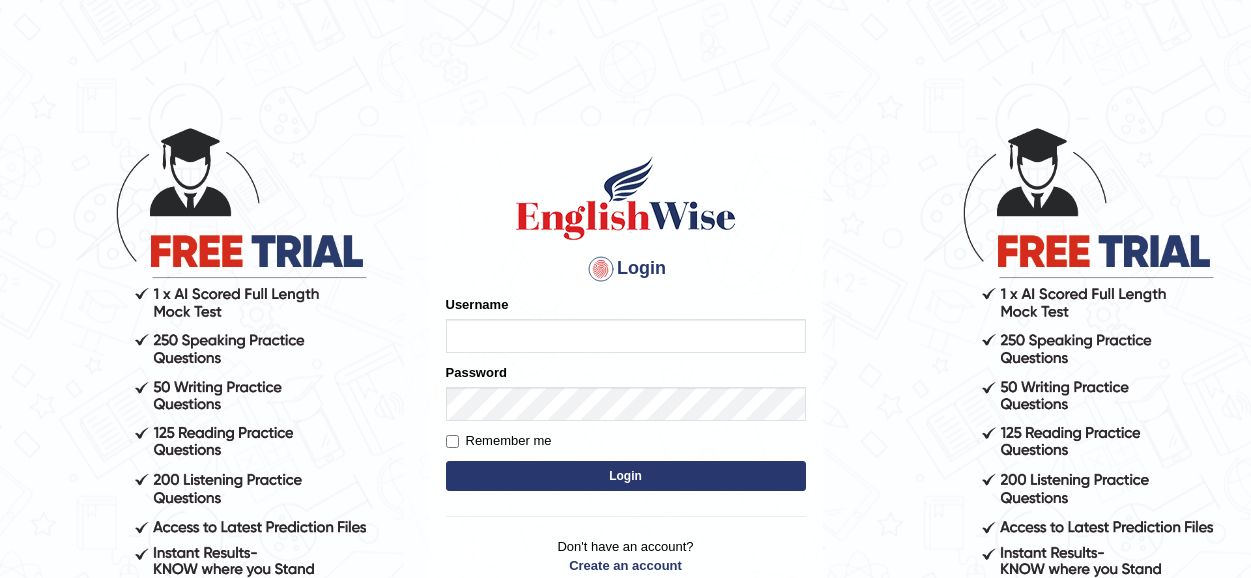 type on "faiq2025" 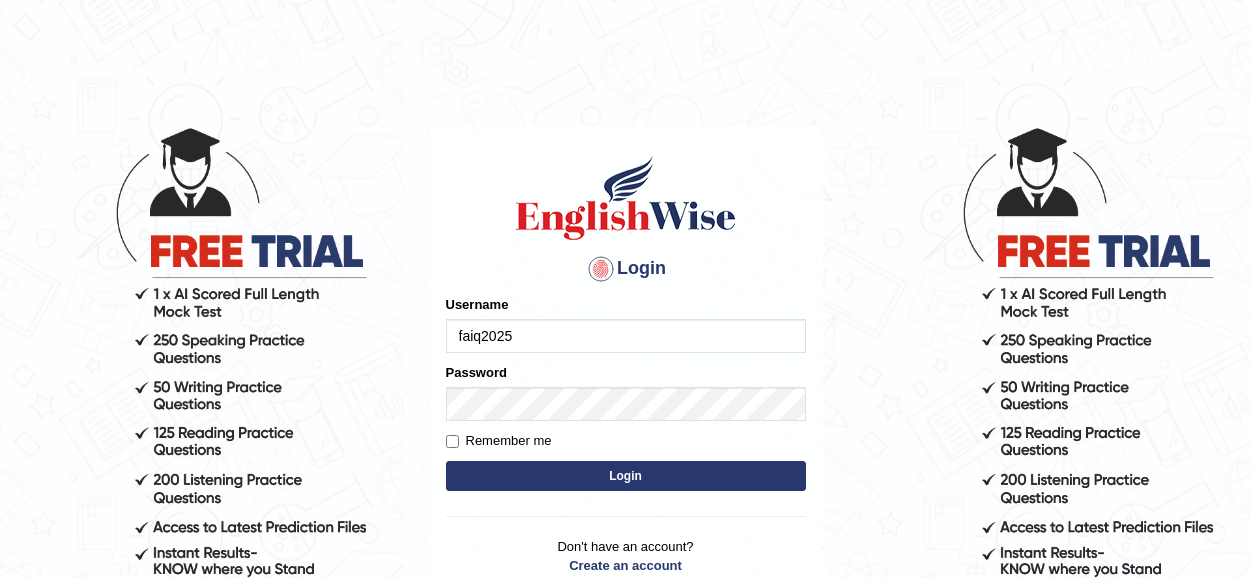 scroll, scrollTop: 0, scrollLeft: 0, axis: both 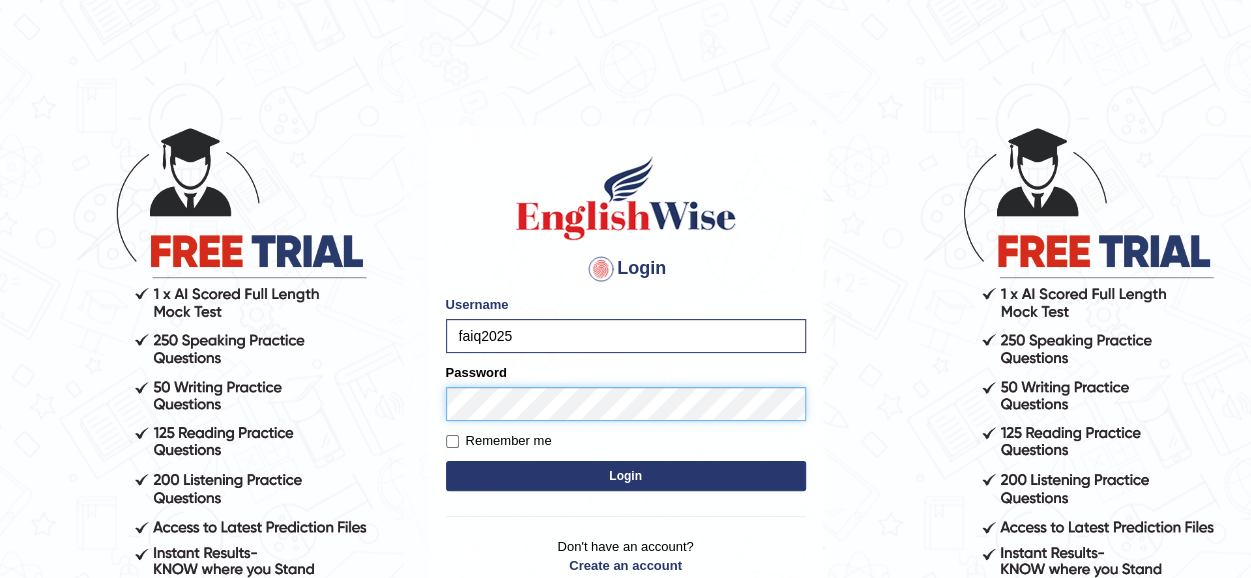 click on "Login" at bounding box center [626, 476] 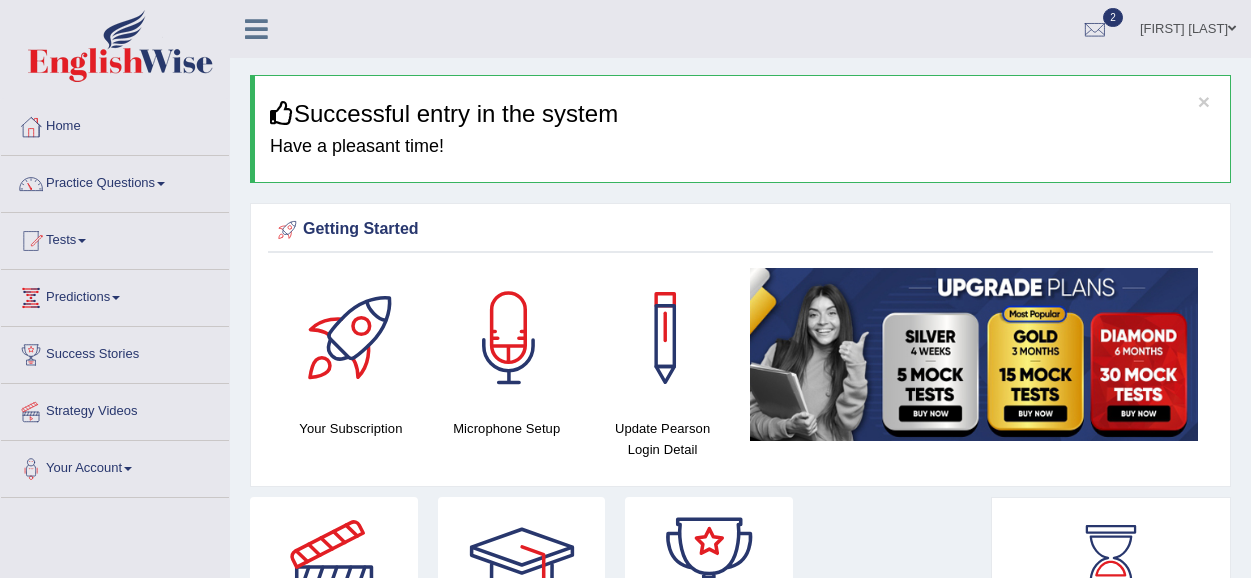 scroll, scrollTop: 0, scrollLeft: 0, axis: both 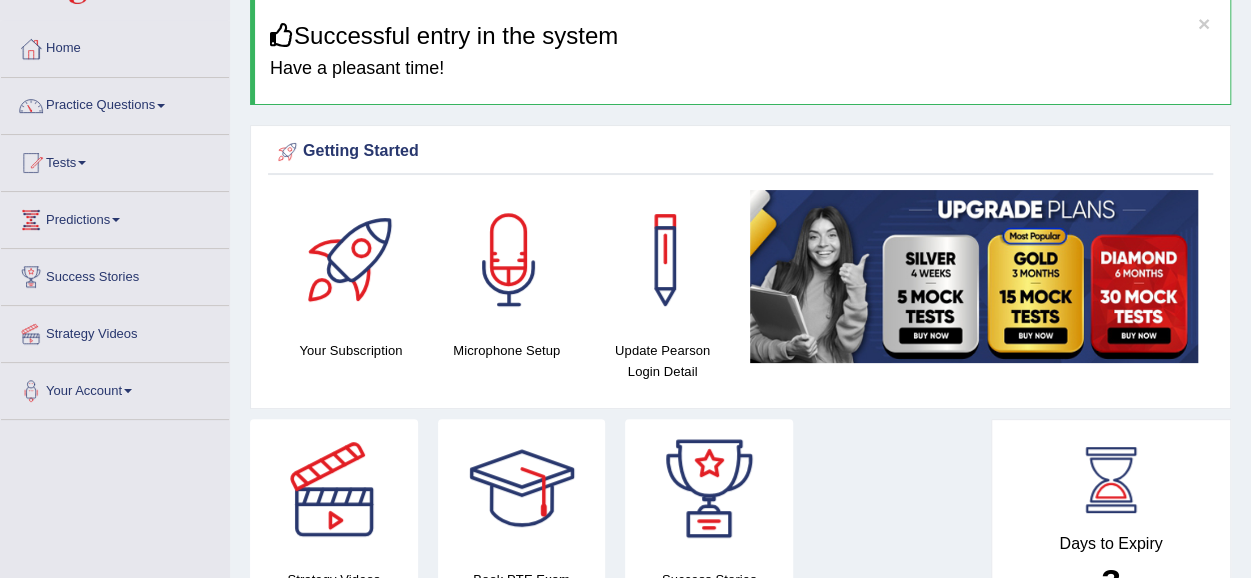 click on "Practice Questions" at bounding box center (115, 103) 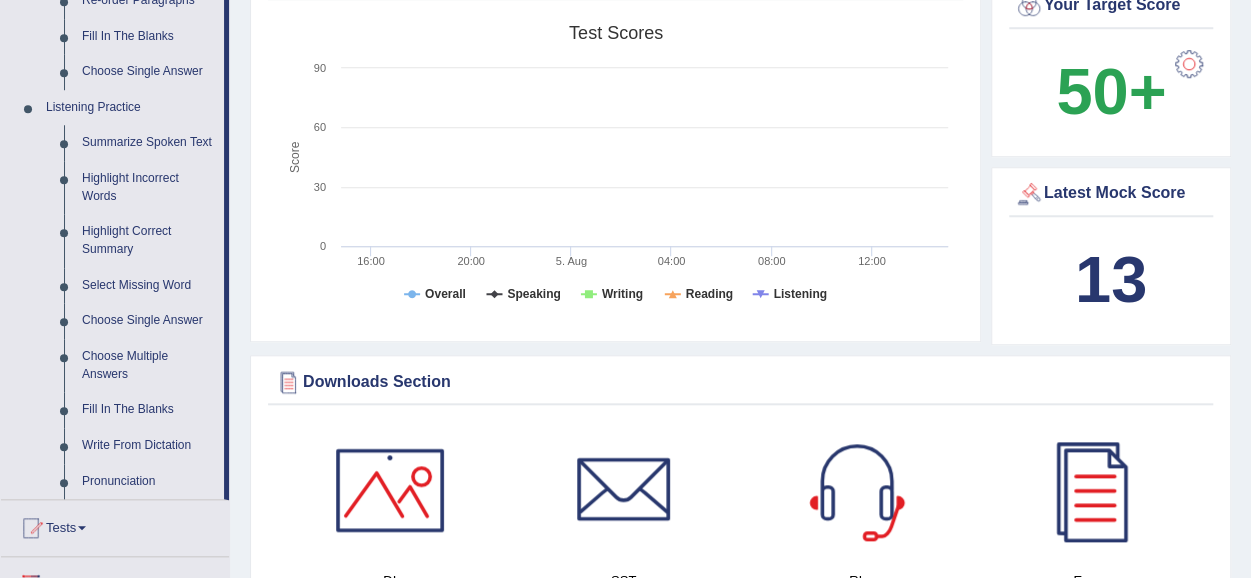 scroll, scrollTop: 782, scrollLeft: 0, axis: vertical 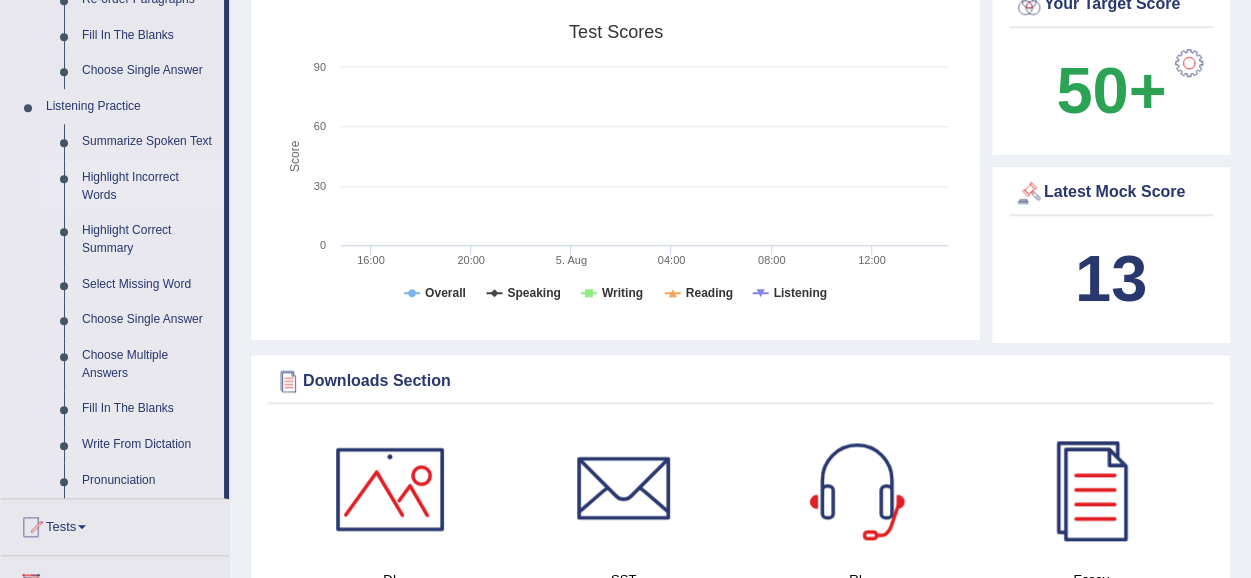 click on "Highlight Incorrect Words" at bounding box center [148, 186] 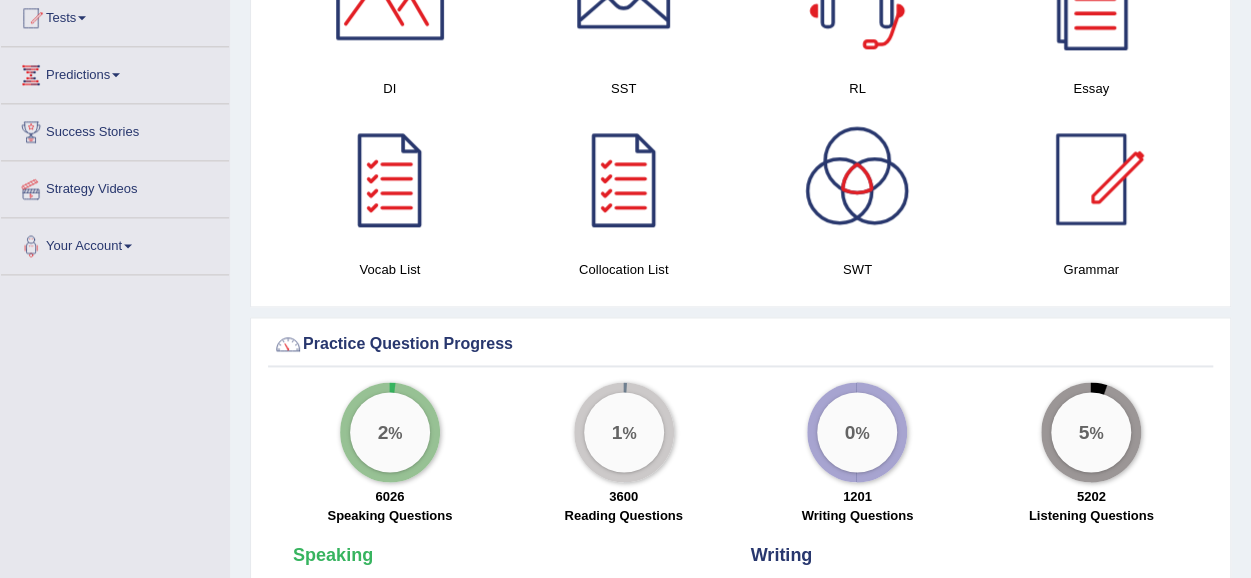 scroll, scrollTop: 1291, scrollLeft: 0, axis: vertical 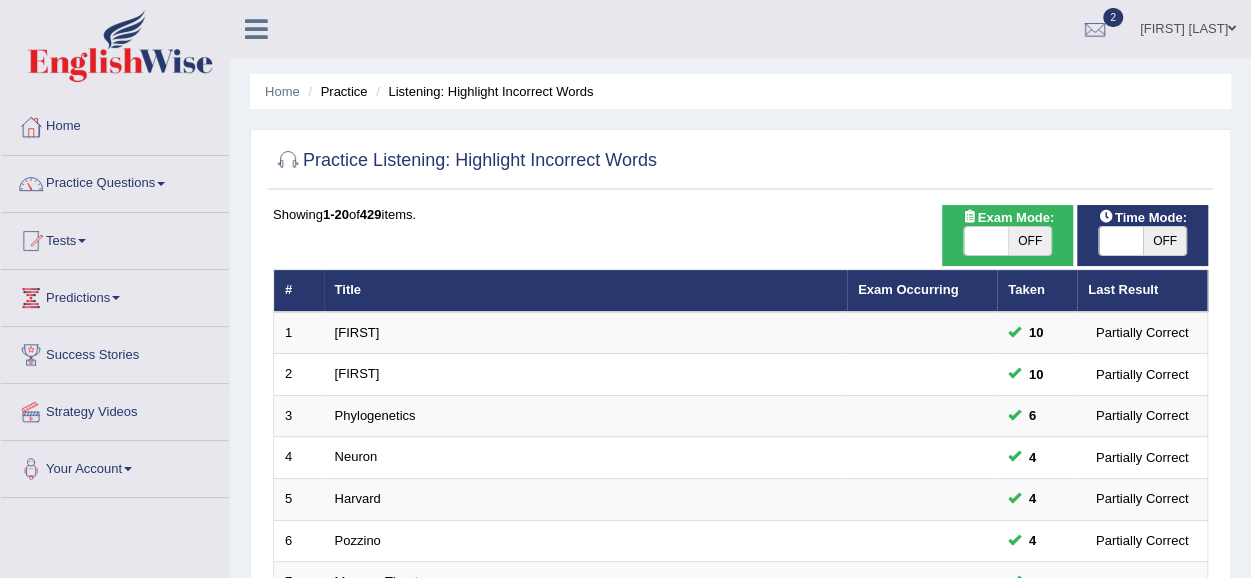 click on "Practice Questions" at bounding box center [115, 181] 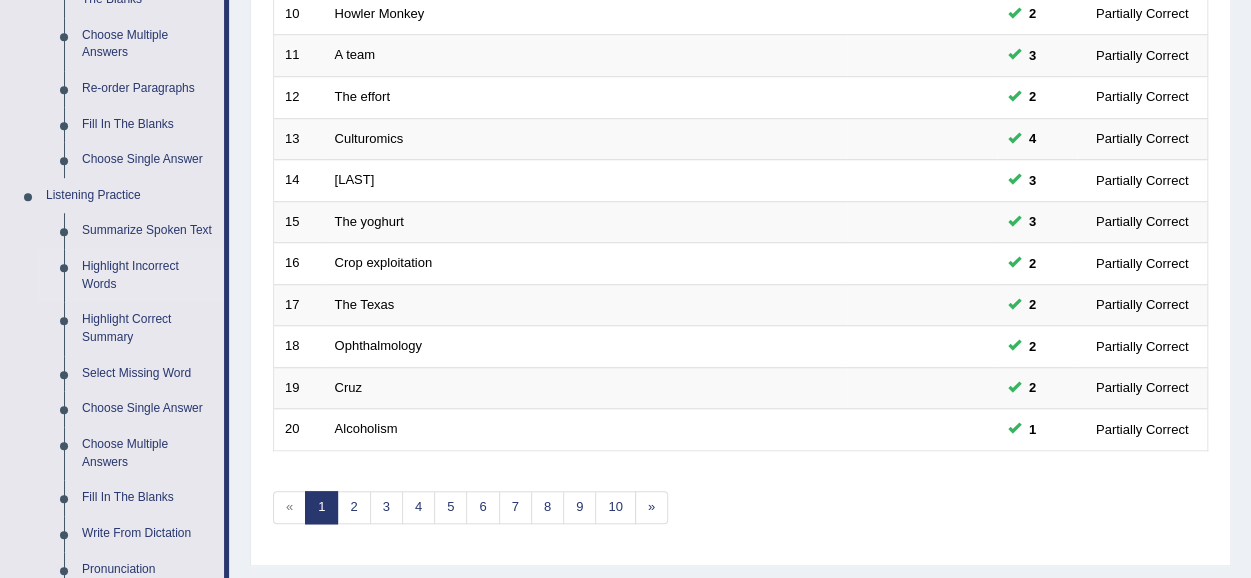 scroll, scrollTop: 696, scrollLeft: 0, axis: vertical 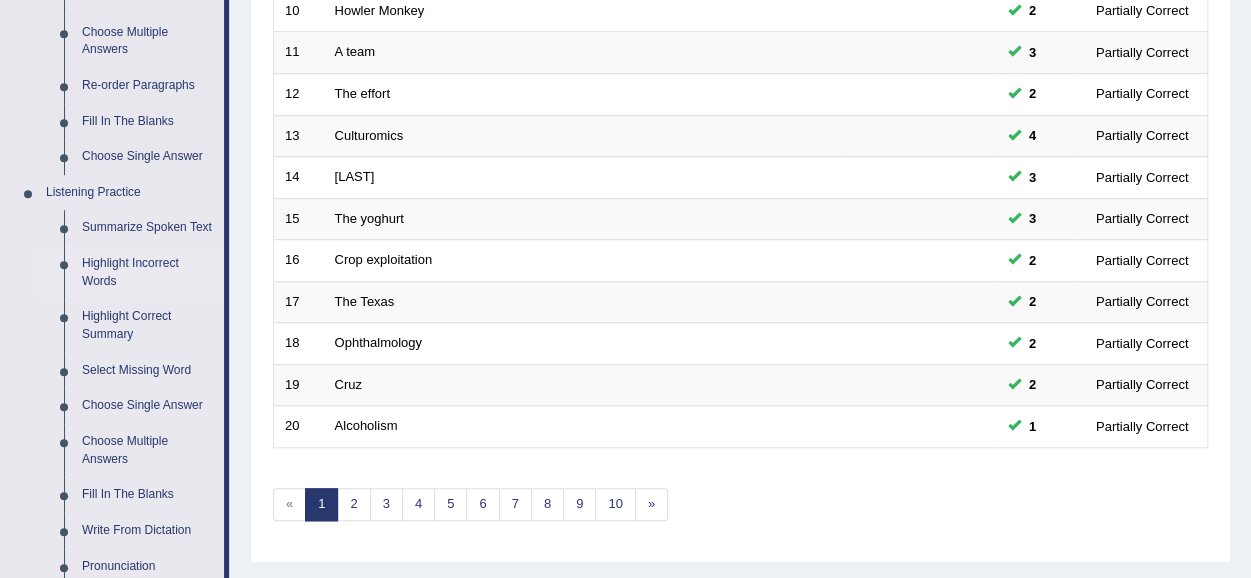 click on "Highlight Incorrect Words" at bounding box center [148, 272] 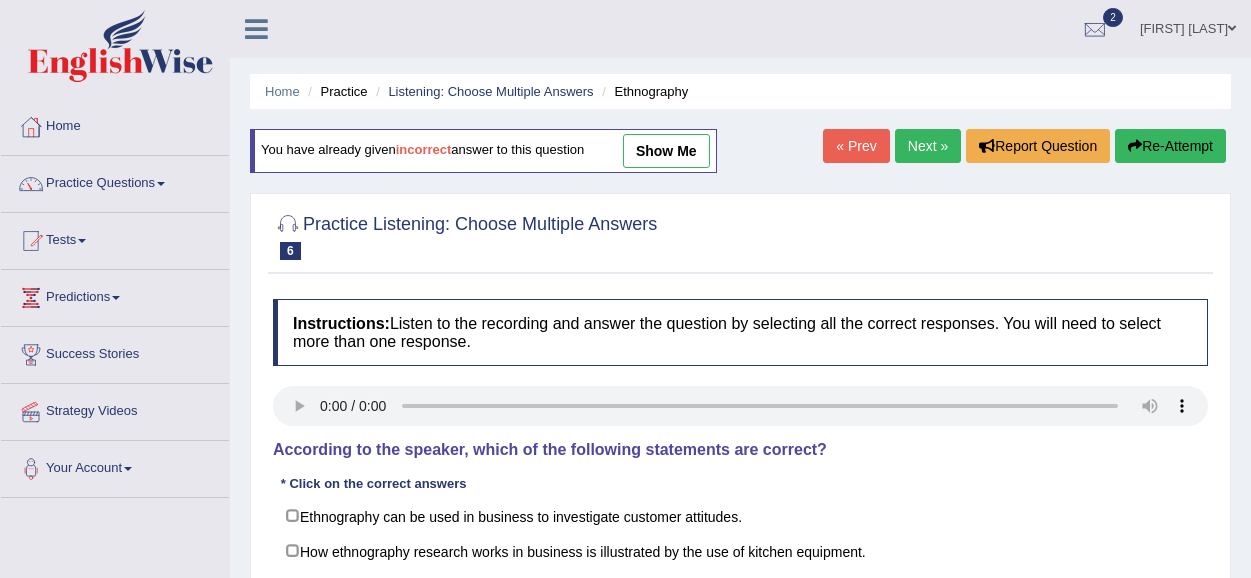 scroll, scrollTop: 0, scrollLeft: 0, axis: both 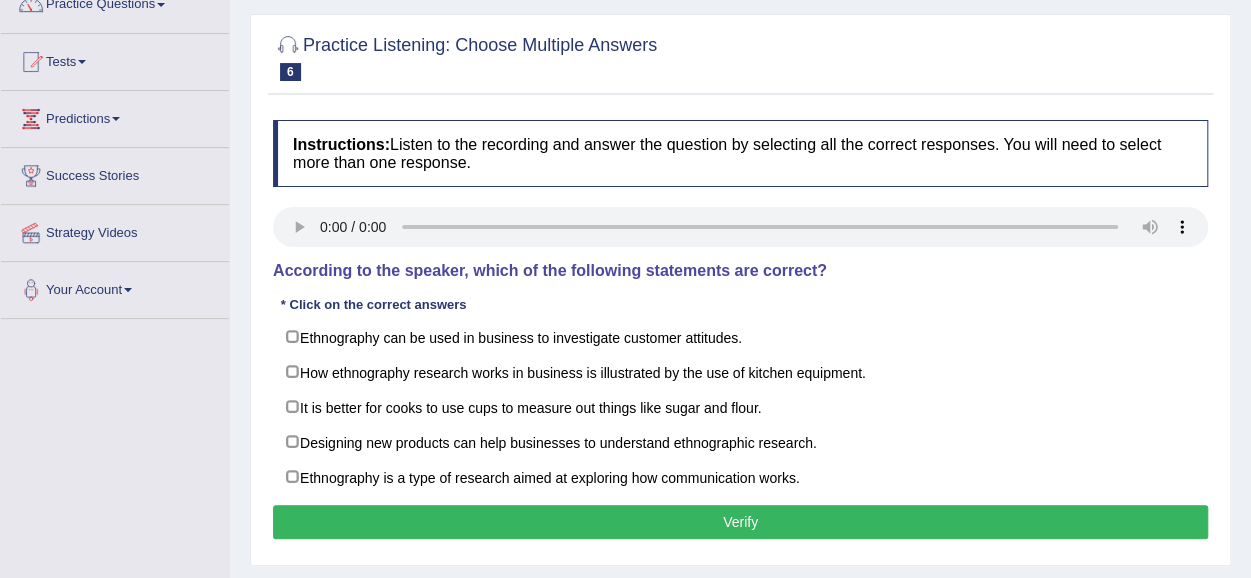 type 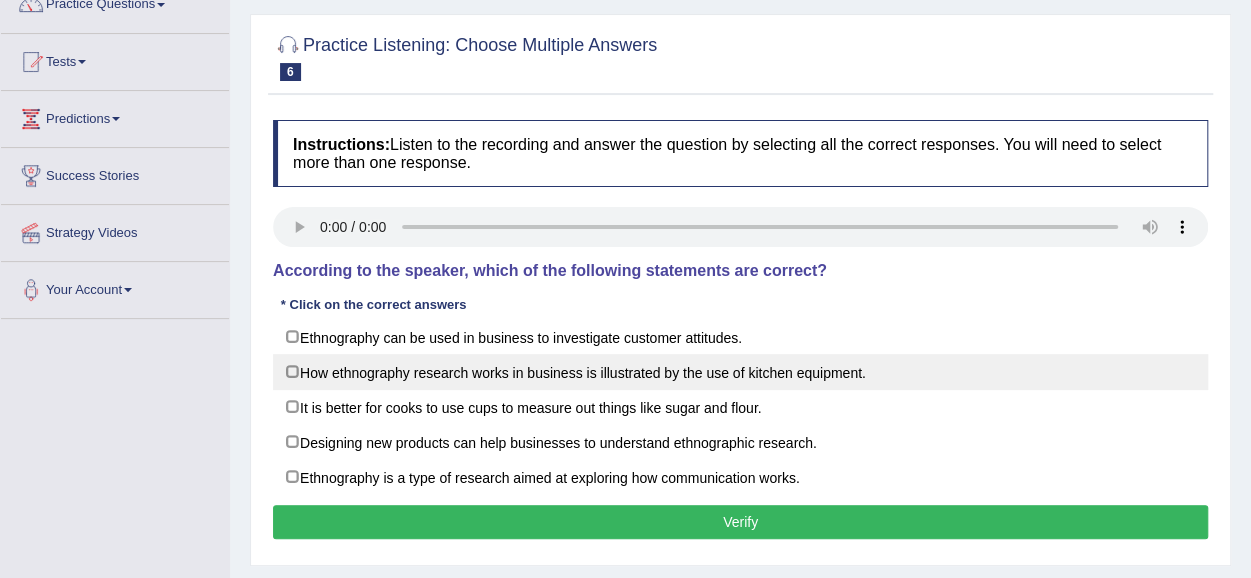 click on "How ethnography research works in business is illustrated by the use of kitchen equipment." at bounding box center [740, 372] 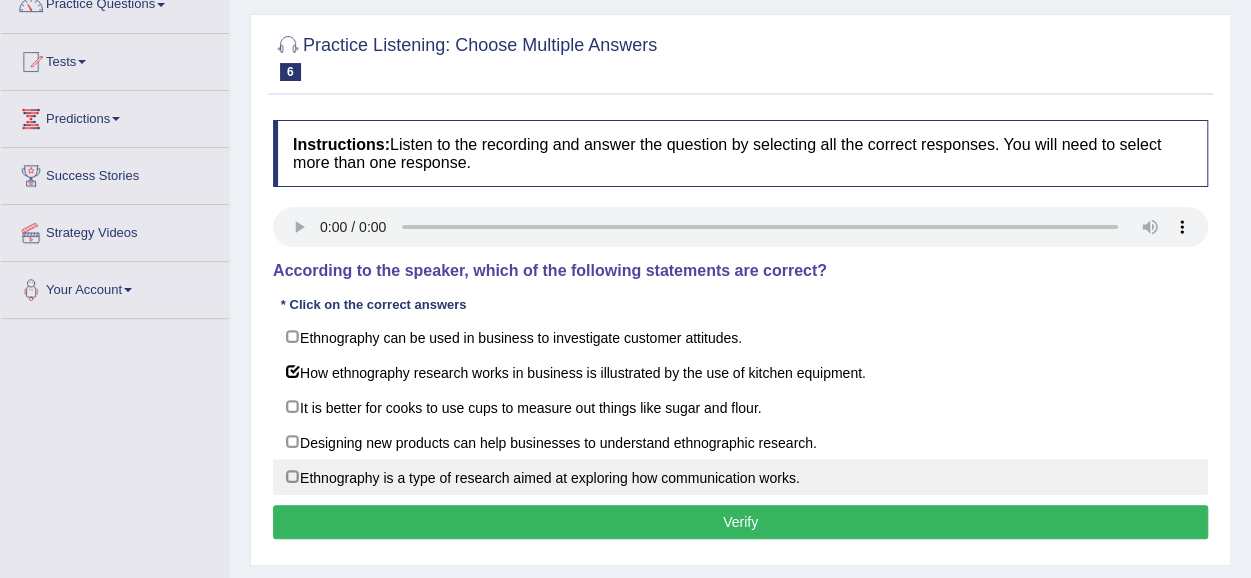 click on "Ethnography is a type of research aimed at exploring how communication works." at bounding box center [740, 477] 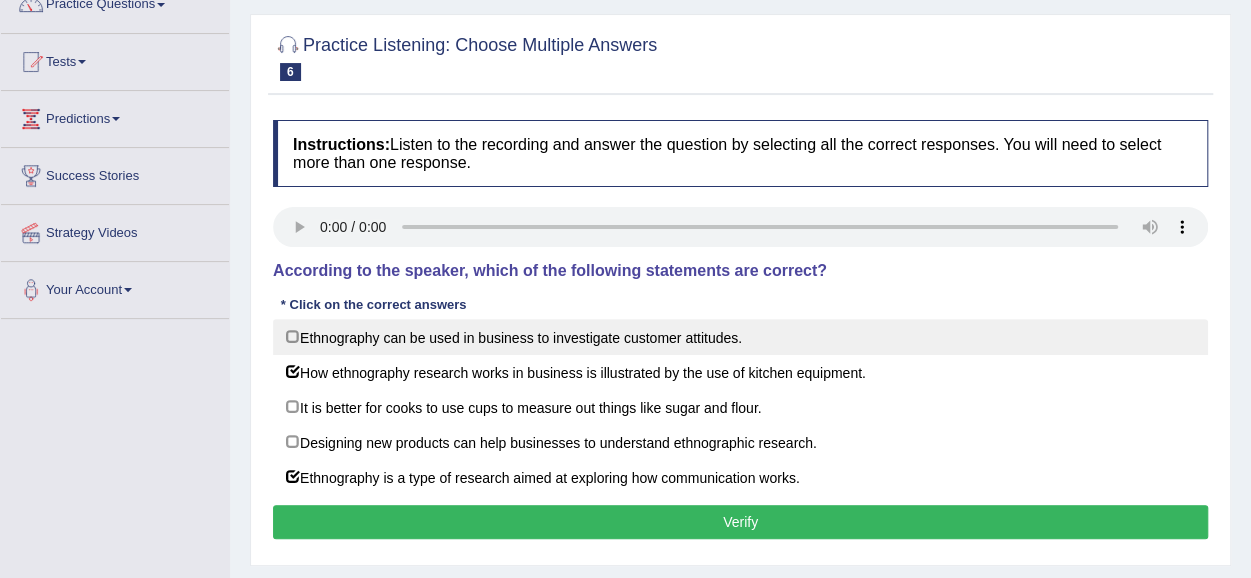 click on "Ethnography can be used in business to investigate customer attitudes." at bounding box center (740, 337) 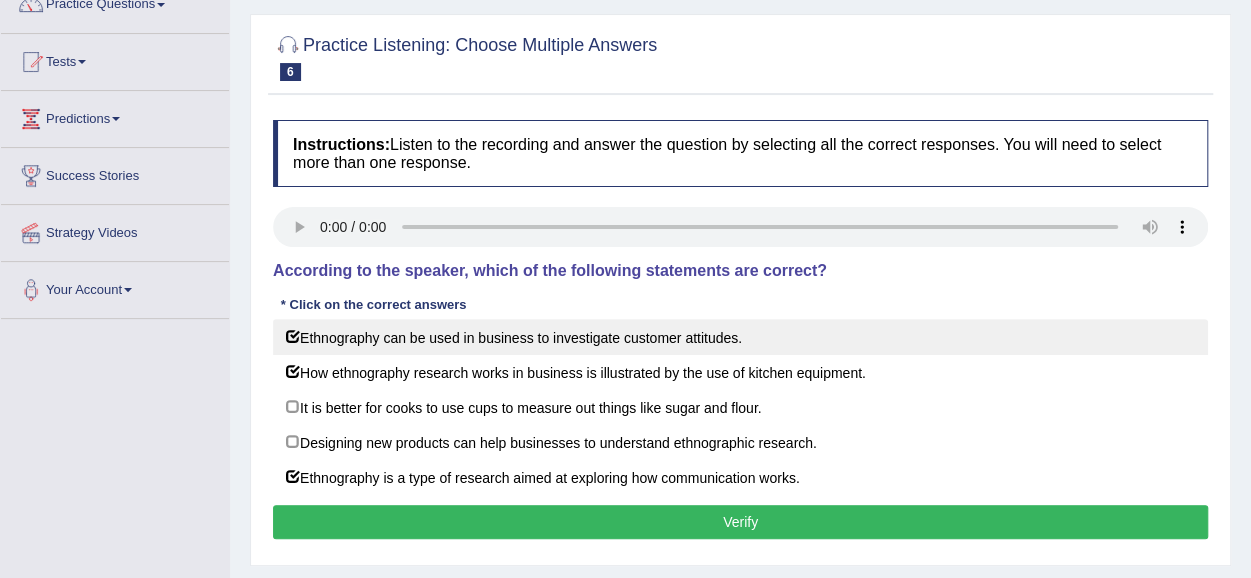 checkbox on "true" 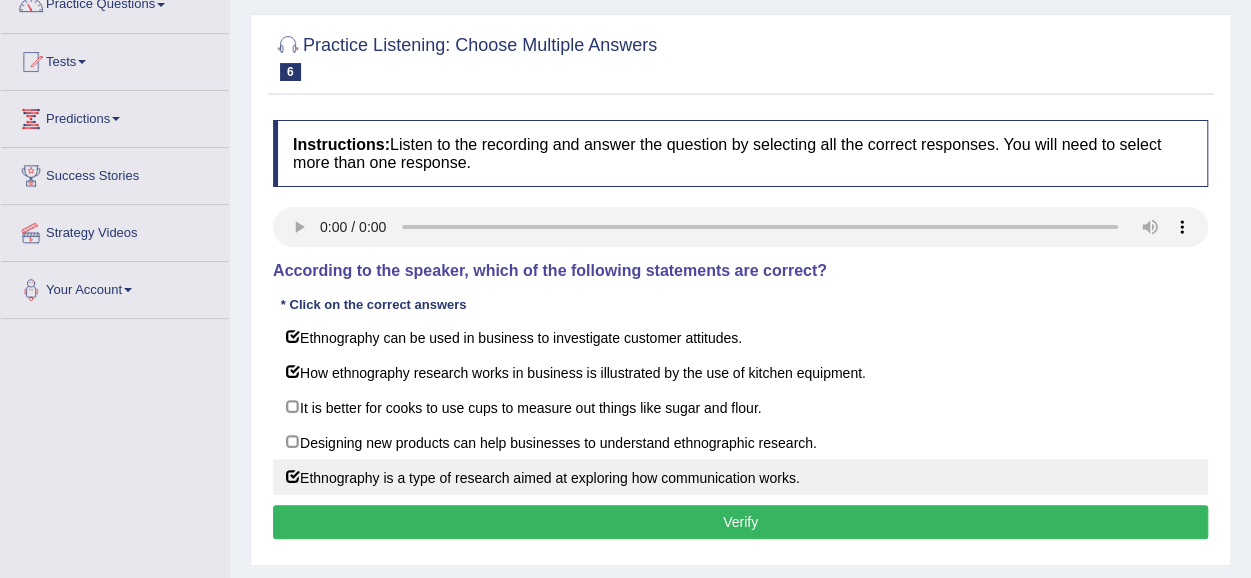 click on "Ethnography is a type of research aimed at exploring how communication works." at bounding box center [740, 477] 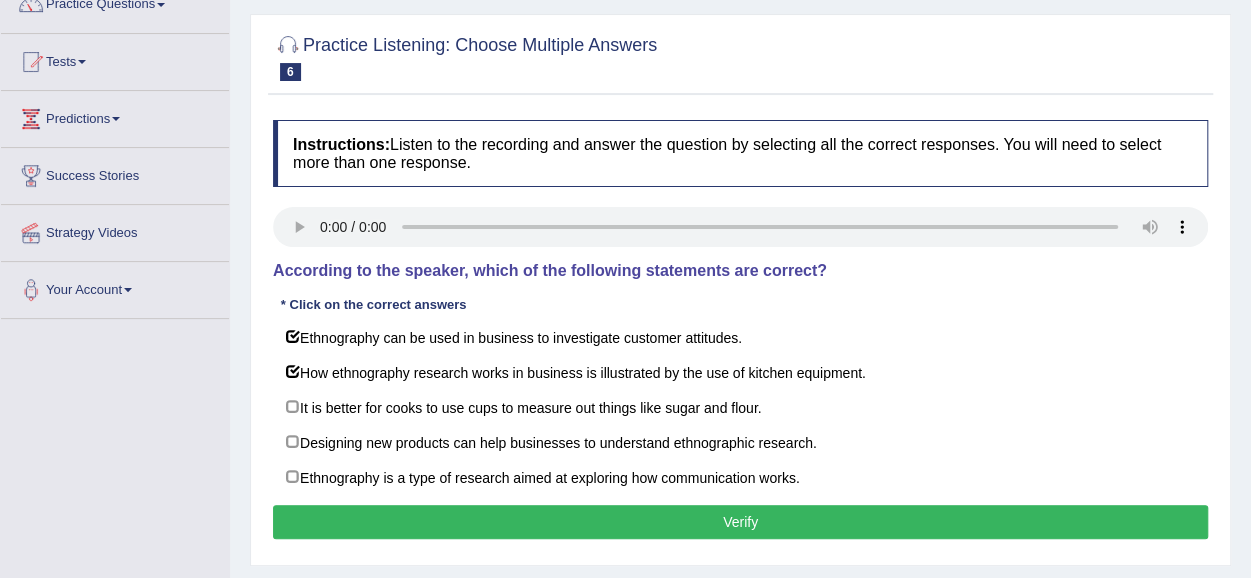 click on "Verify" at bounding box center [740, 522] 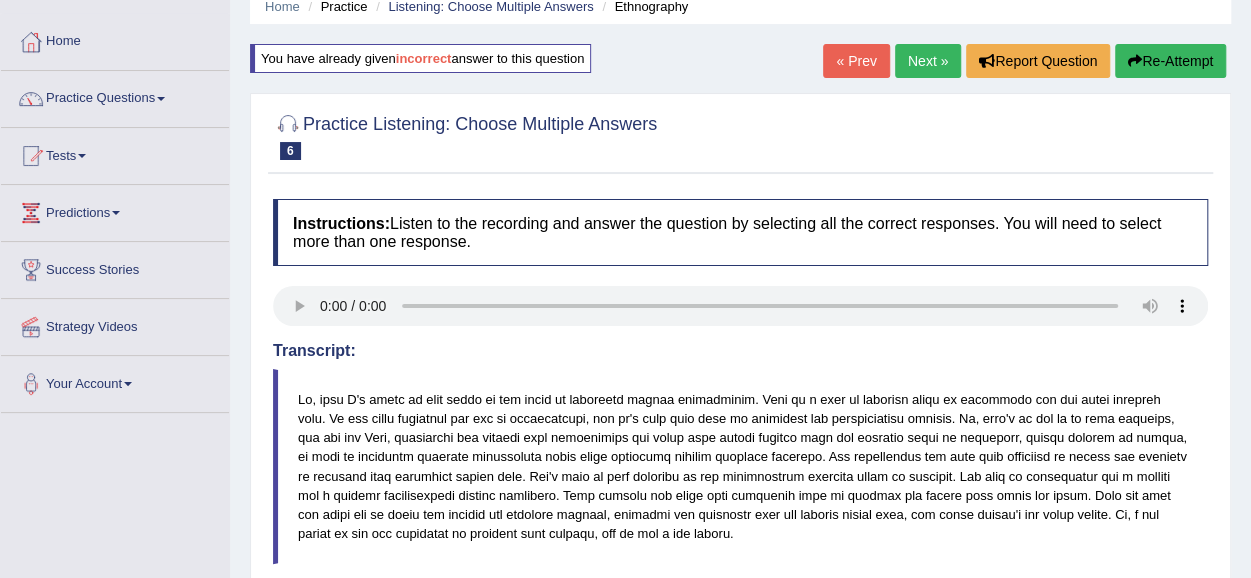 scroll, scrollTop: 0, scrollLeft: 0, axis: both 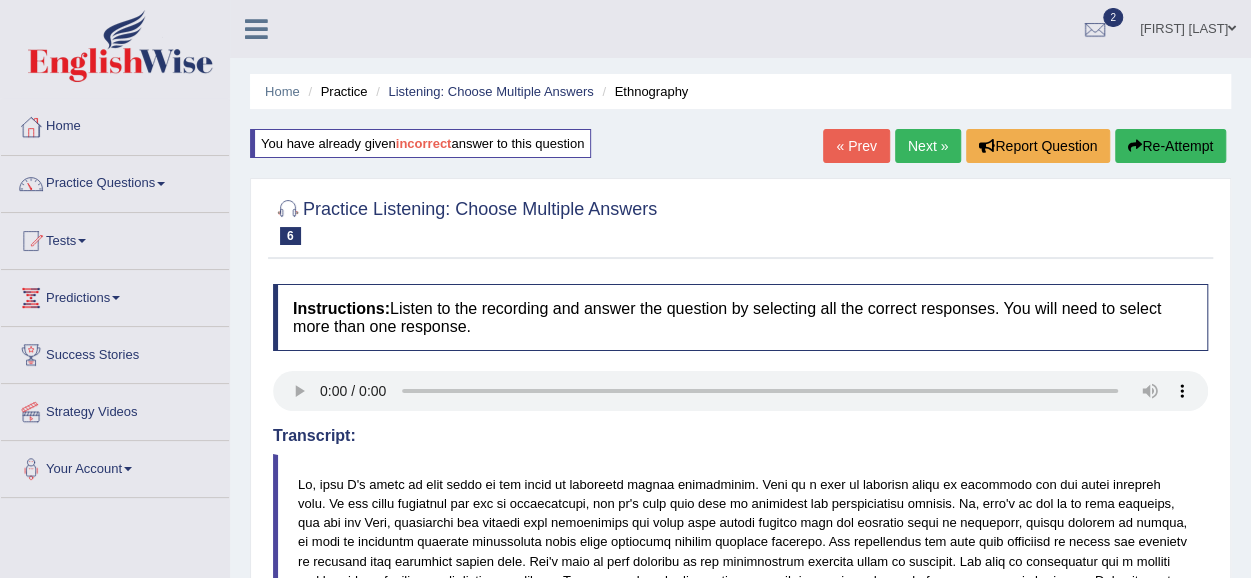 click on "Next »" at bounding box center [928, 146] 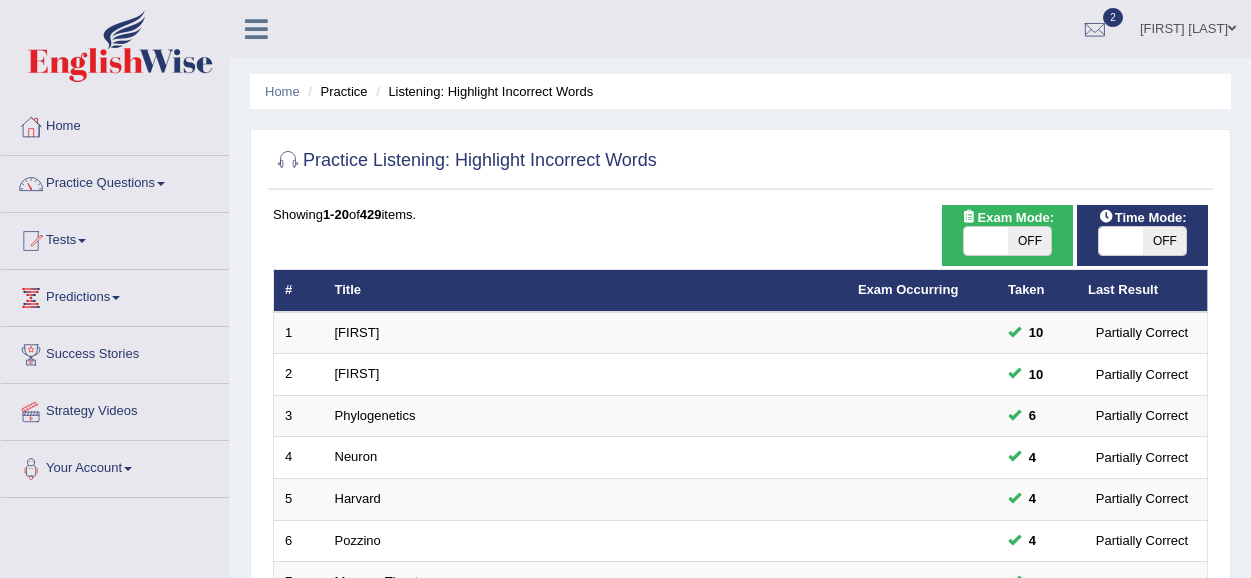 scroll, scrollTop: 0, scrollLeft: 0, axis: both 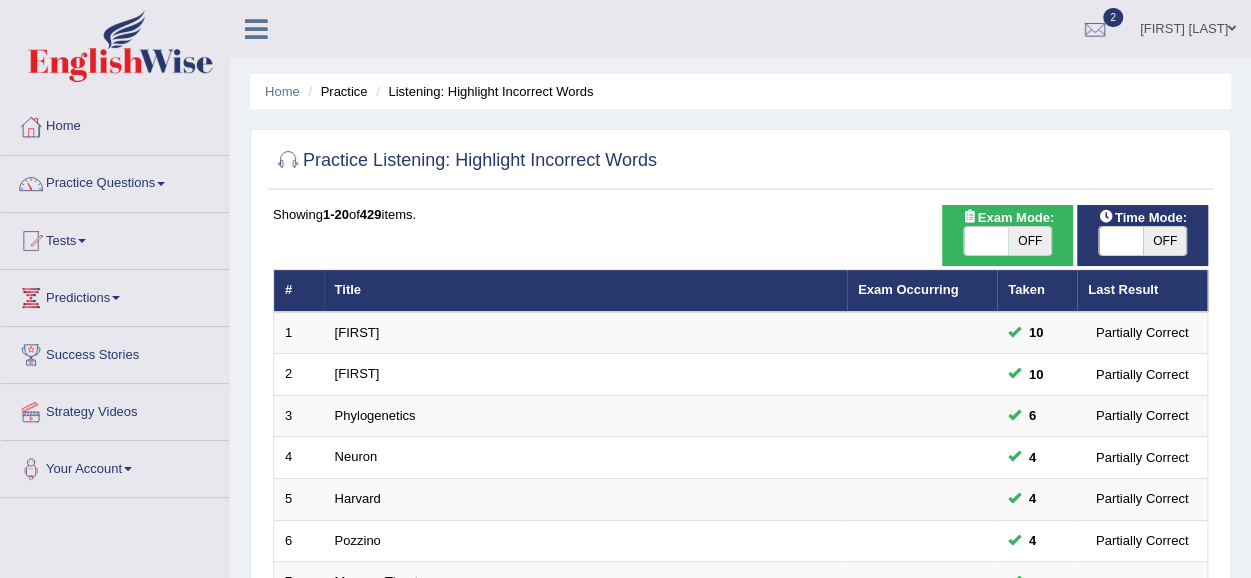 click on "Practice Questions" at bounding box center [115, 181] 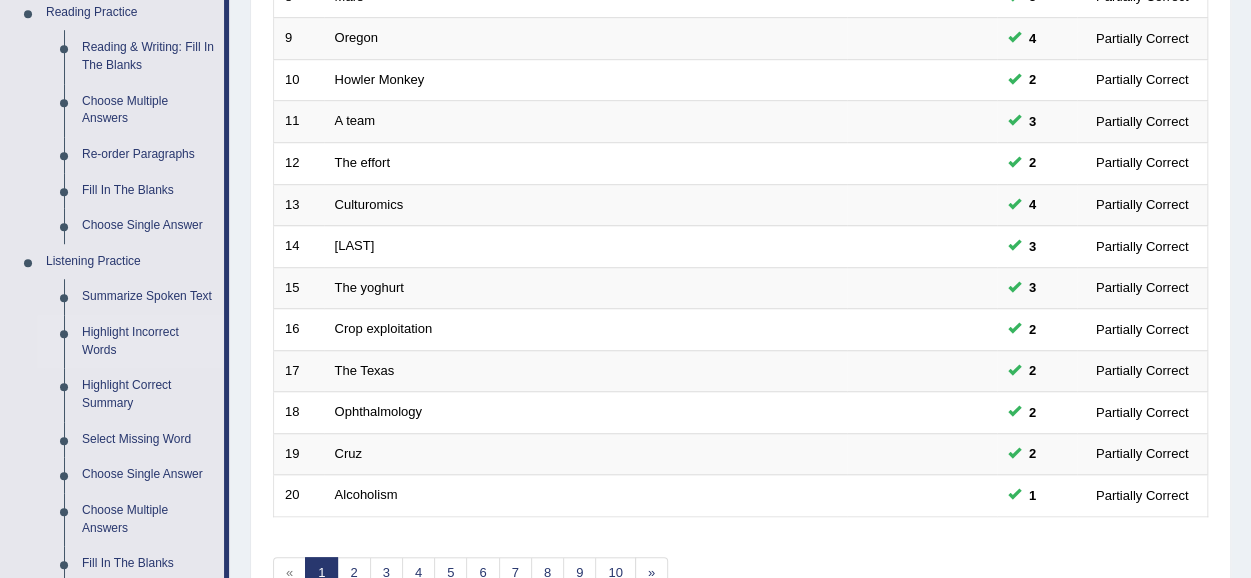 scroll, scrollTop: 628, scrollLeft: 0, axis: vertical 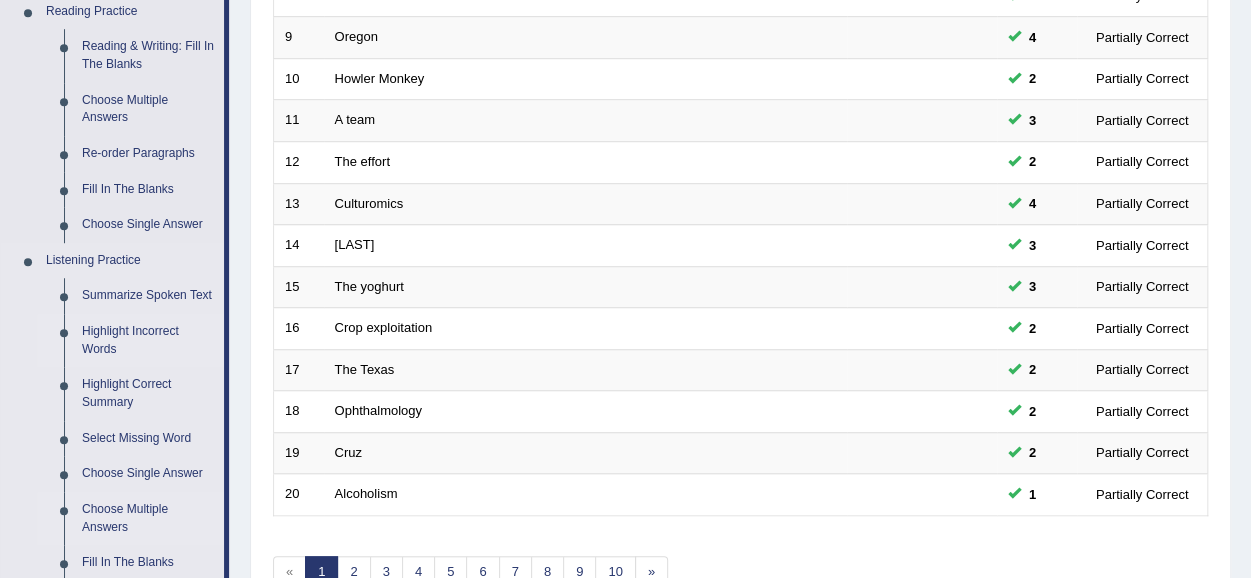 click on "Choose Multiple Answers" at bounding box center [148, 518] 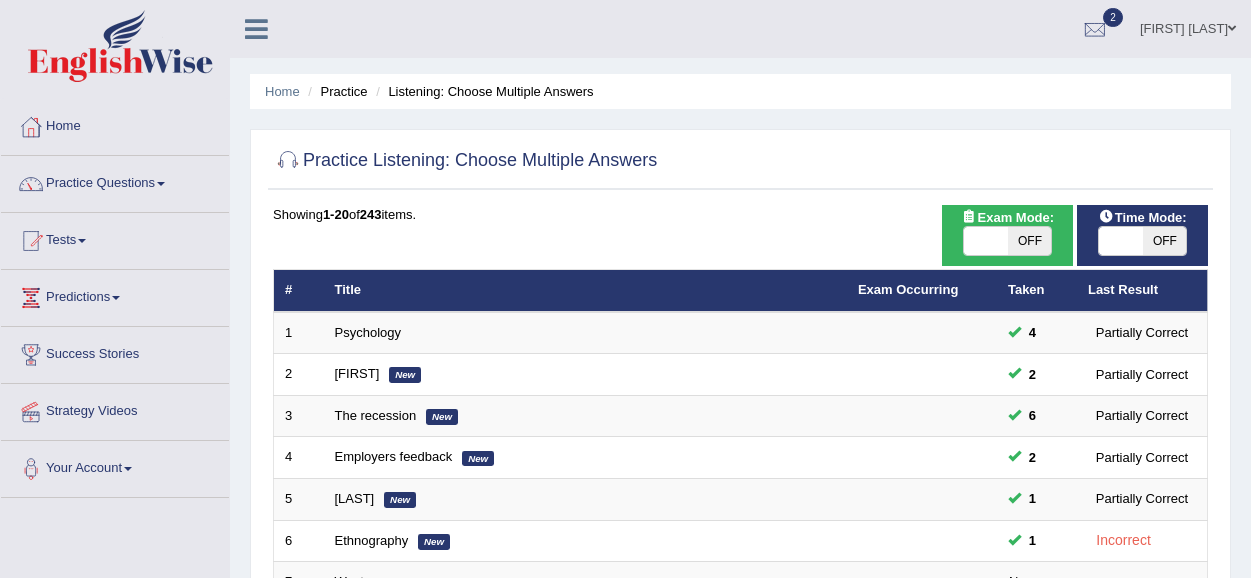scroll, scrollTop: 0, scrollLeft: 0, axis: both 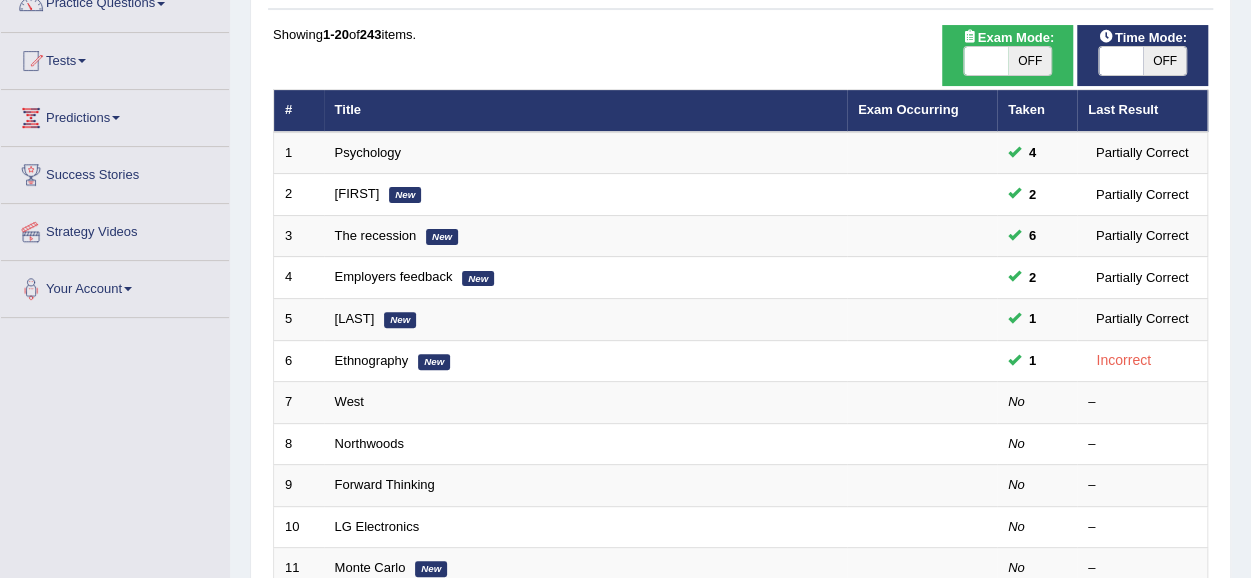 click on "Ethnography" at bounding box center (372, 360) 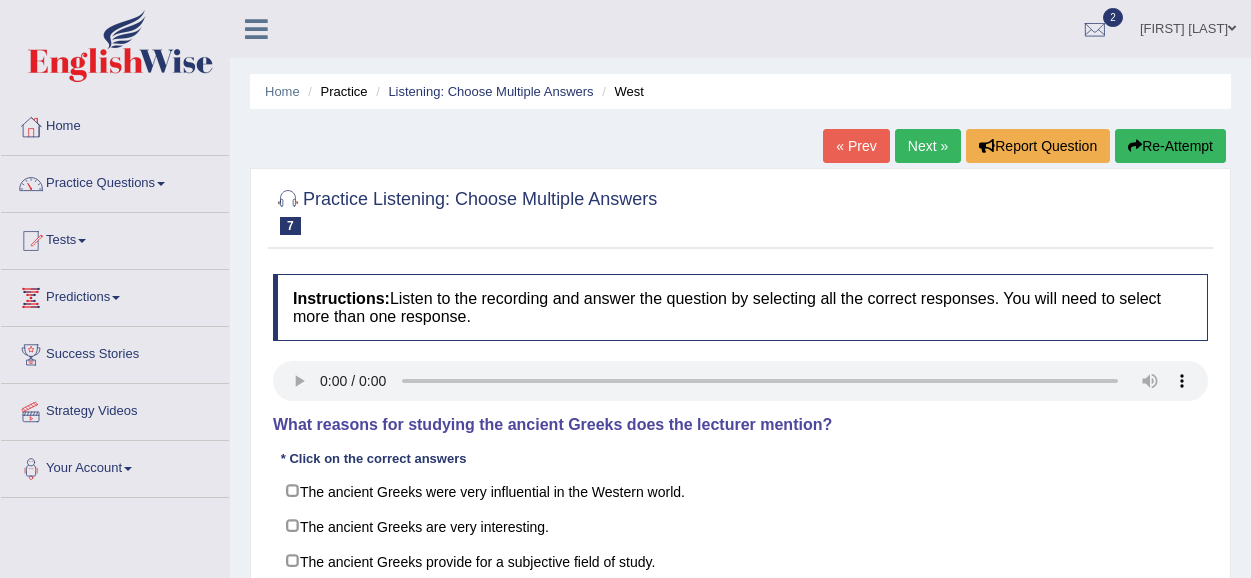 scroll, scrollTop: 167, scrollLeft: 0, axis: vertical 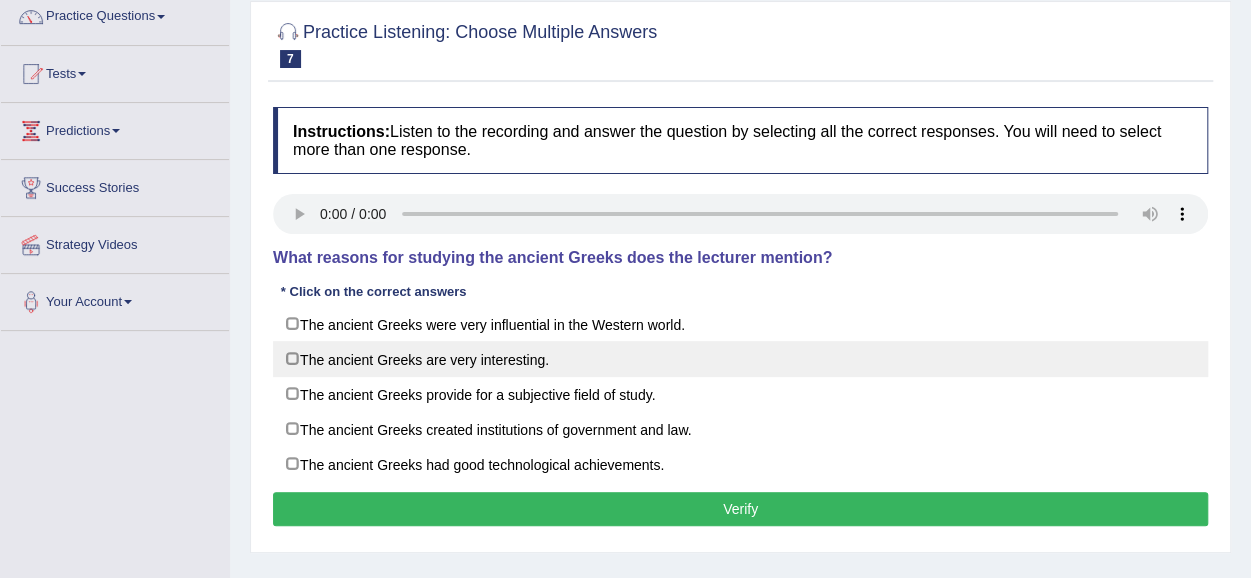 click on "The ancient Greeks are very interesting." at bounding box center (740, 359) 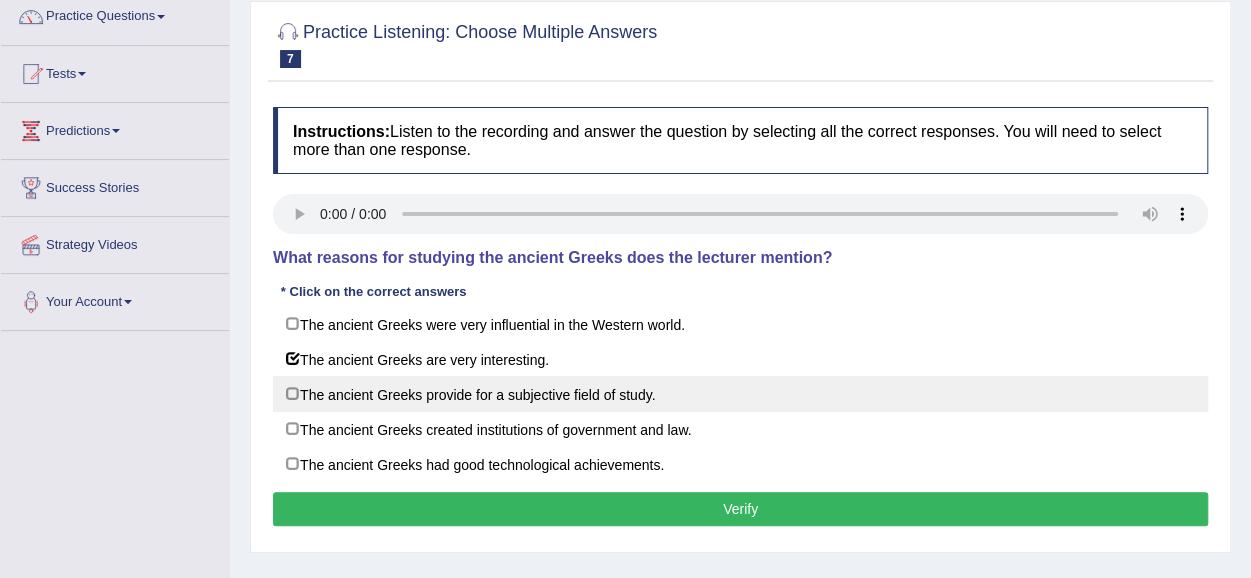 click on "The ancient Greeks provide for a subjective field of study." at bounding box center (740, 394) 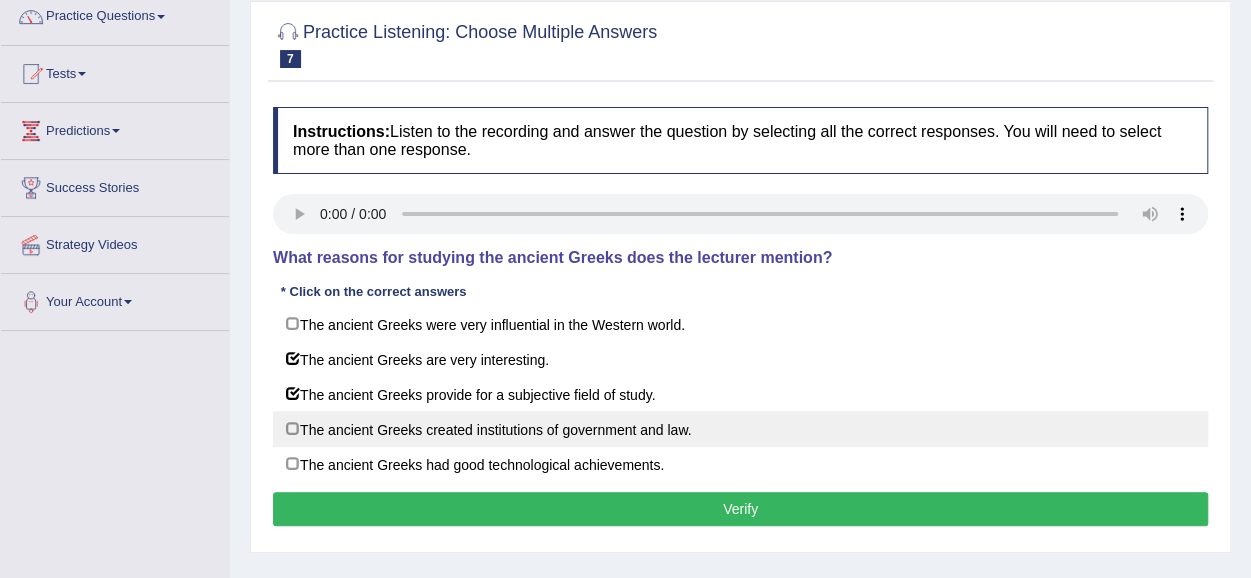 click on "The ancient Greeks created institutions of government and law." at bounding box center (740, 429) 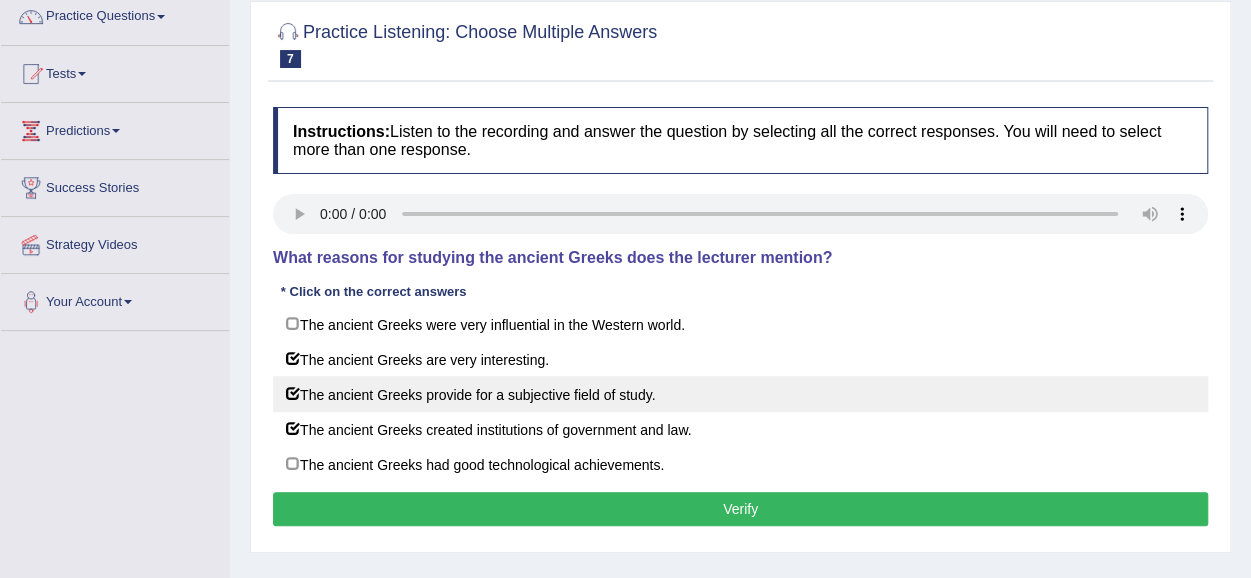 click on "The ancient Greeks provide for a subjective field of study." at bounding box center (740, 394) 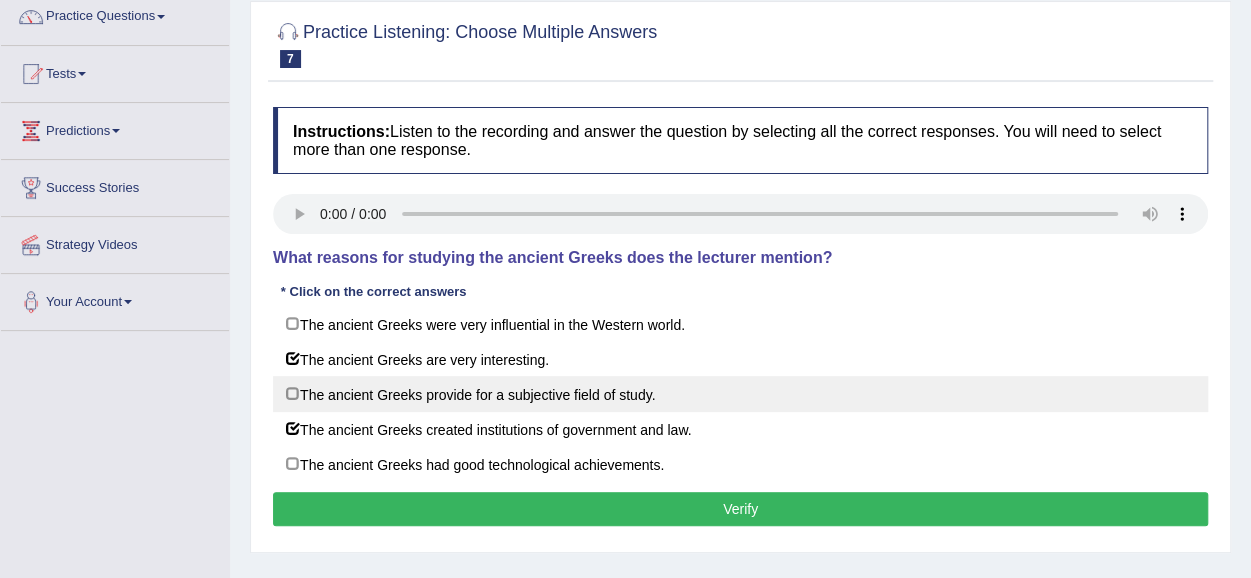 click on "The ancient Greeks provide for a subjective field of study." at bounding box center [740, 394] 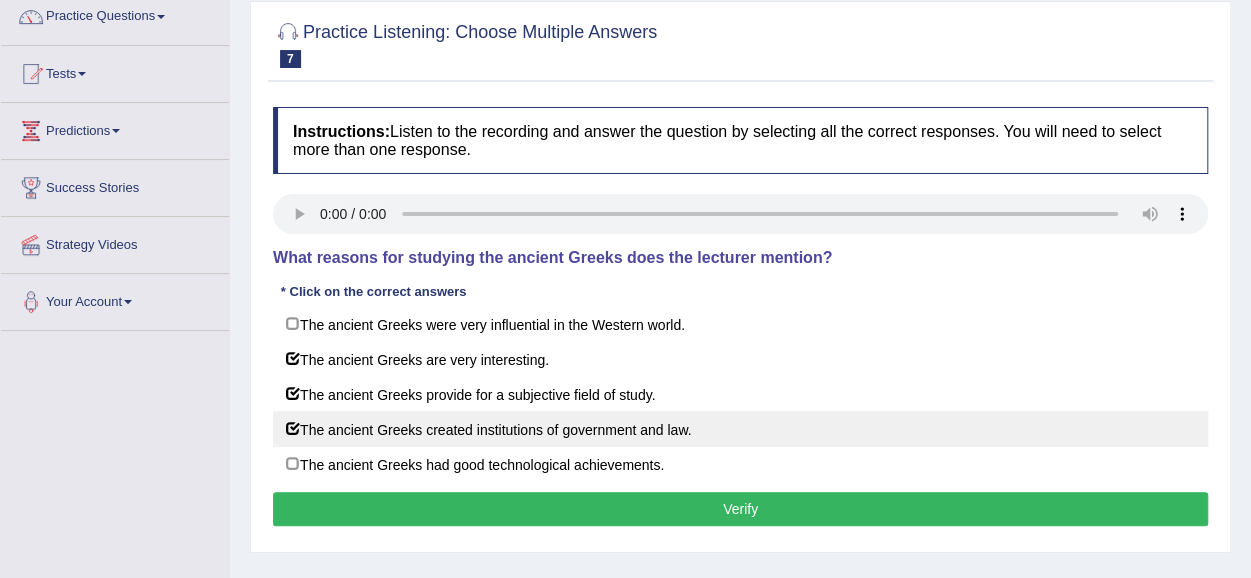 click on "The ancient Greeks created institutions of government and law." at bounding box center (740, 429) 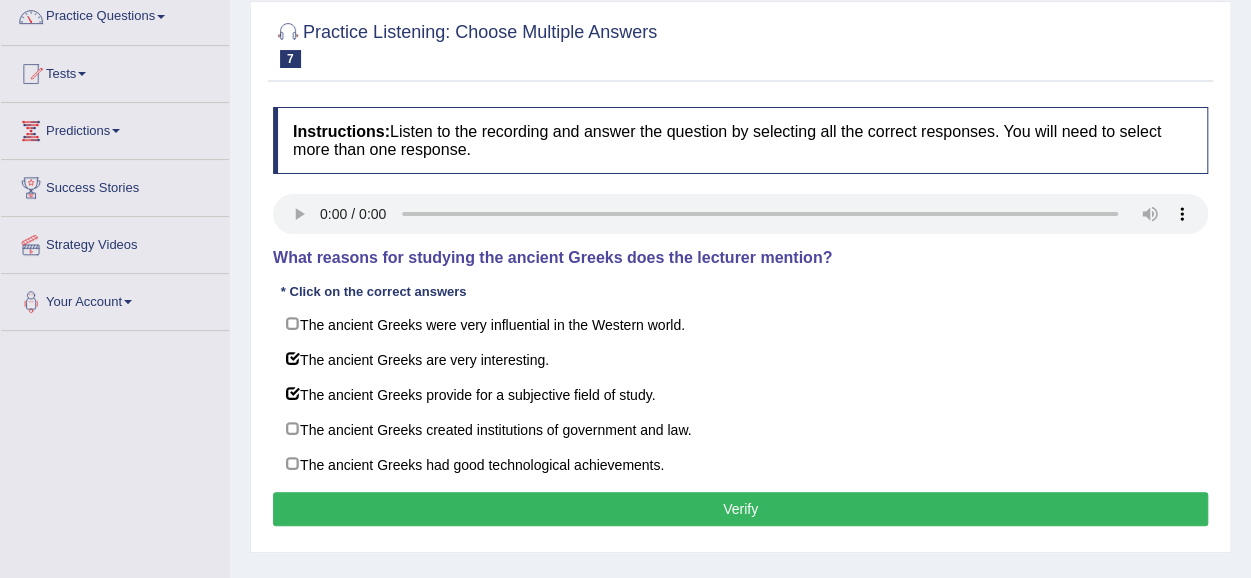 click on "Verify" at bounding box center (740, 509) 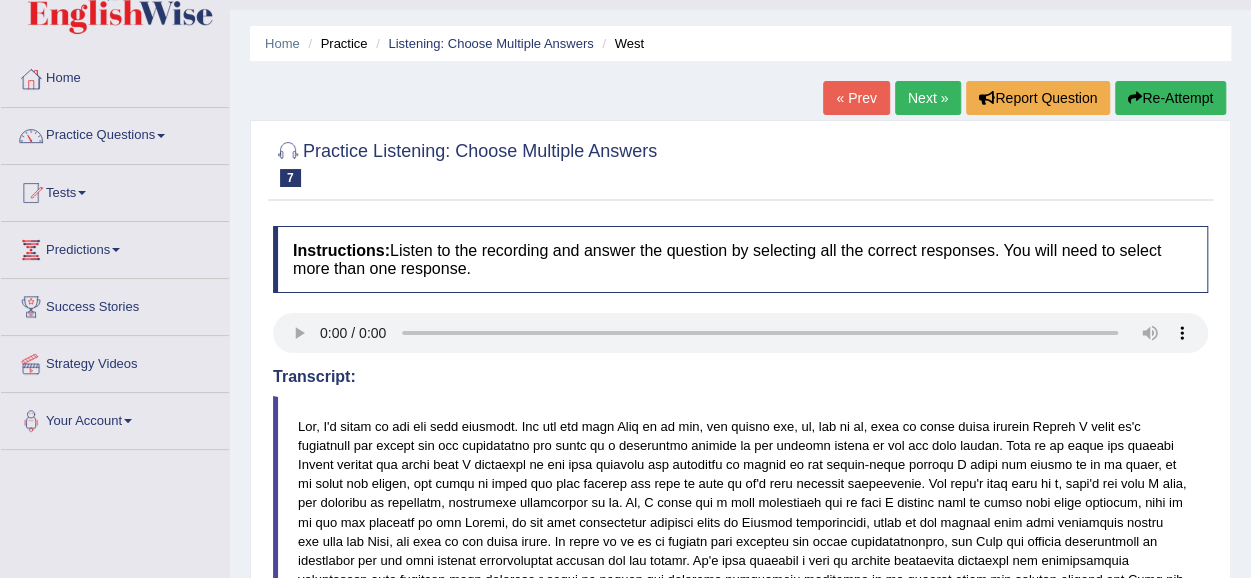 scroll, scrollTop: 0, scrollLeft: 0, axis: both 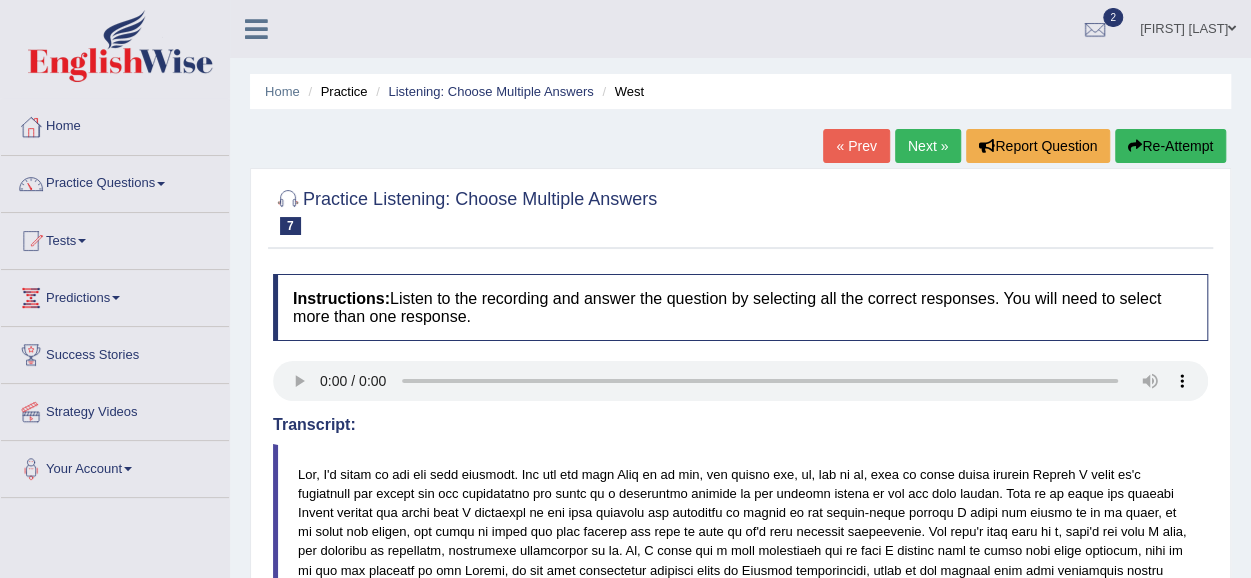 click on "Next »" at bounding box center [928, 146] 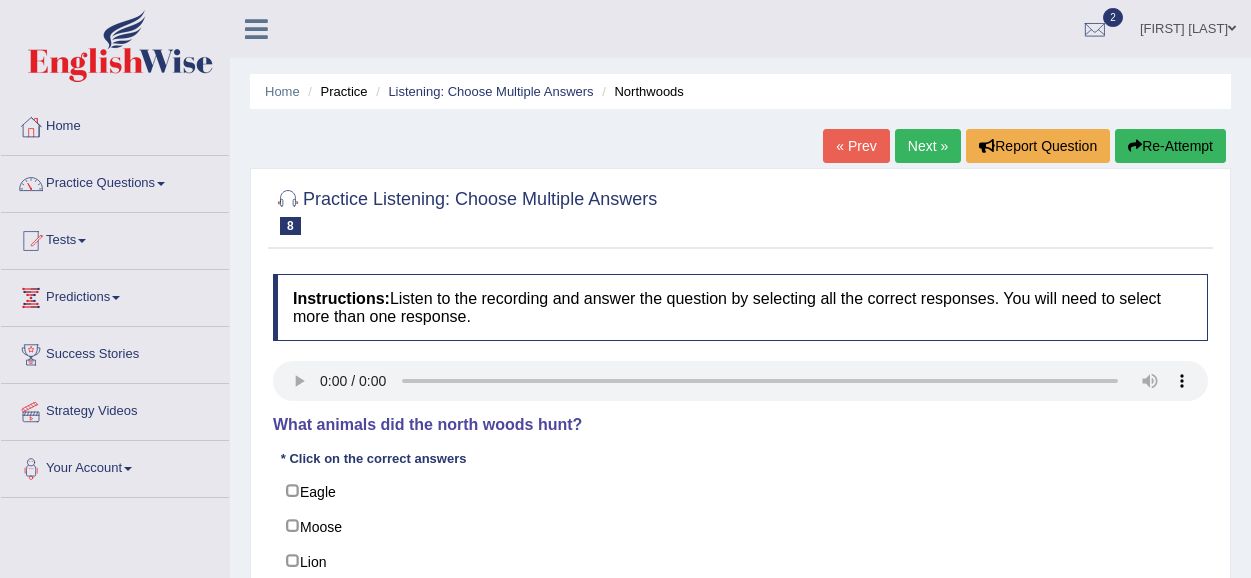 scroll, scrollTop: 0, scrollLeft: 0, axis: both 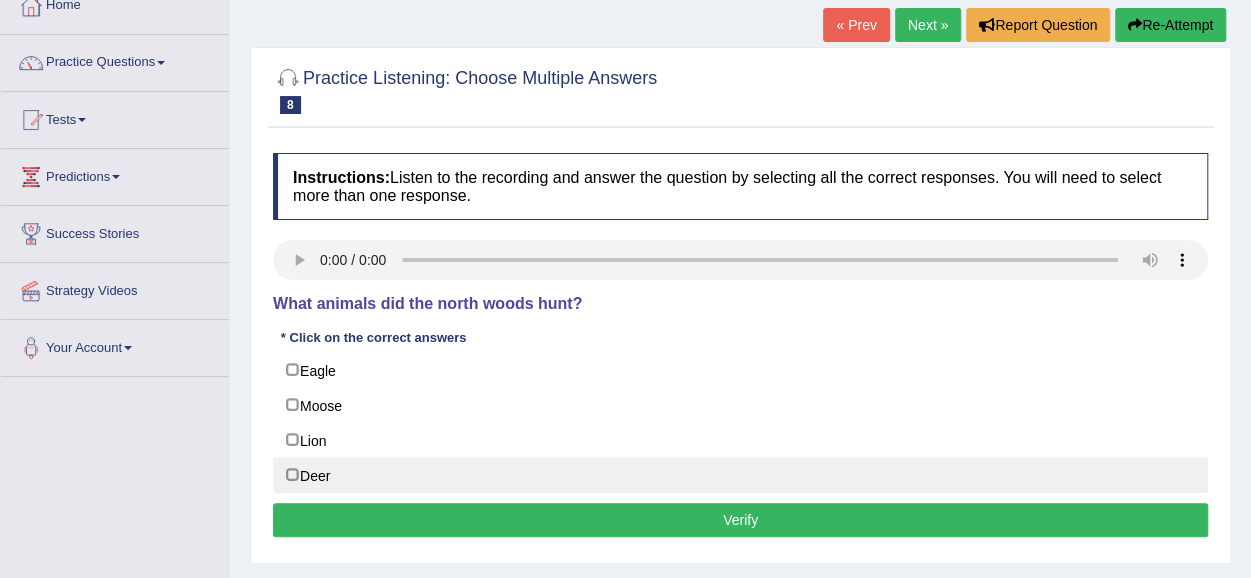 click on "Deer" at bounding box center [740, 475] 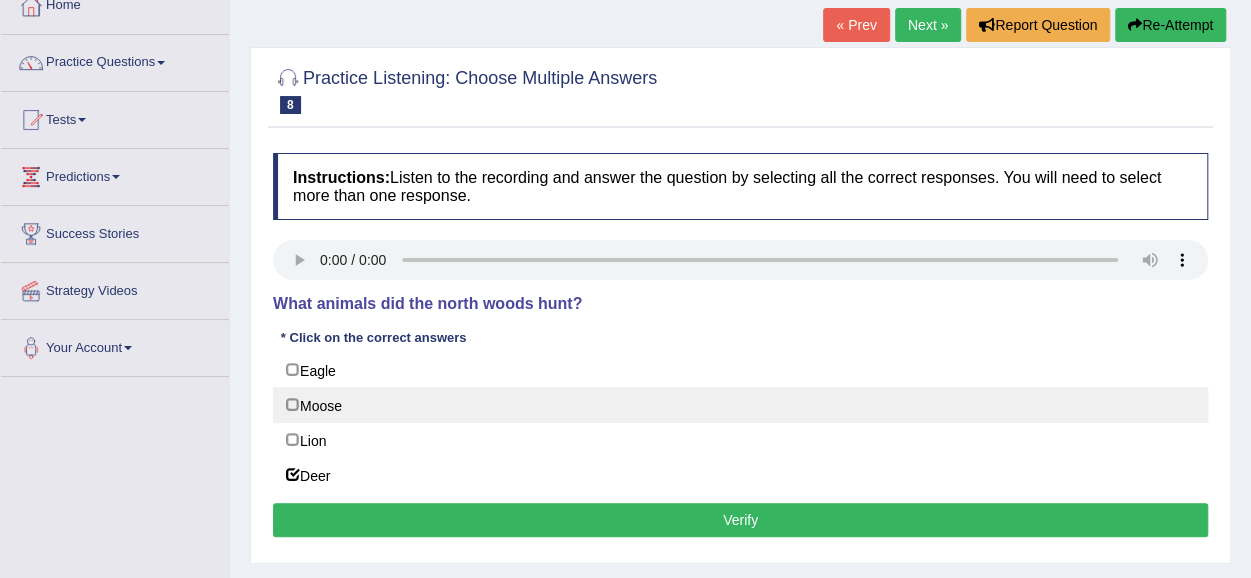click on "Moose" at bounding box center [740, 405] 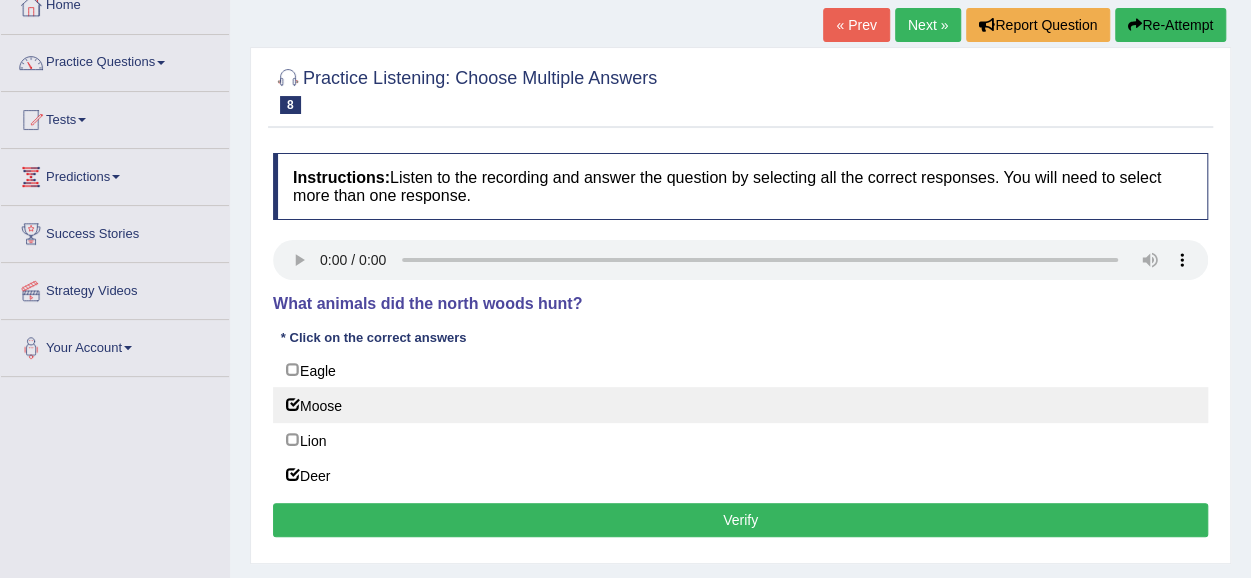 click on "Moose" at bounding box center (740, 405) 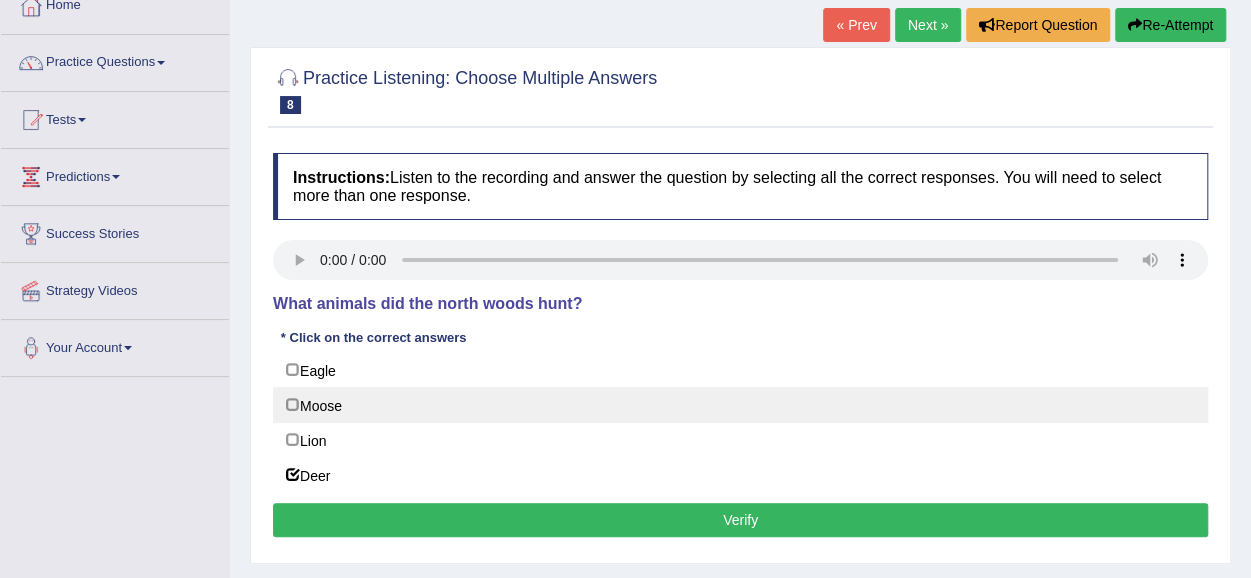 click on "Moose" at bounding box center (740, 405) 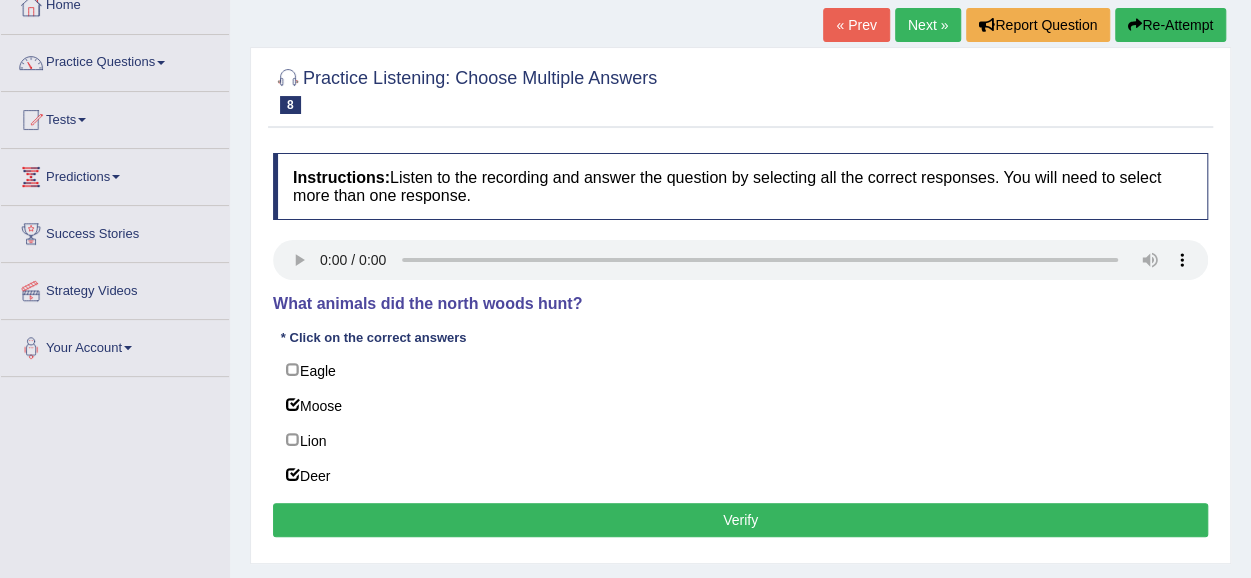 click on "Verify" at bounding box center (740, 520) 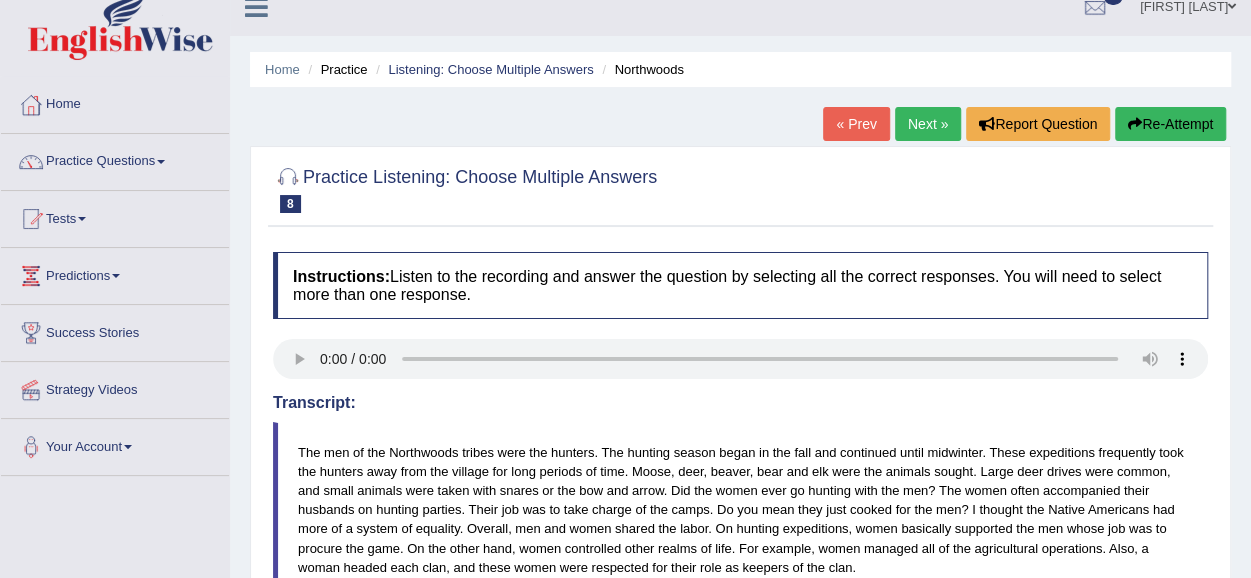 scroll, scrollTop: 21, scrollLeft: 0, axis: vertical 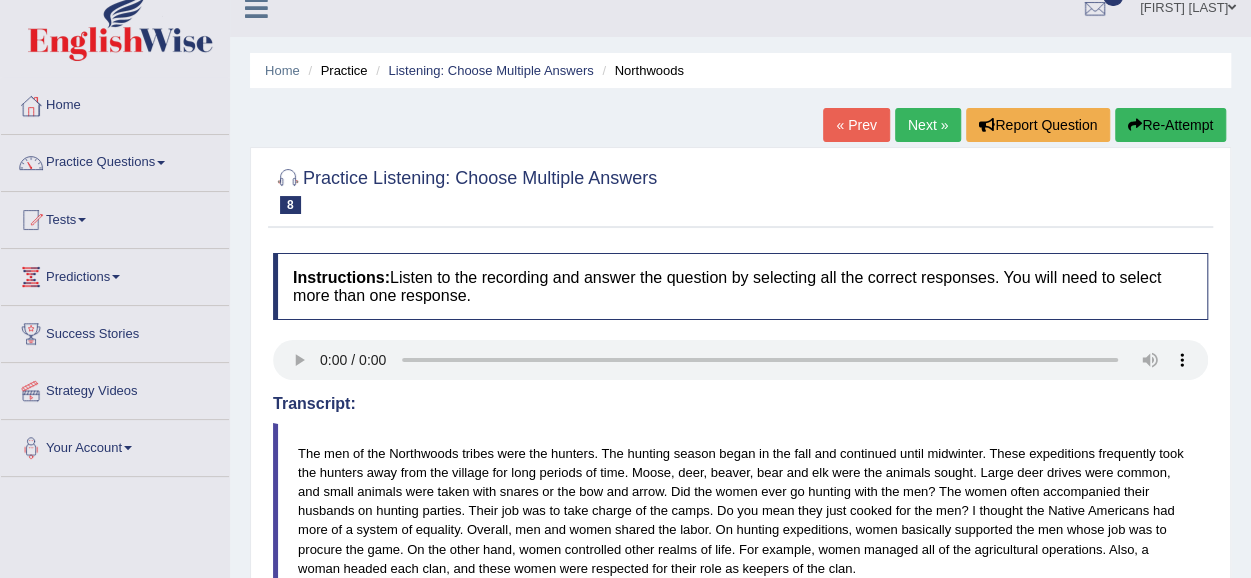 click on "Next »" at bounding box center (928, 125) 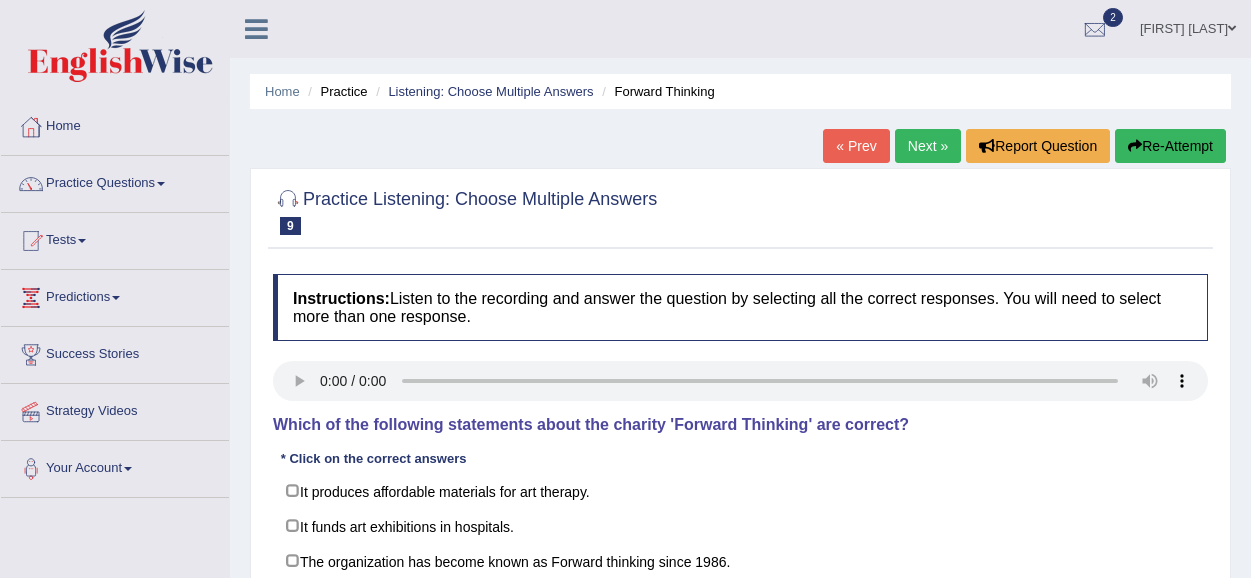 scroll, scrollTop: 0, scrollLeft: 0, axis: both 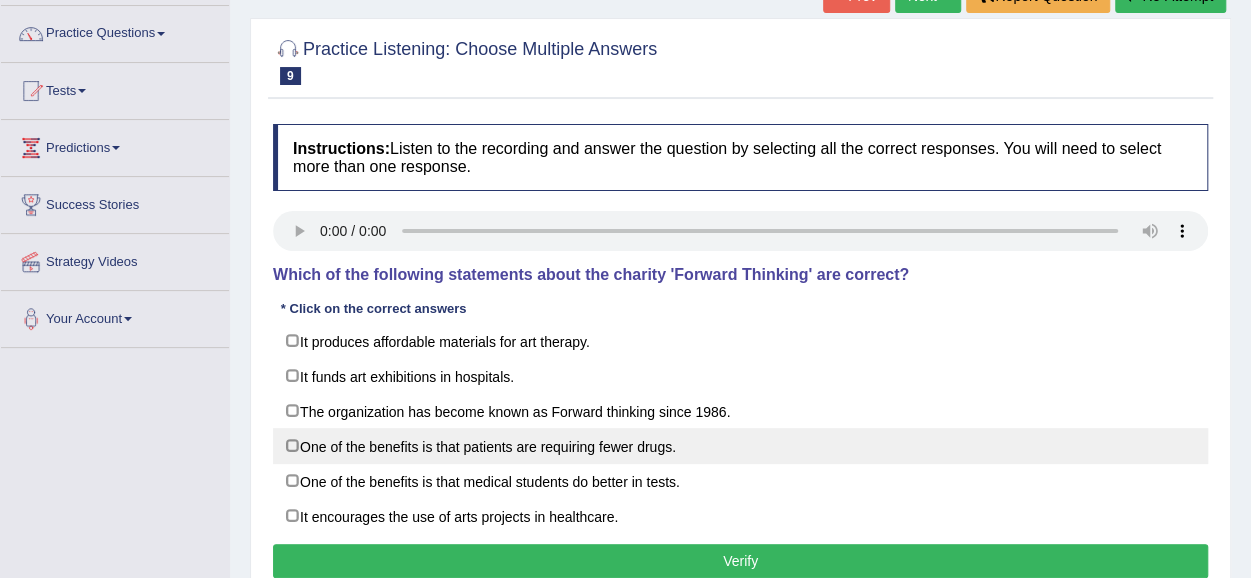 click on "One of the benefits is that patients are requiring fewer drugs." at bounding box center (740, 446) 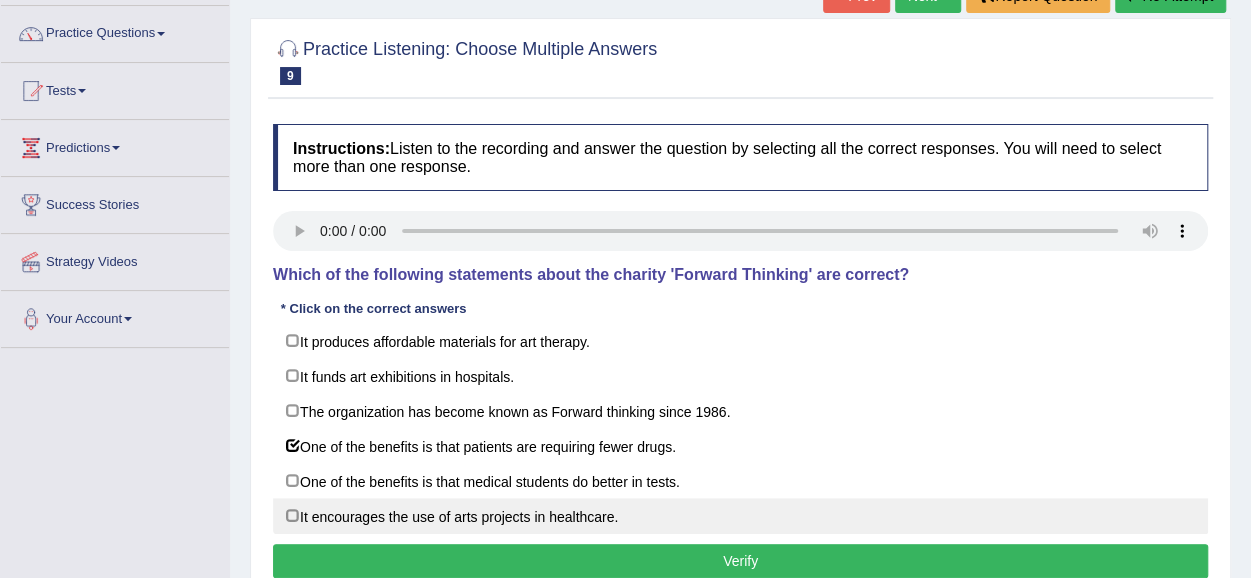 click on "It encourages the use of arts projects in healthcare." at bounding box center (740, 516) 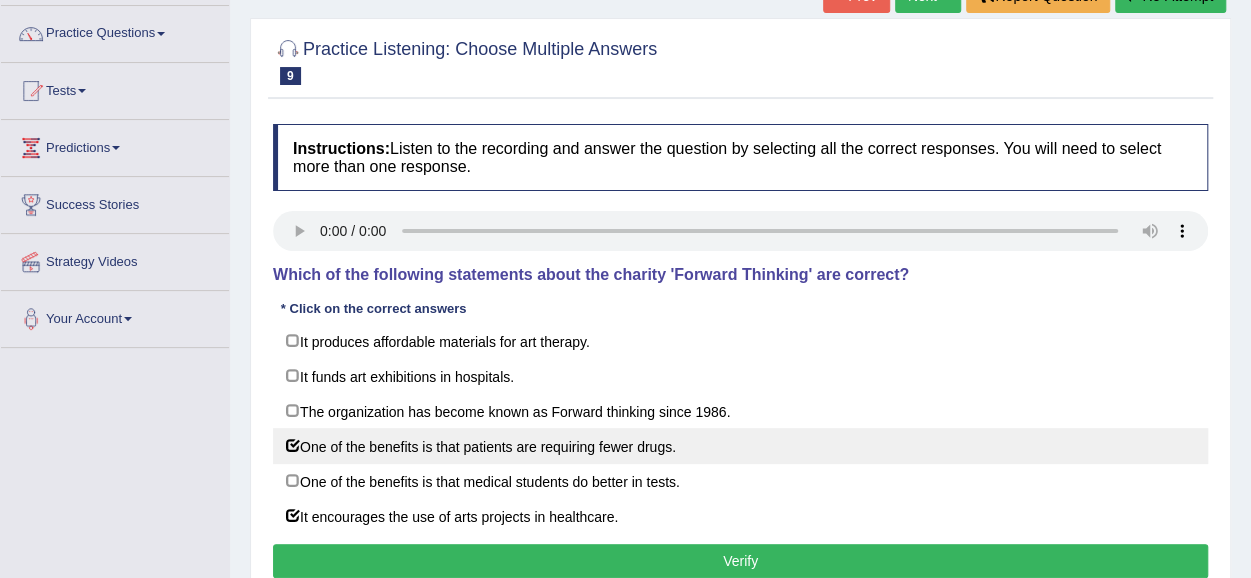 click on "One of the benefits is that patients are requiring fewer drugs." at bounding box center [740, 446] 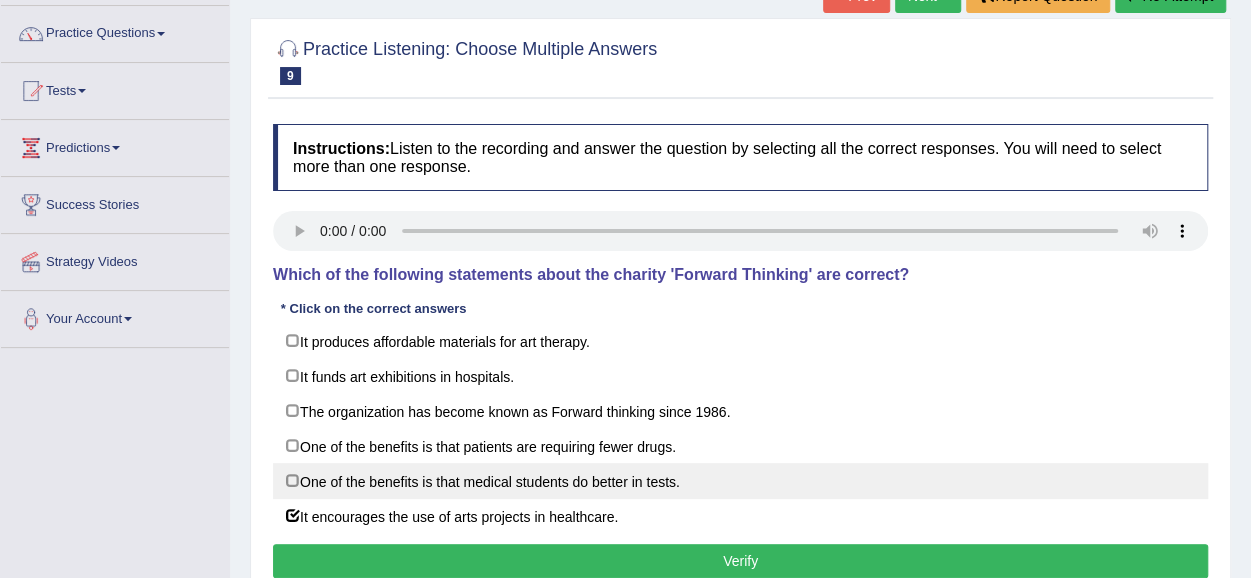 click on "One of the benefits is that medical students do better in tests." at bounding box center (740, 481) 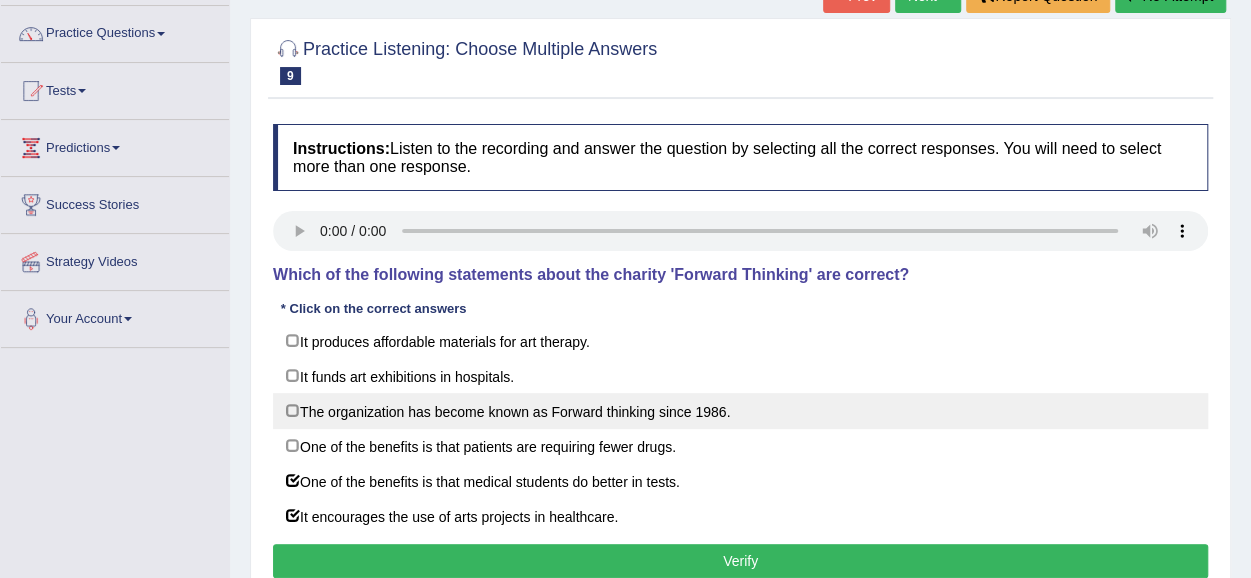 click on "The organization has become known as Forward thinking since 1986." at bounding box center (740, 411) 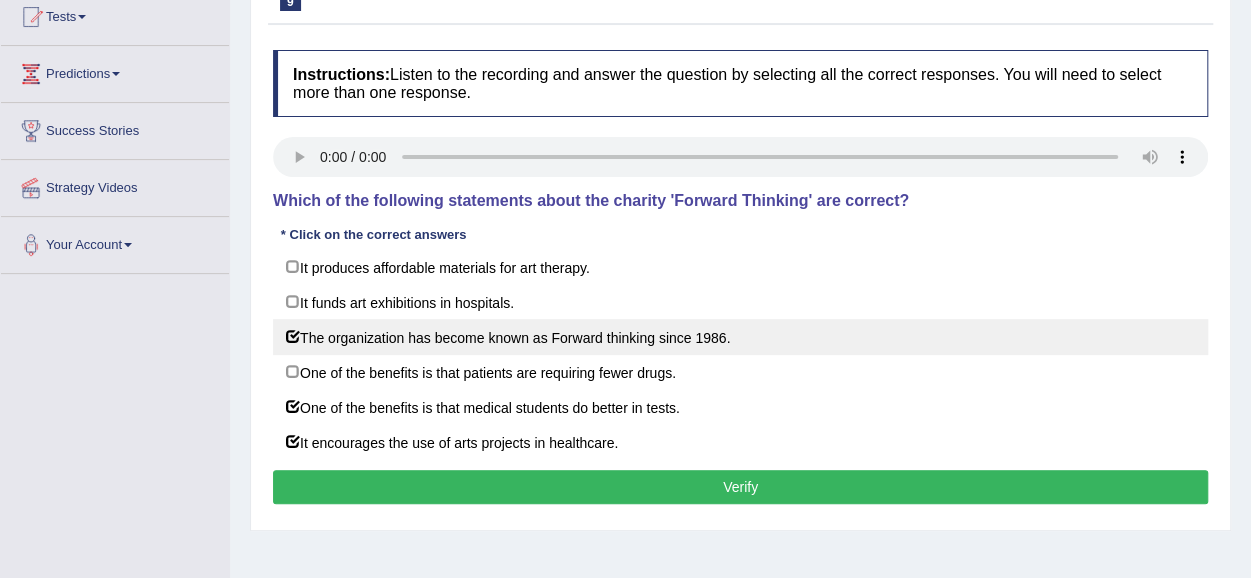scroll, scrollTop: 247, scrollLeft: 0, axis: vertical 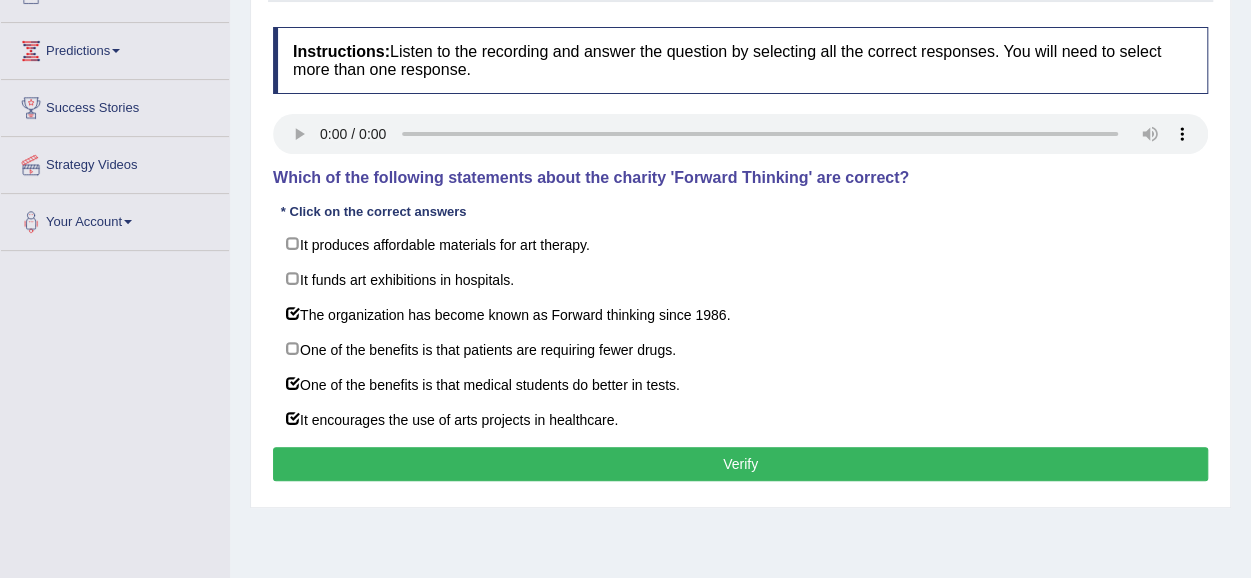 click on "Verify" at bounding box center (740, 464) 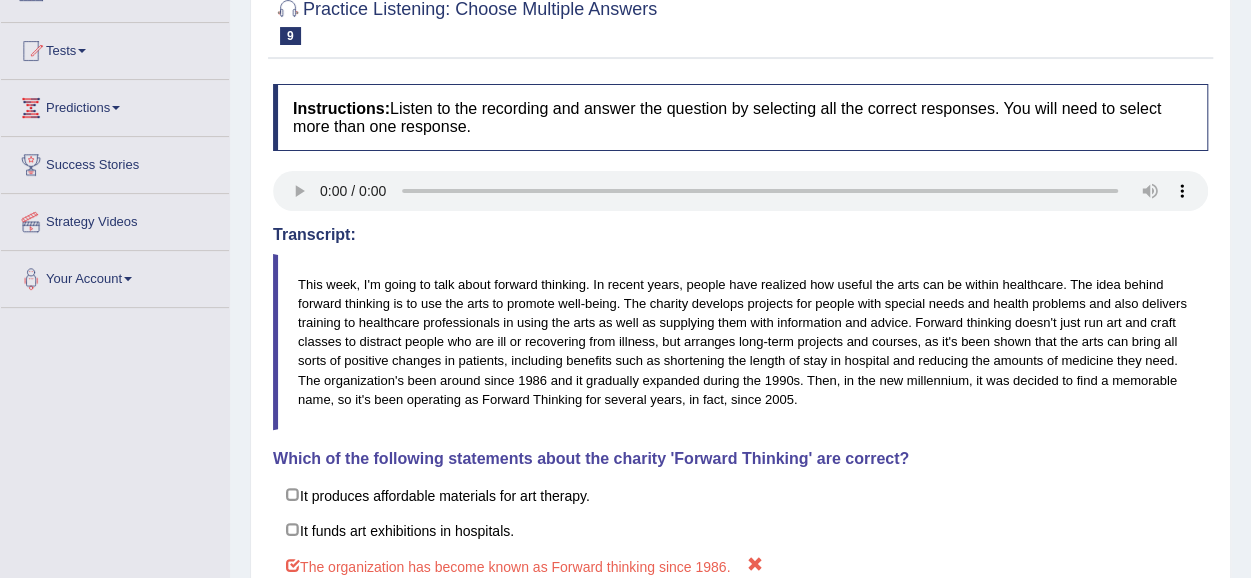 scroll, scrollTop: 0, scrollLeft: 0, axis: both 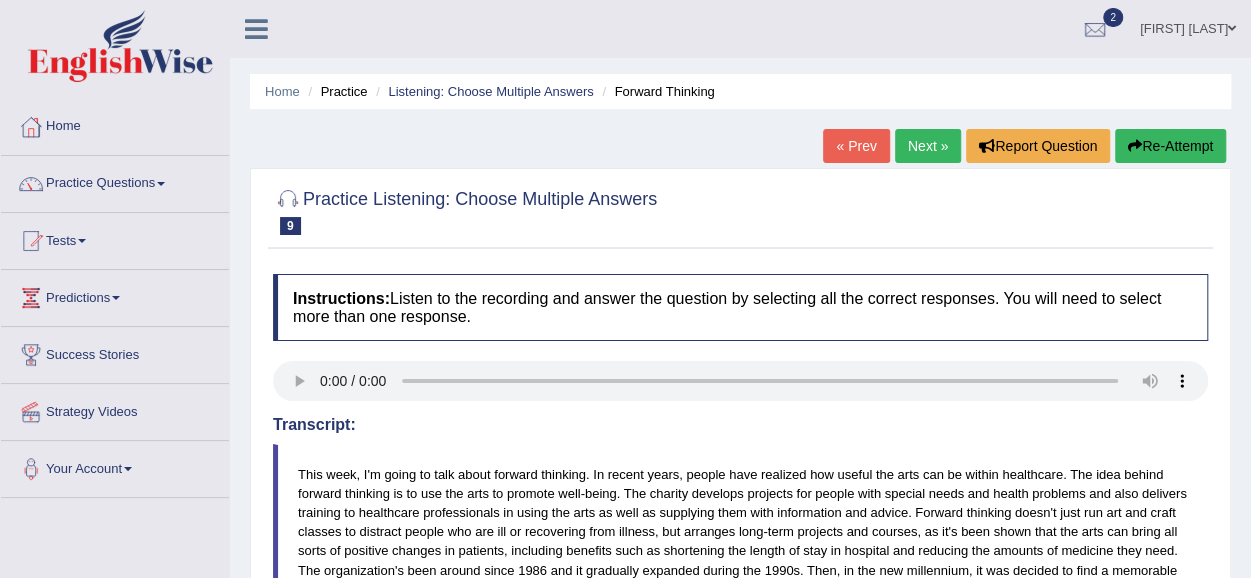click on "Next »" at bounding box center [928, 146] 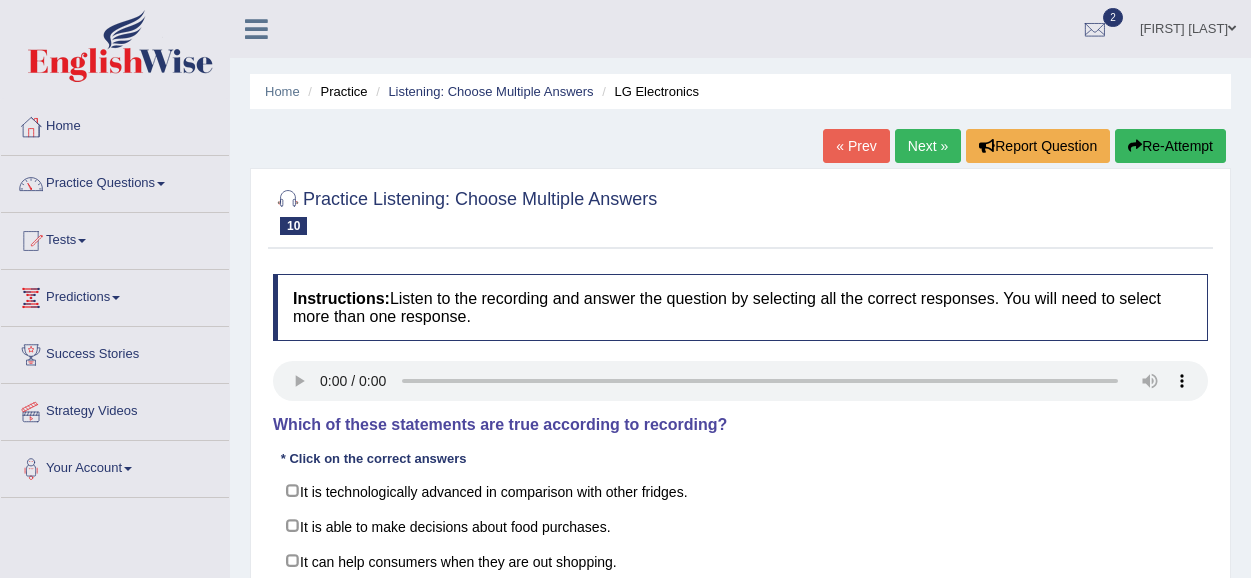 scroll, scrollTop: 0, scrollLeft: 0, axis: both 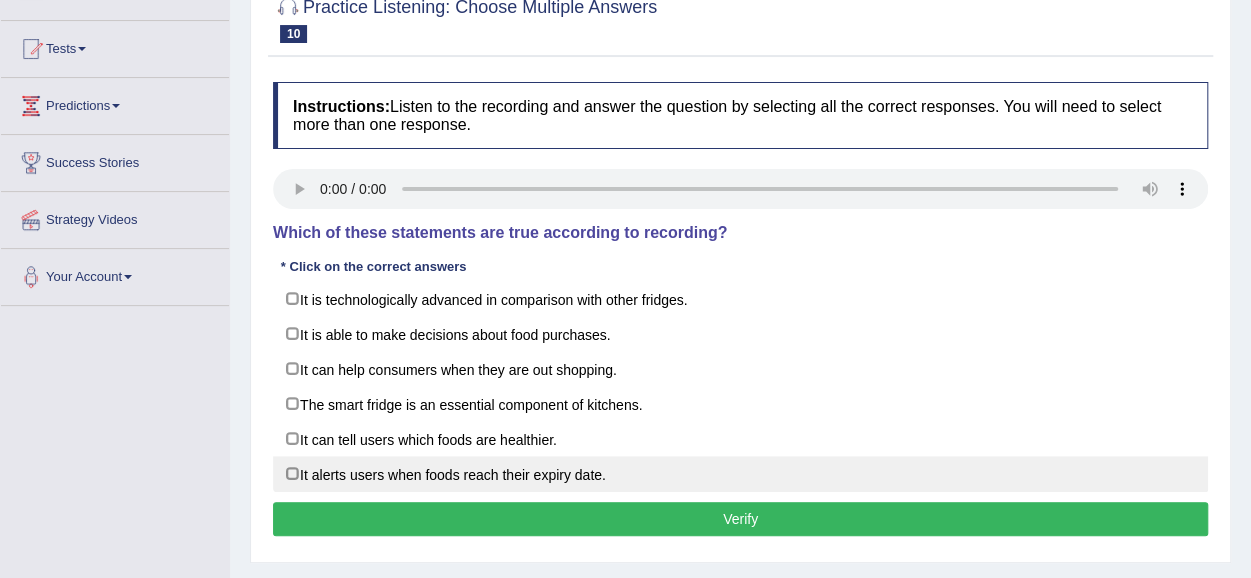 click on "It alerts users when foods reach their expiry date." at bounding box center [740, 474] 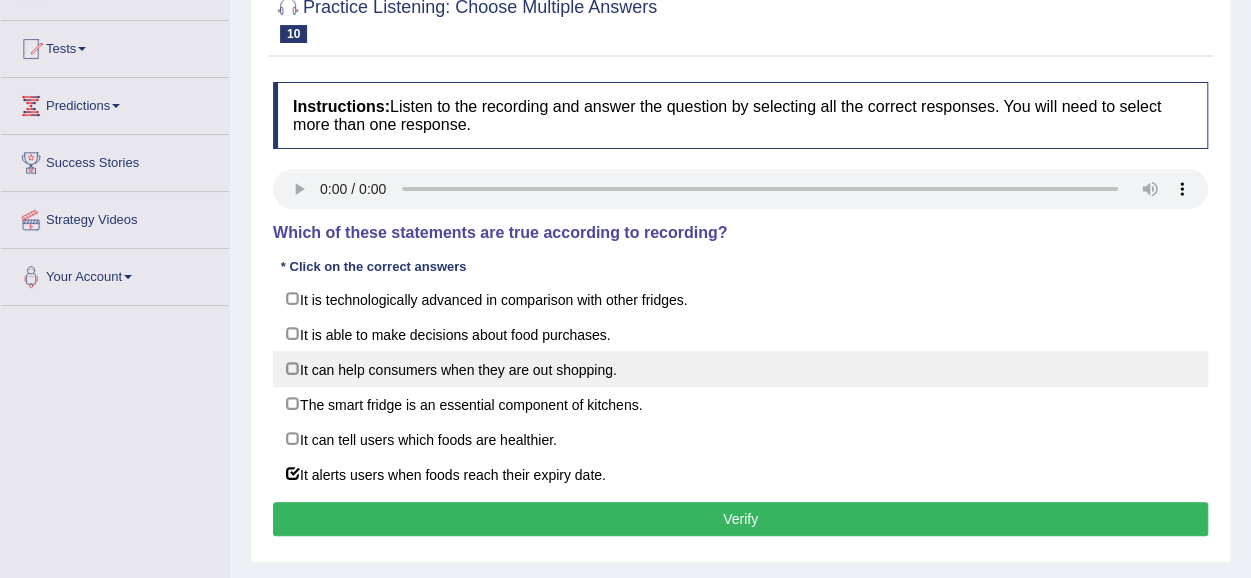 click on "It can help consumers when they are out shopping." at bounding box center (740, 369) 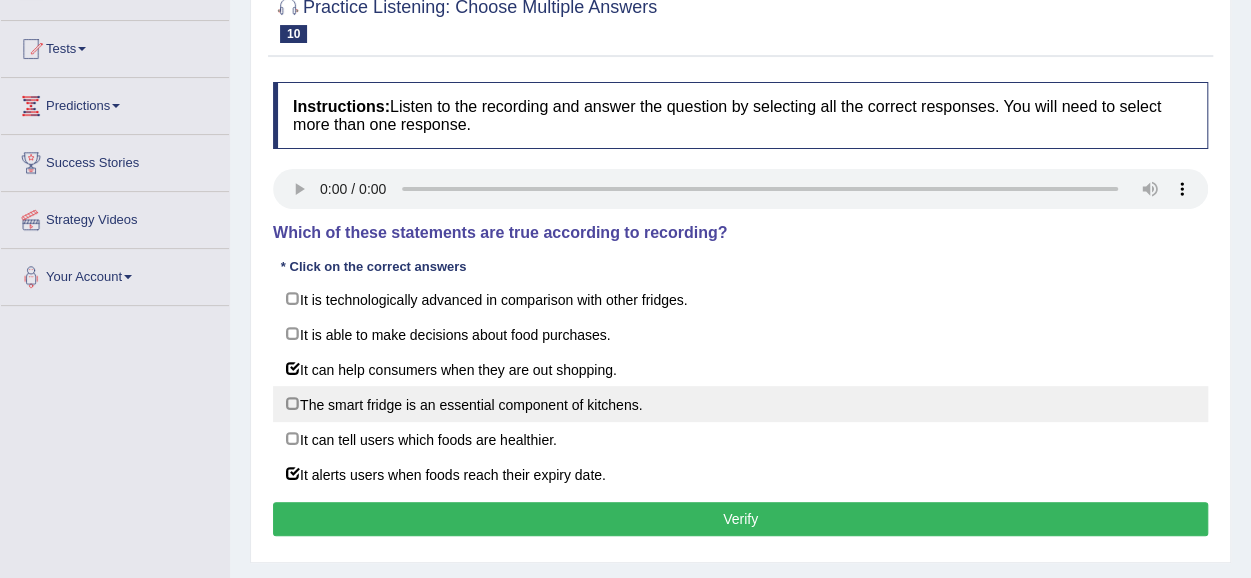 click on "The smart fridge is an essential component of kitchens." at bounding box center [740, 404] 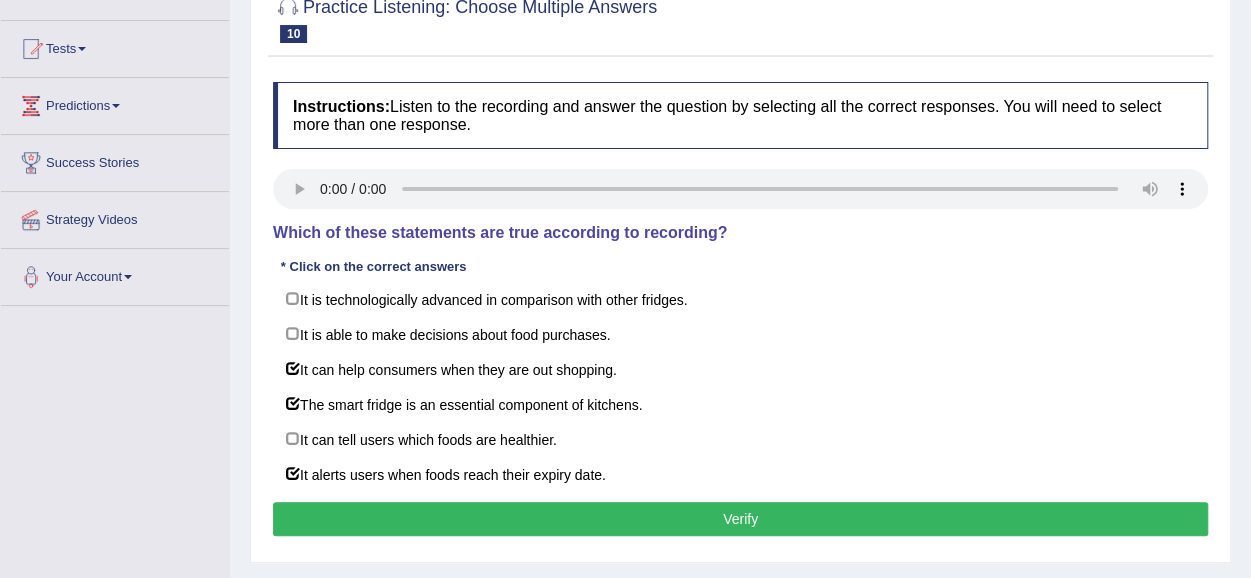 click on "Verify" at bounding box center (740, 519) 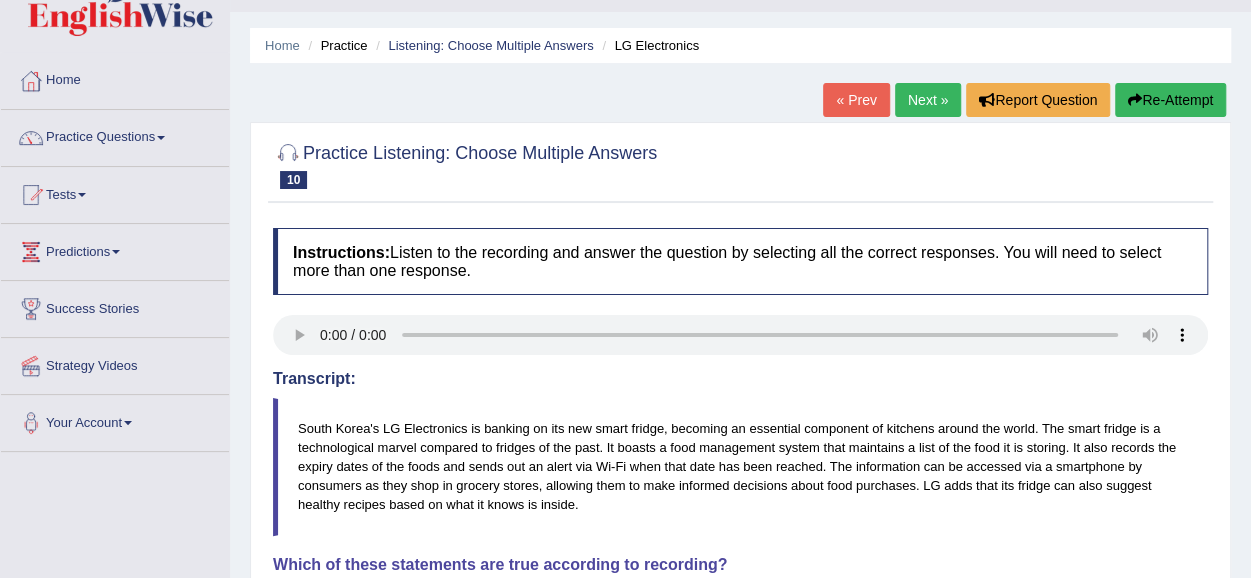 scroll, scrollTop: 0, scrollLeft: 0, axis: both 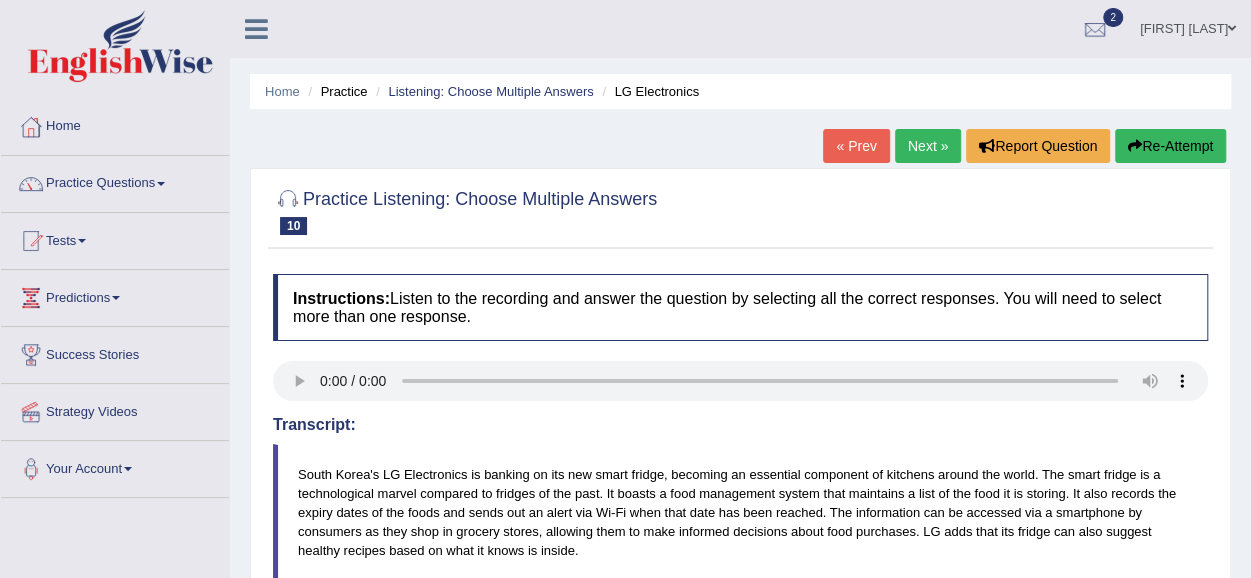 click on "Next »" at bounding box center [928, 146] 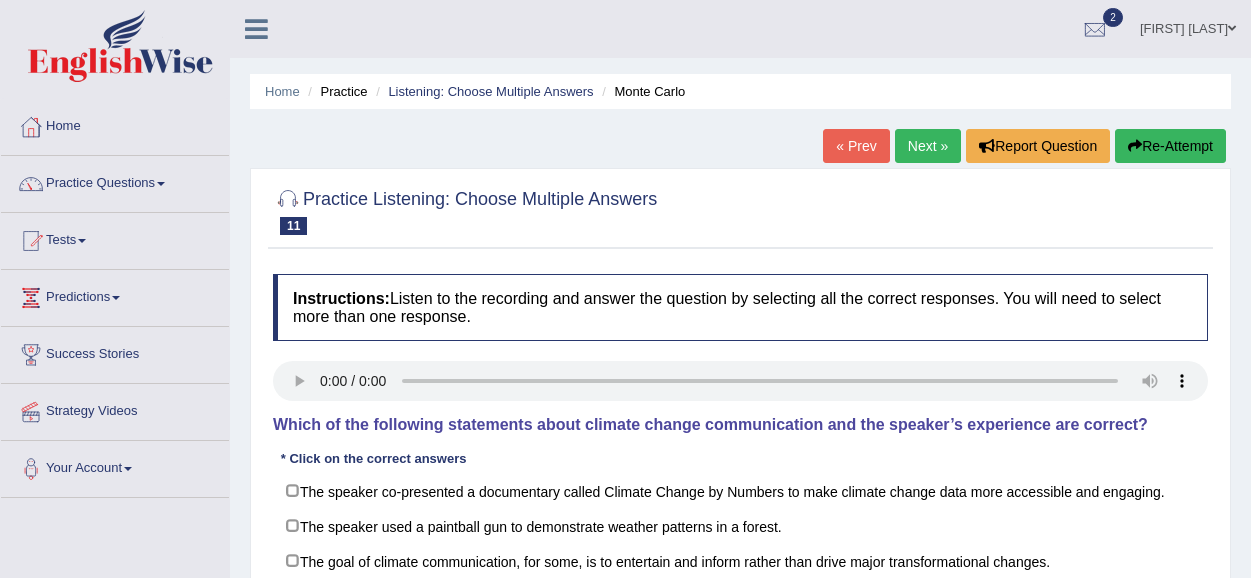 scroll, scrollTop: 0, scrollLeft: 0, axis: both 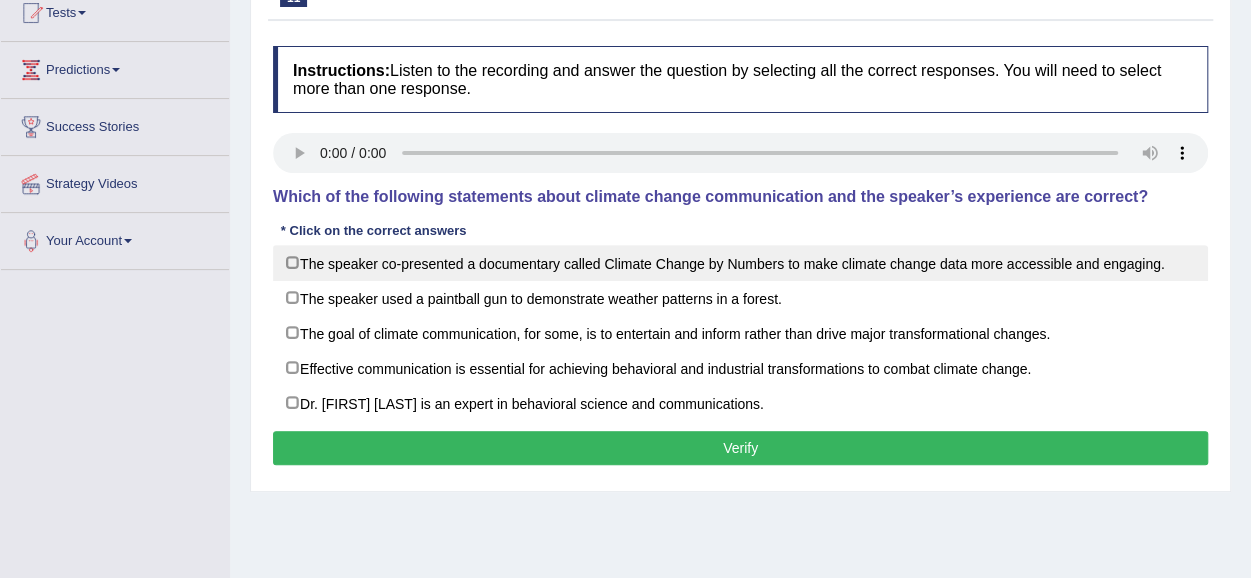 click on "The speaker co-presented a documentary called Climate Change by Numbers to make climate change data more accessible and engaging." at bounding box center [740, 263] 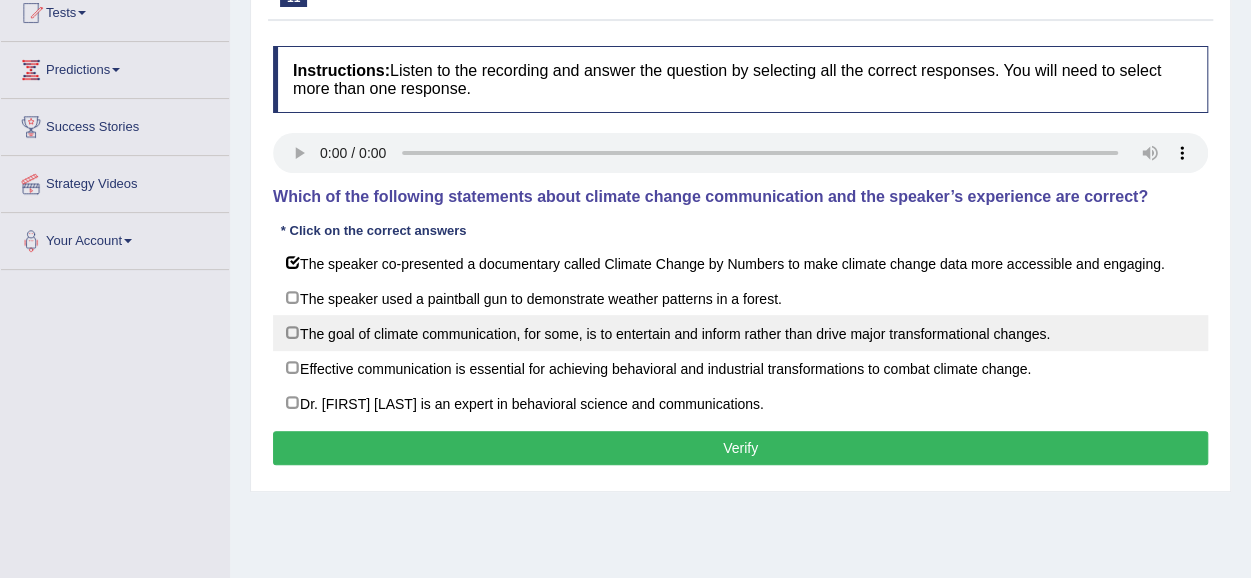 click on "The goal of climate communication, for some, is to entertain and inform rather than drive major transformational changes." at bounding box center (740, 333) 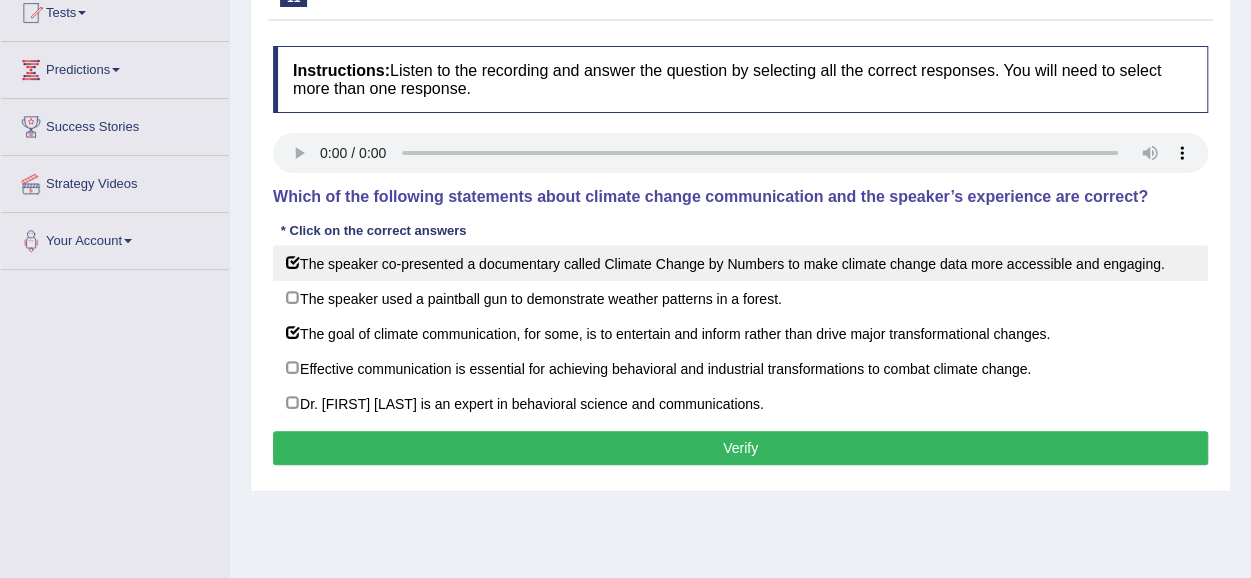 click on "The speaker co-presented a documentary called Climate Change by Numbers to make climate change data more accessible and engaging." at bounding box center (740, 263) 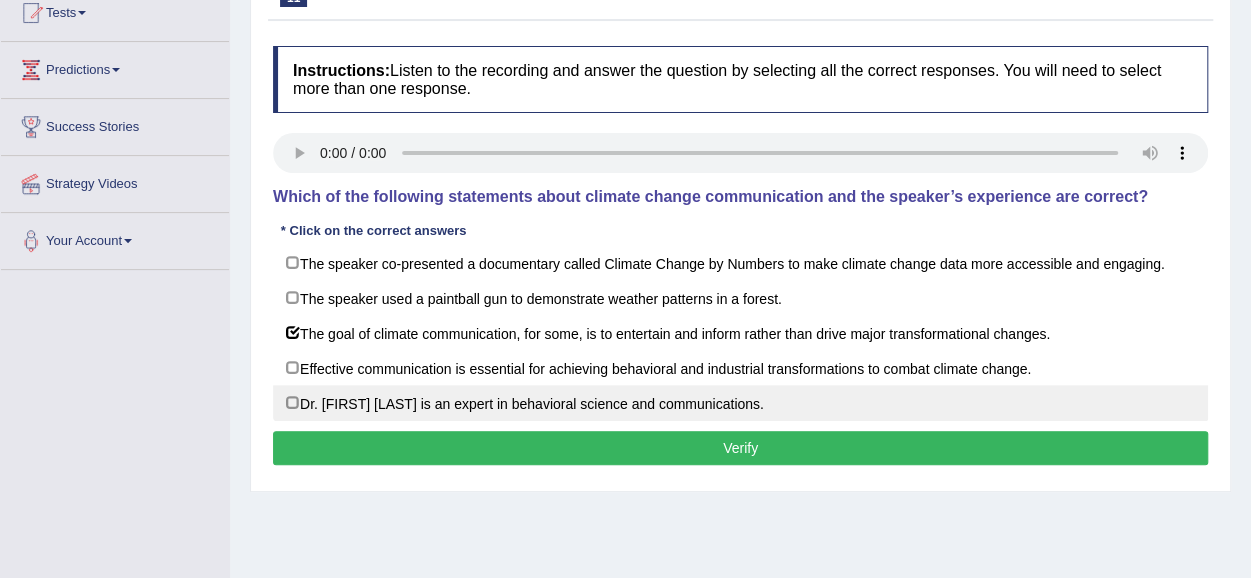 click on "Dr. Emily Shuckburgh is an expert in behavioral science and communications." at bounding box center [740, 403] 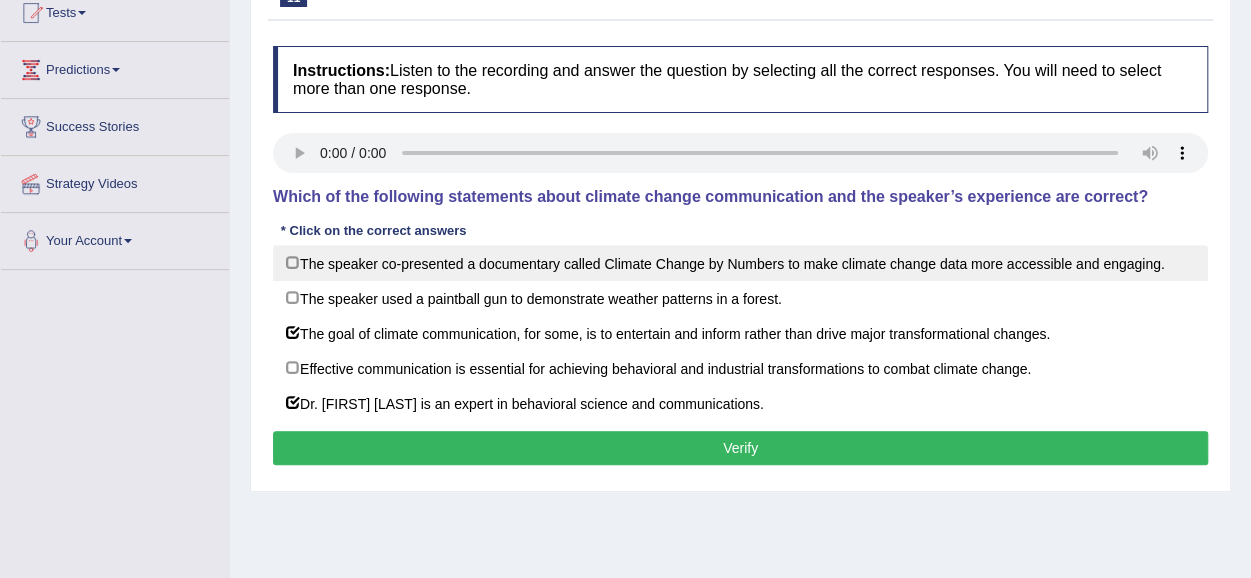click on "The speaker co-presented a documentary called Climate Change by Numbers to make climate change data more accessible and engaging." at bounding box center [740, 263] 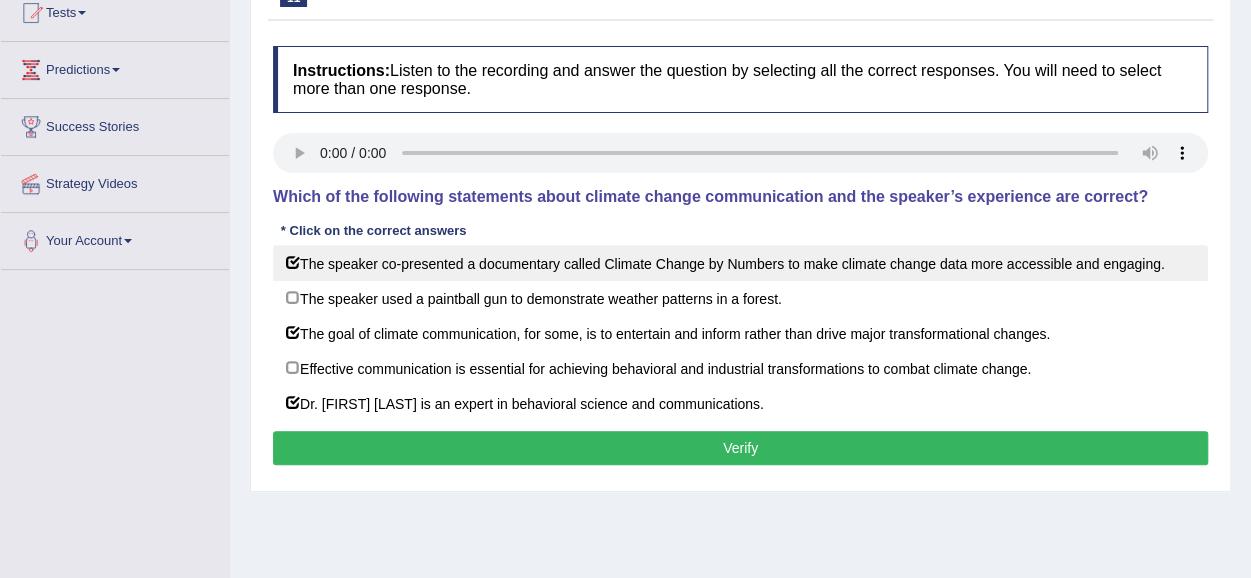 click on "The speaker co-presented a documentary called Climate Change by Numbers to make climate change data more accessible and engaging." at bounding box center [740, 263] 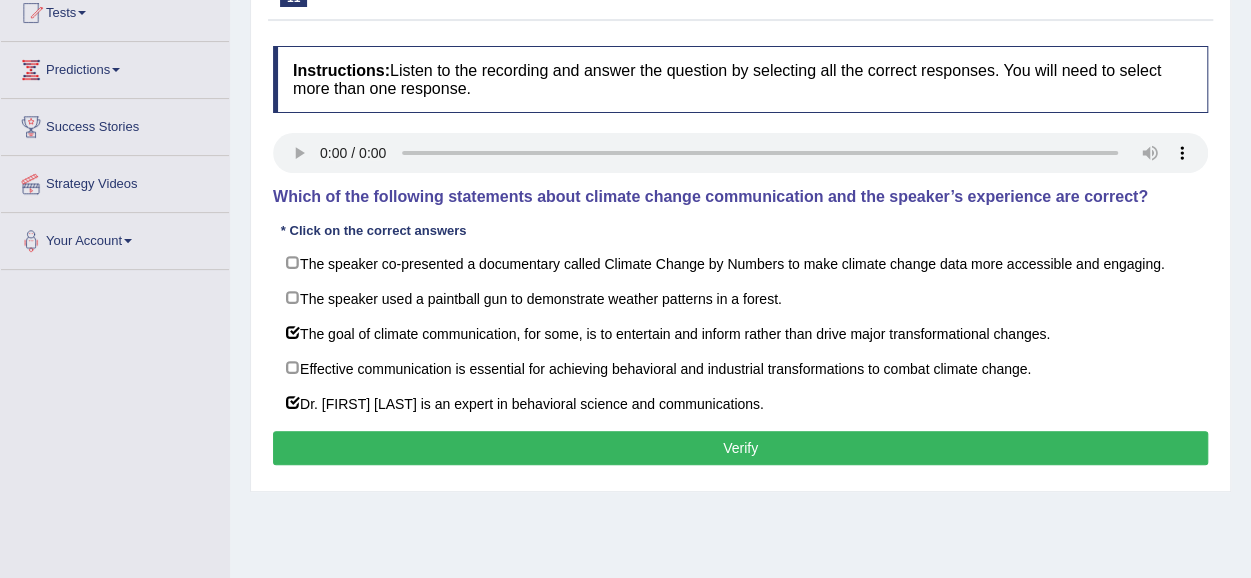 click on "Verify" at bounding box center (740, 448) 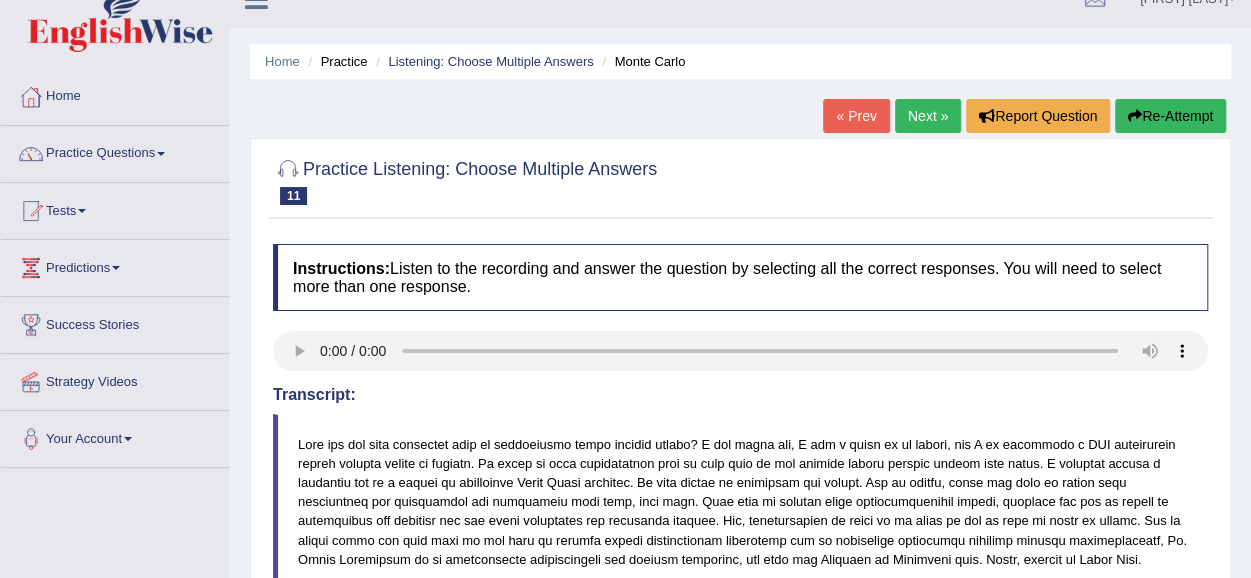 scroll, scrollTop: 28, scrollLeft: 0, axis: vertical 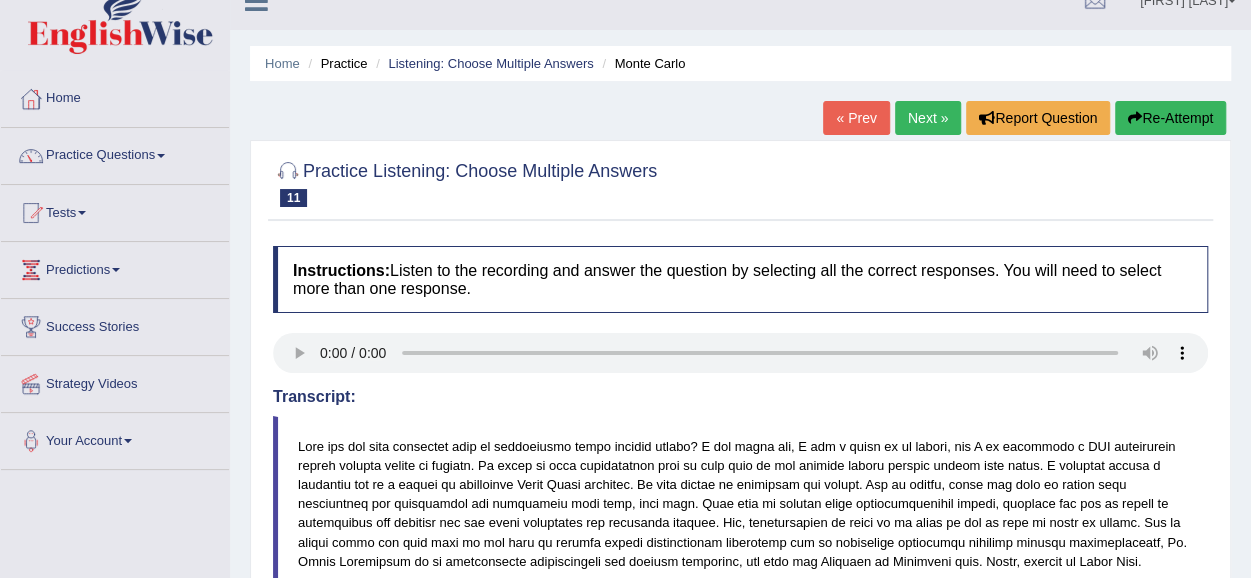 click on "Next »" at bounding box center [928, 118] 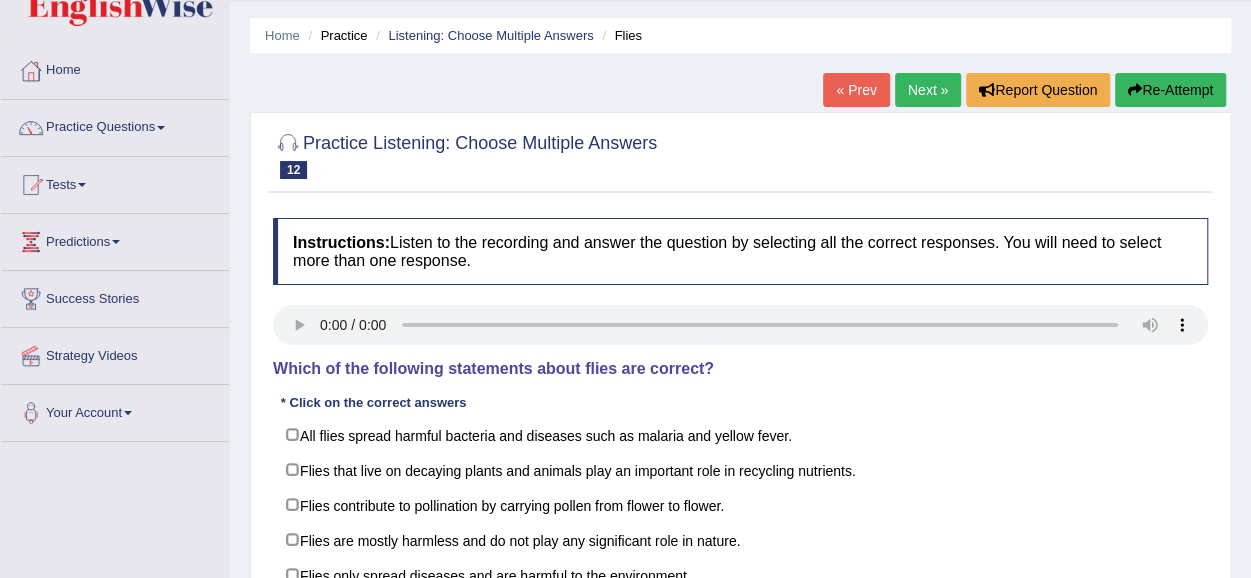 scroll, scrollTop: 56, scrollLeft: 0, axis: vertical 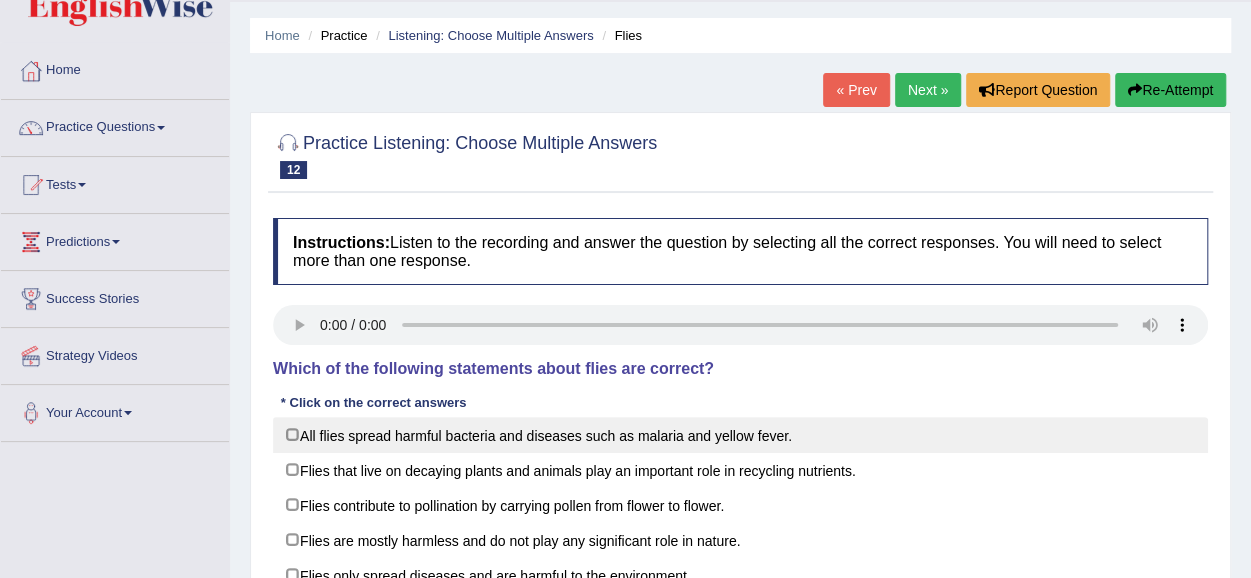 click on "All flies spread harmful bacteria and diseases such as malaria and yellow fever." at bounding box center [740, 435] 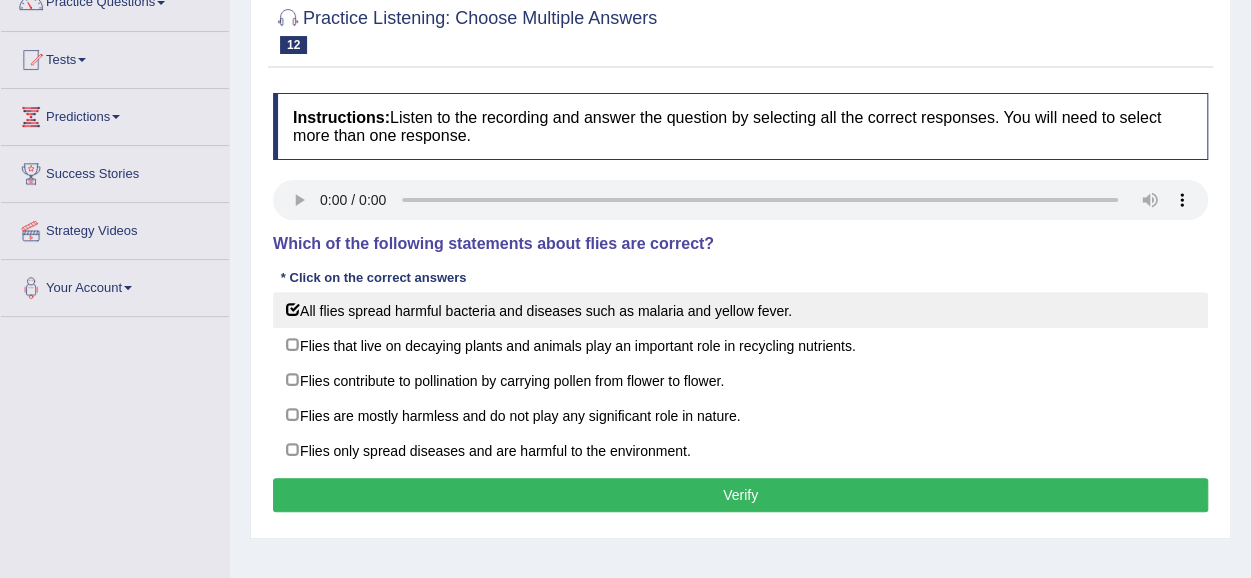 scroll, scrollTop: 185, scrollLeft: 0, axis: vertical 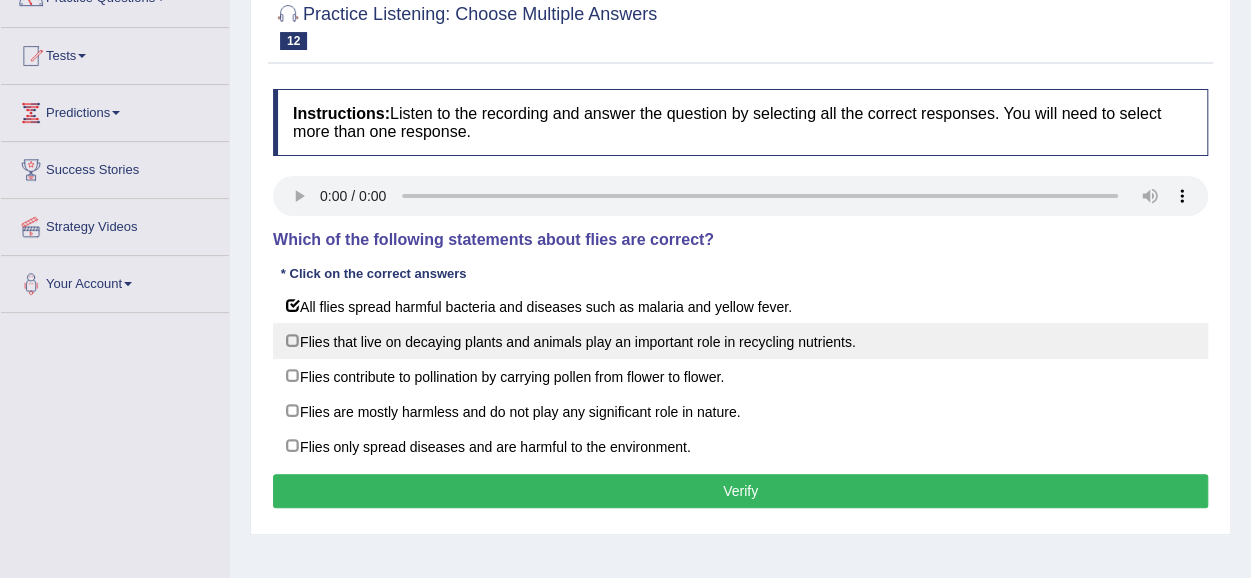 click on "Flies that live on decaying plants and animals play an important role in recycling nutrients." at bounding box center [740, 341] 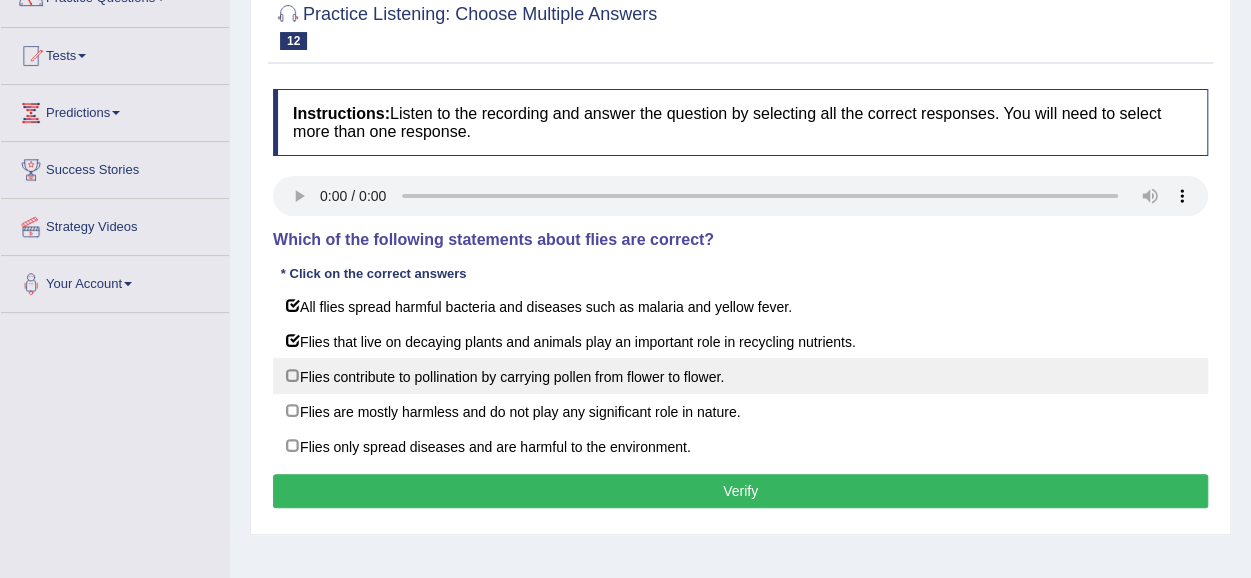 click on "Flies contribute to pollination by carrying pollen from flower to flower." at bounding box center [740, 376] 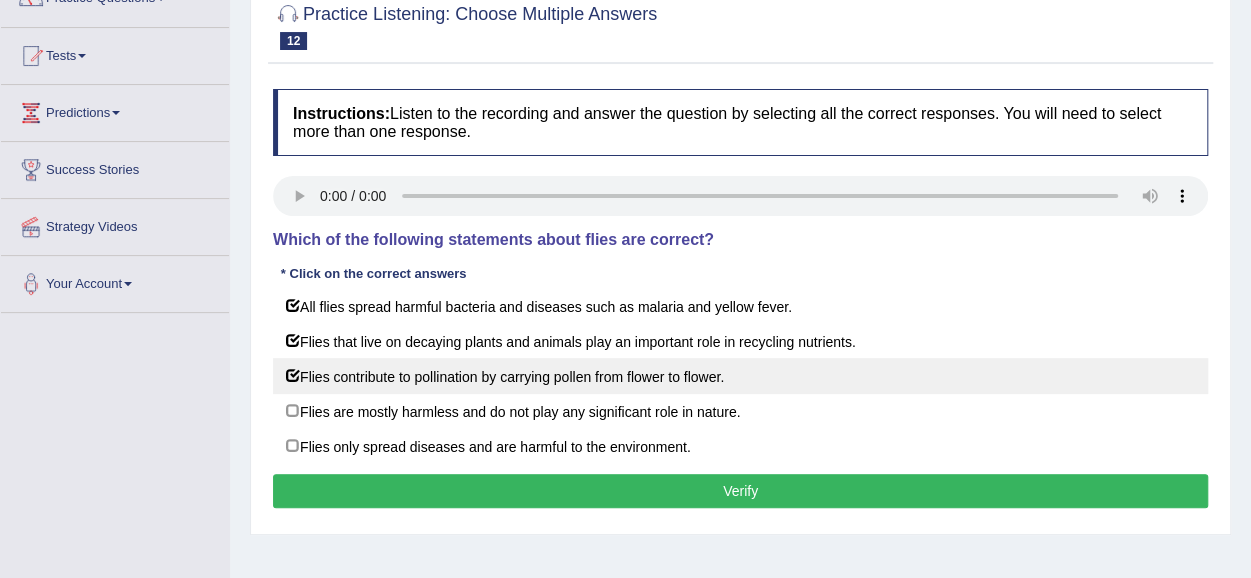 click on "Flies contribute to pollination by carrying pollen from flower to flower." at bounding box center [740, 376] 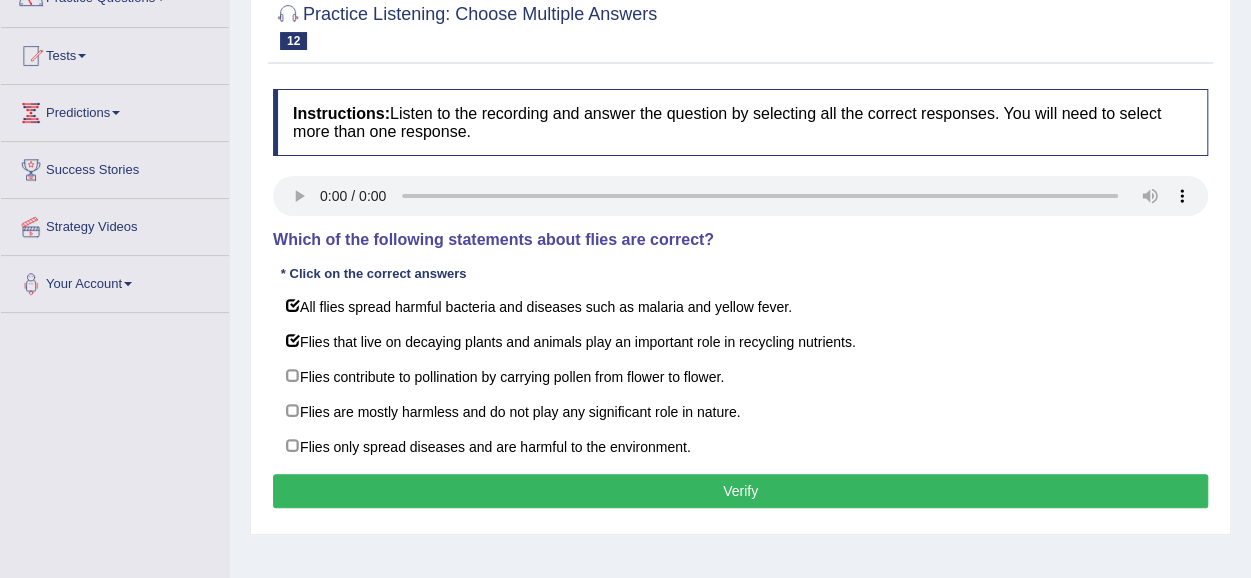 click on "Verify" at bounding box center (740, 491) 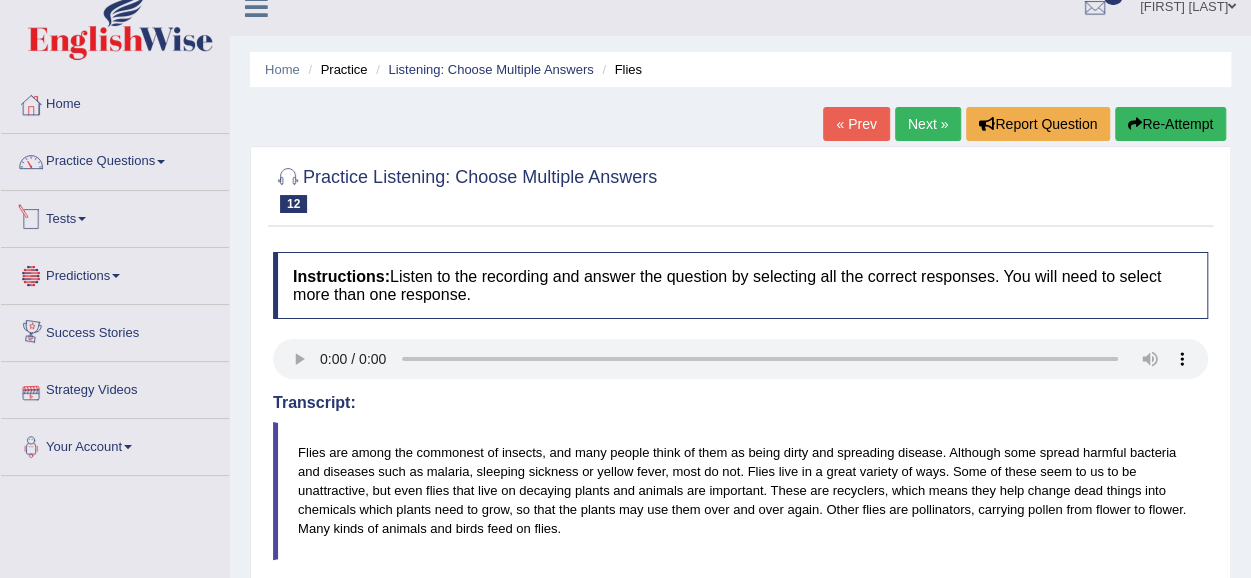 scroll, scrollTop: 8, scrollLeft: 0, axis: vertical 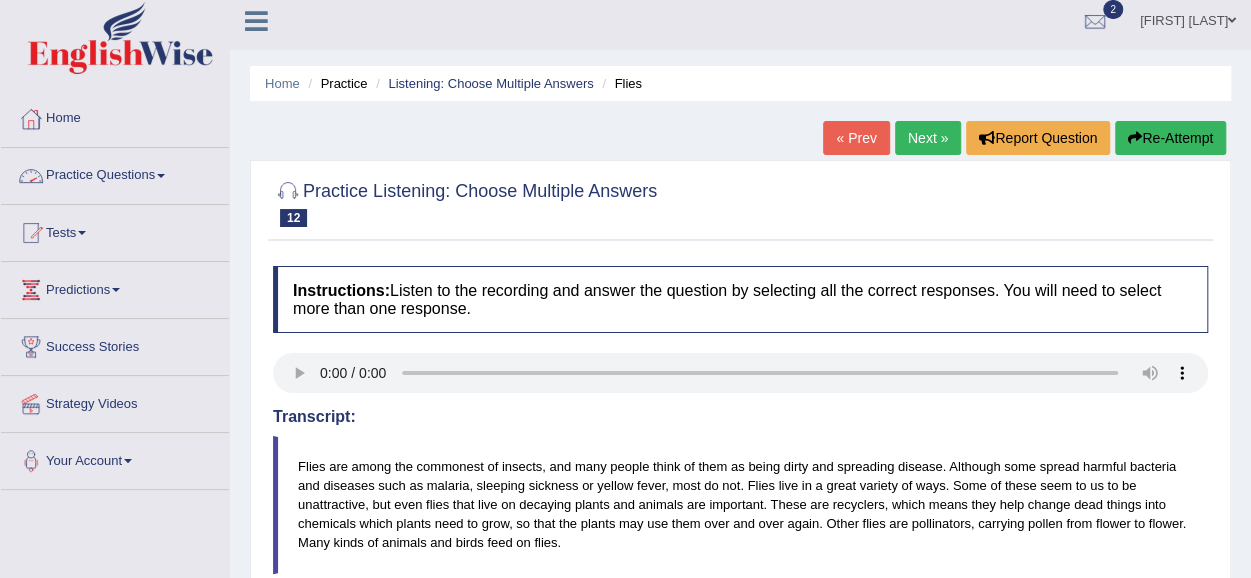click on "Practice Questions" at bounding box center [115, 173] 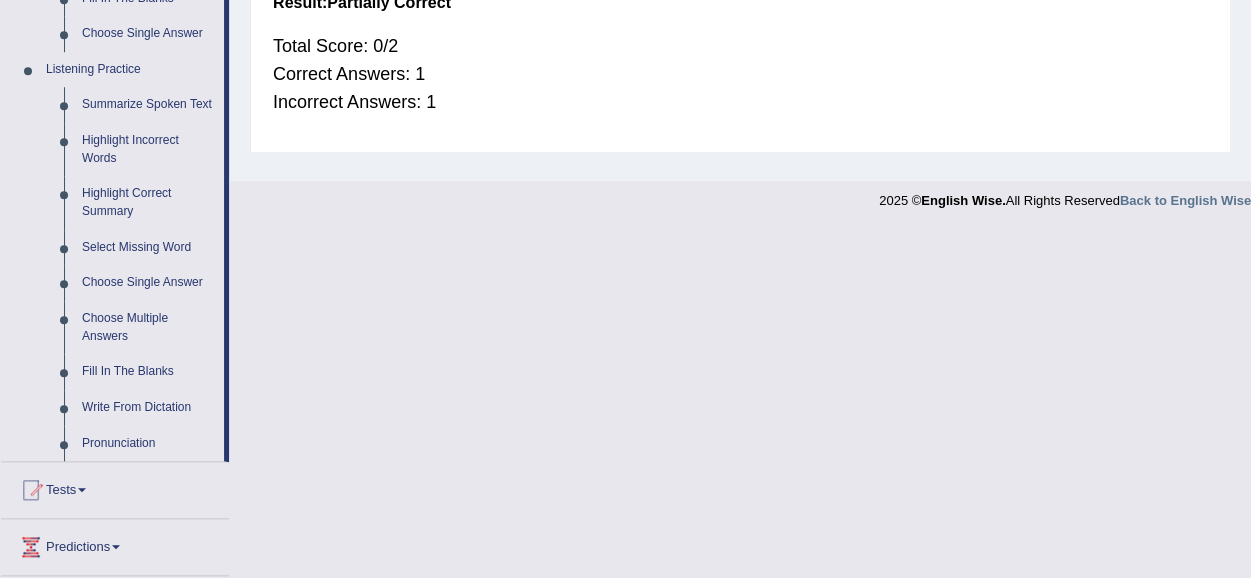 scroll, scrollTop: 836, scrollLeft: 0, axis: vertical 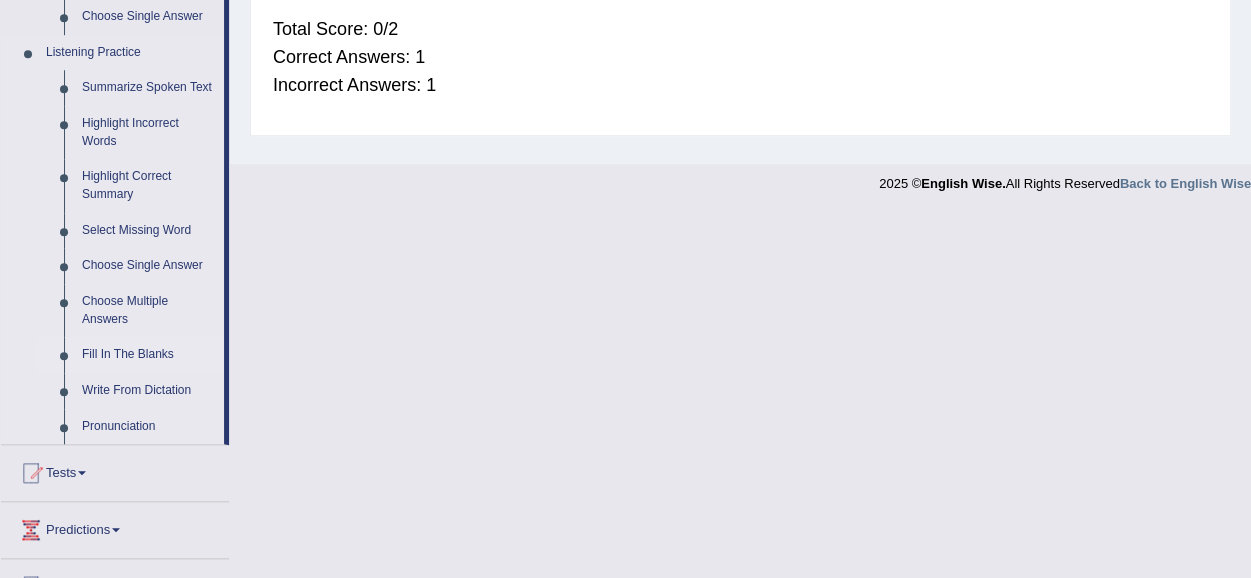click on "Fill In The Blanks" at bounding box center (148, 355) 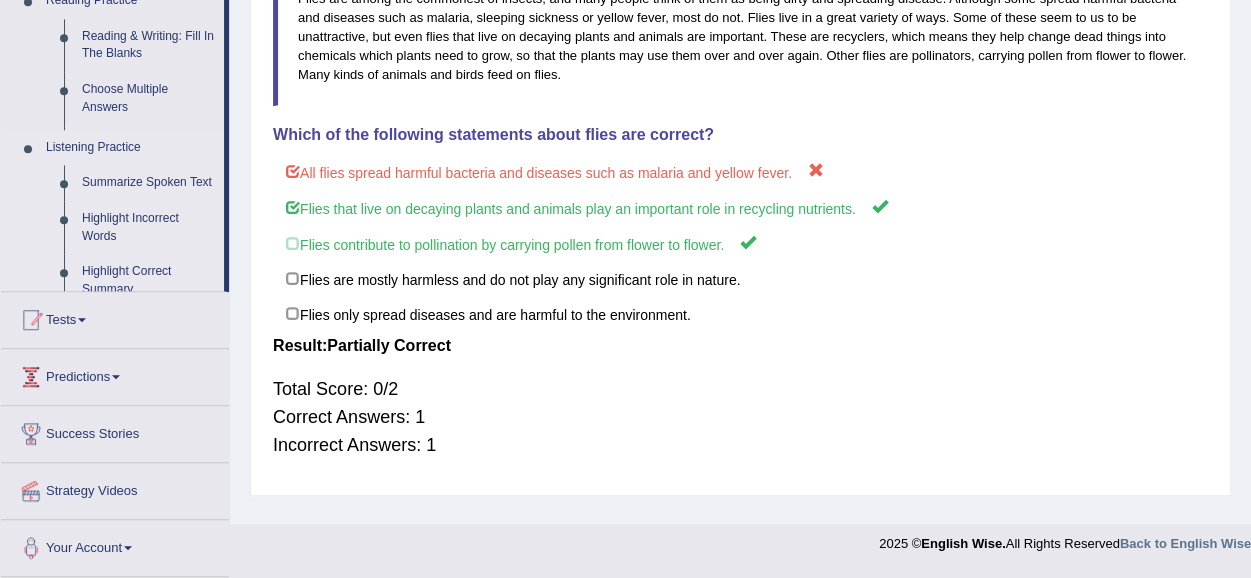 scroll, scrollTop: 472, scrollLeft: 0, axis: vertical 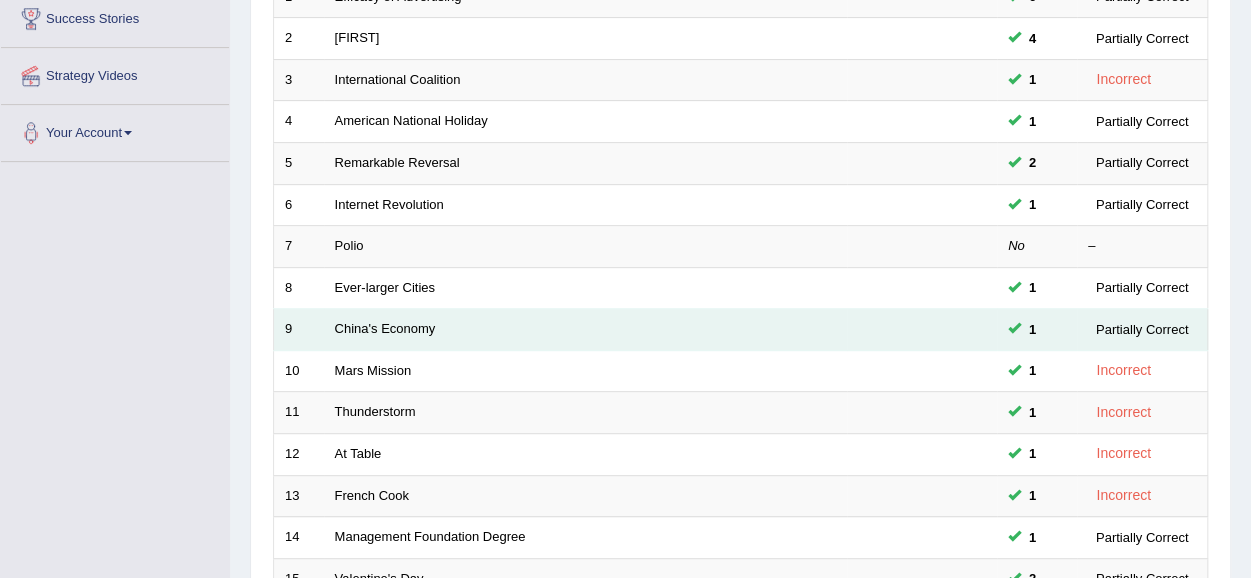 click on "China's Economy" at bounding box center (585, 330) 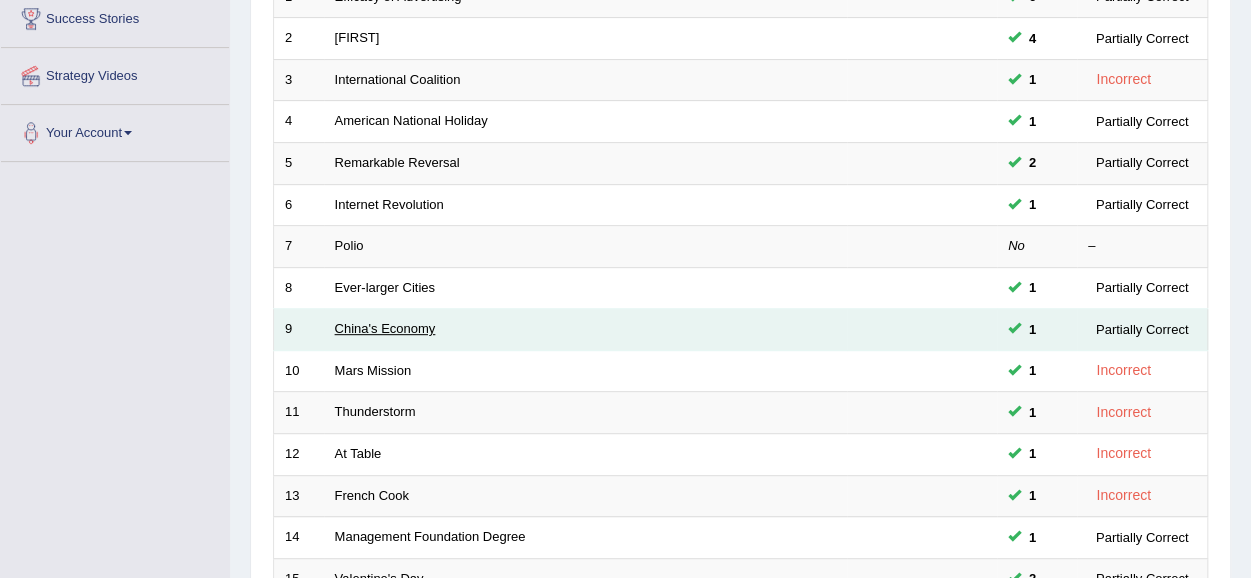 click on "China's Economy" at bounding box center (385, 328) 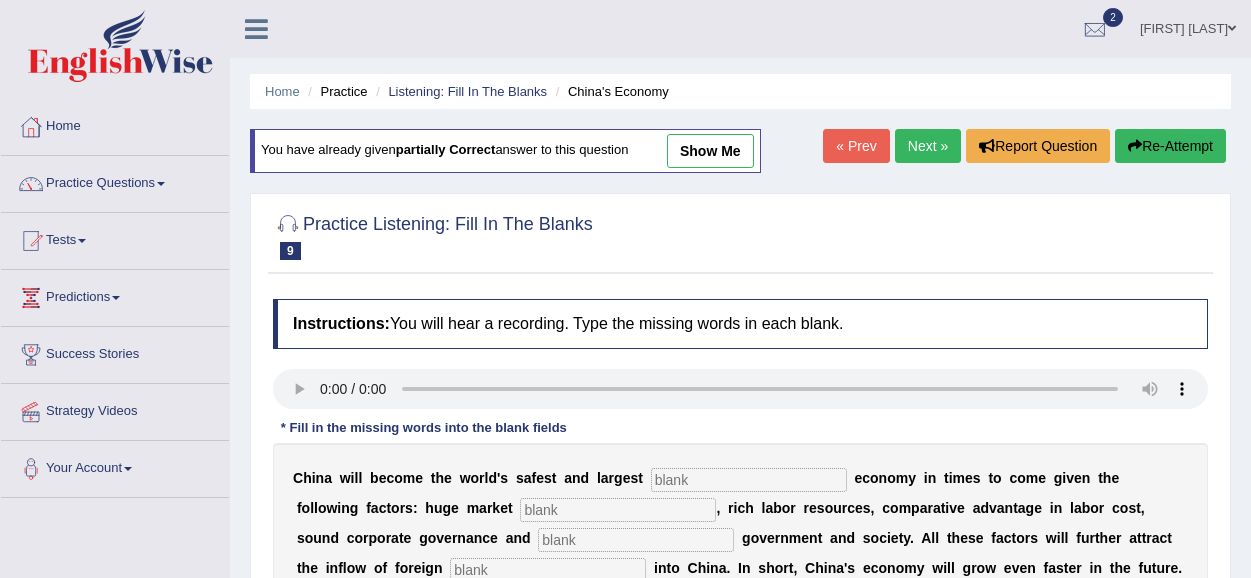 scroll, scrollTop: 0, scrollLeft: 0, axis: both 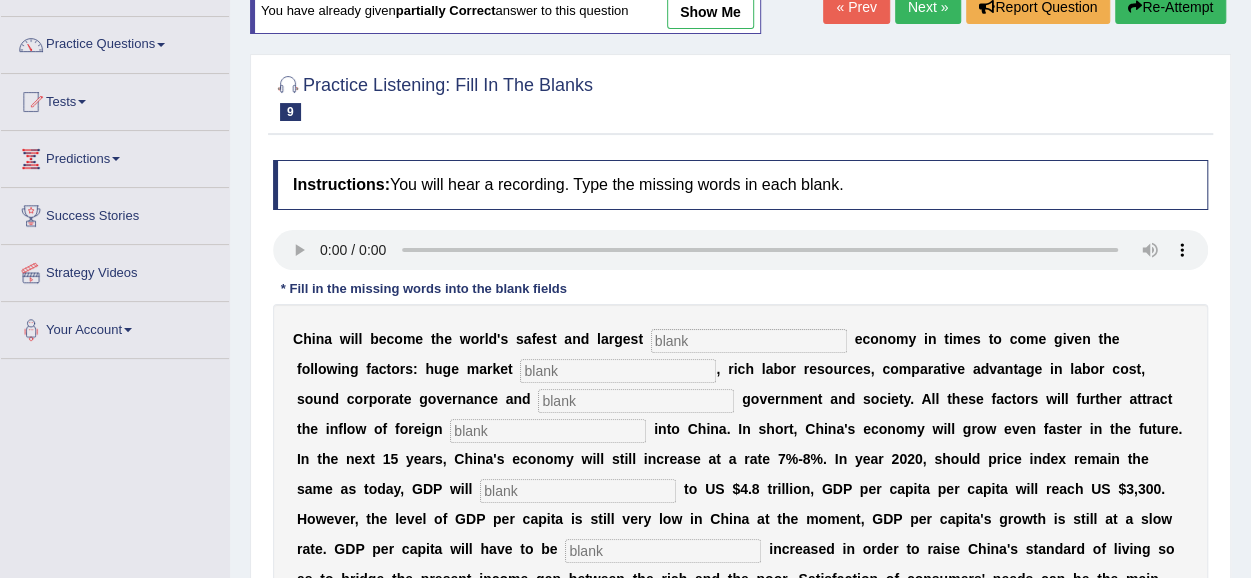 click at bounding box center [749, 341] 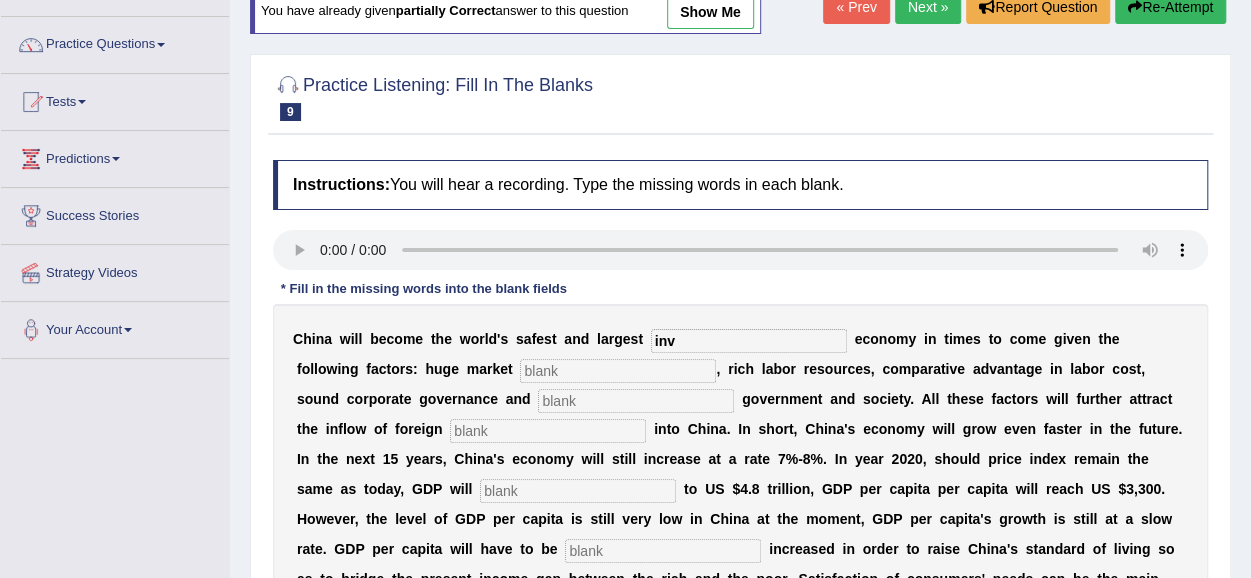 type on "inv" 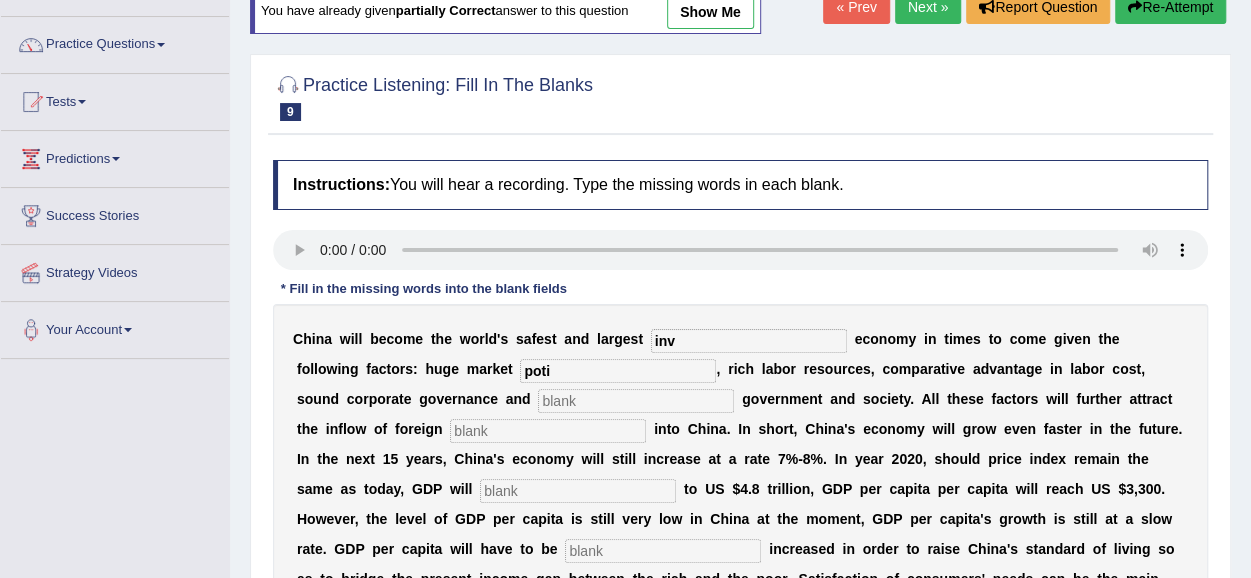 type on "poti" 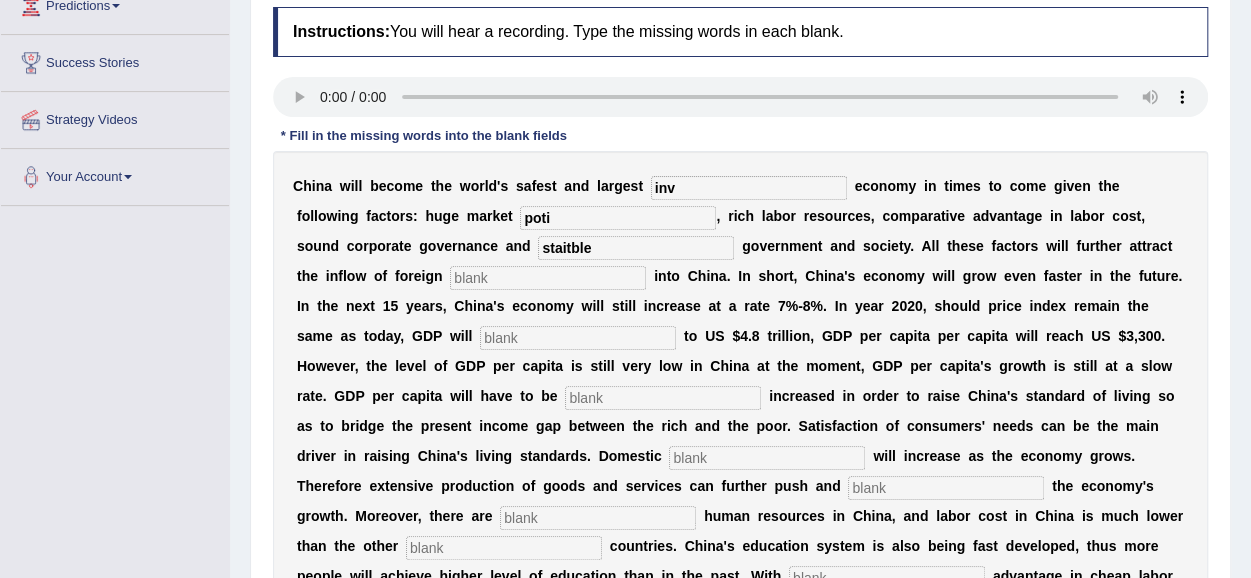 scroll, scrollTop: 303, scrollLeft: 0, axis: vertical 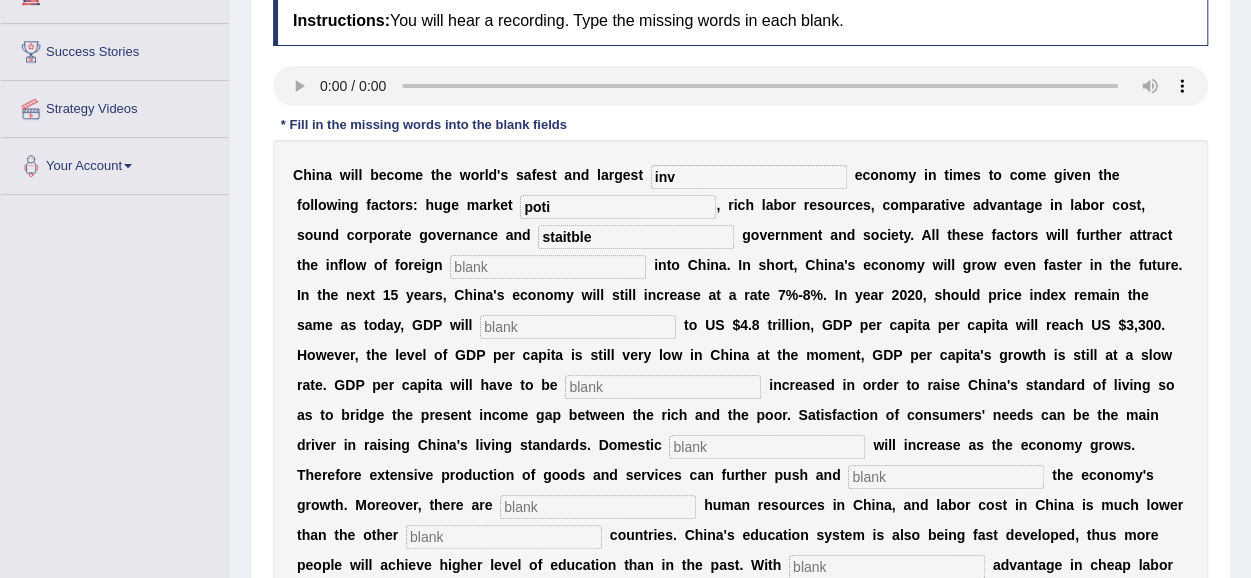 type on "staitble" 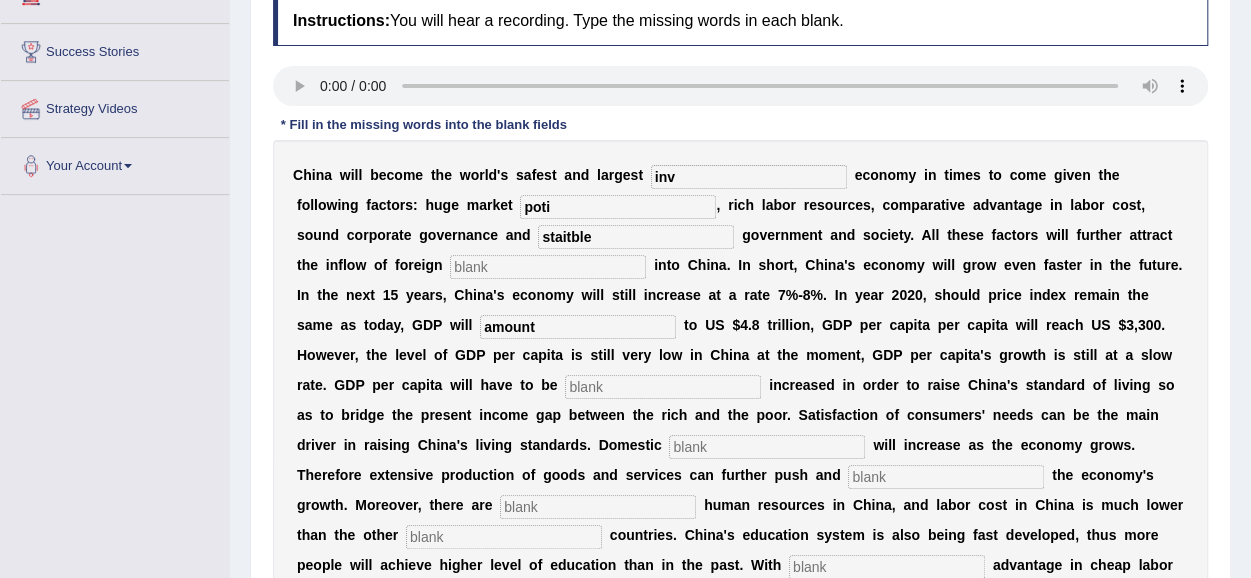 type on "amount" 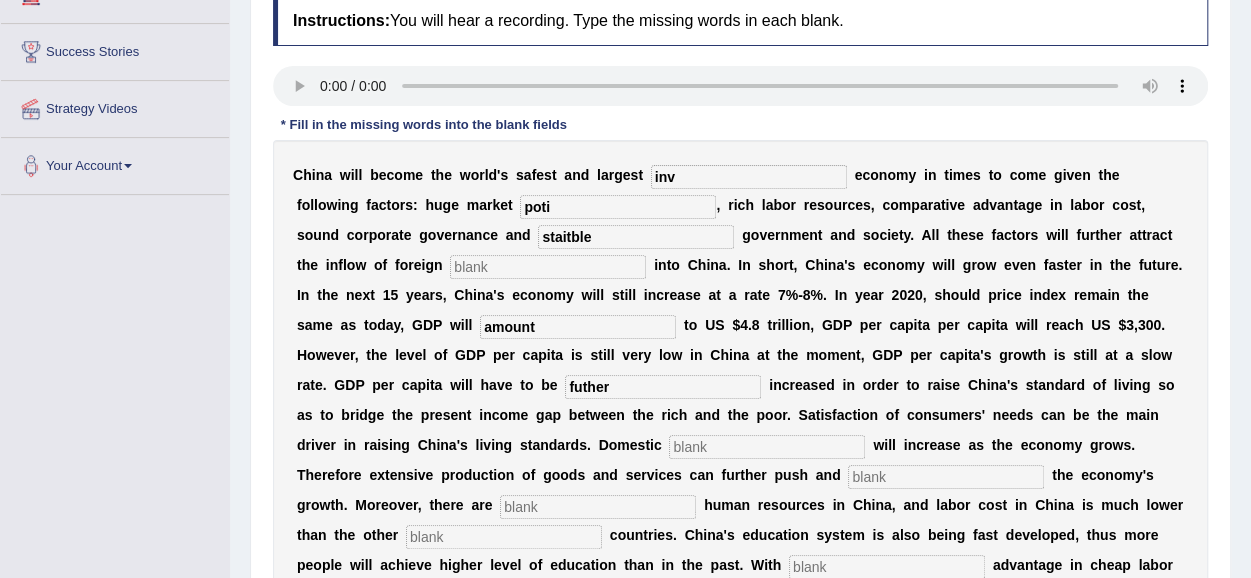 type on "futher" 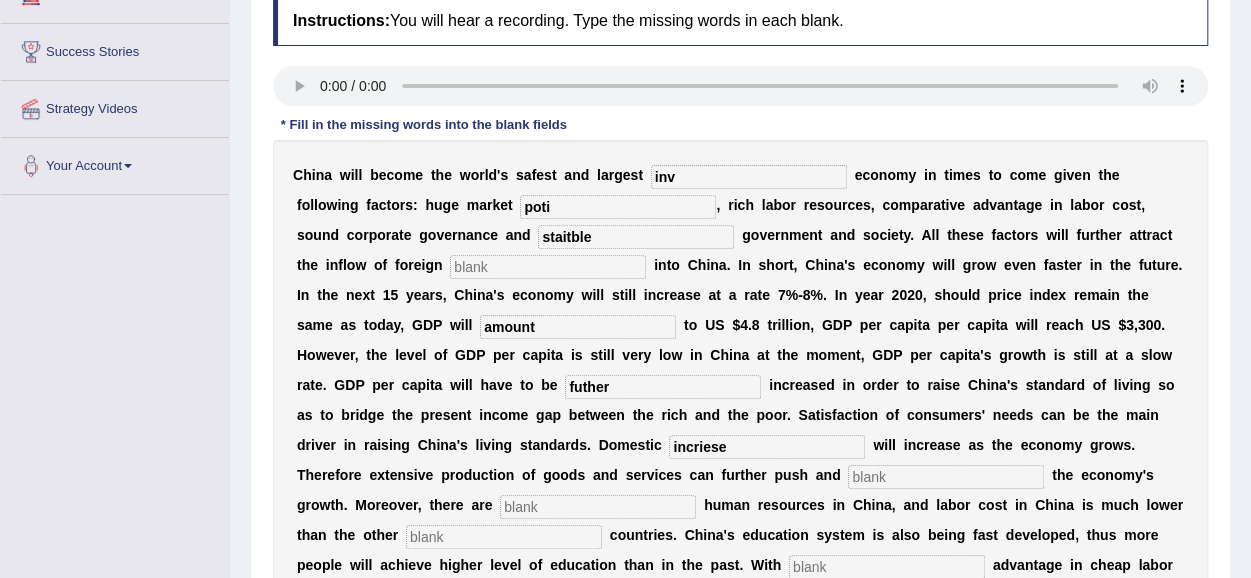 type on "incriese" 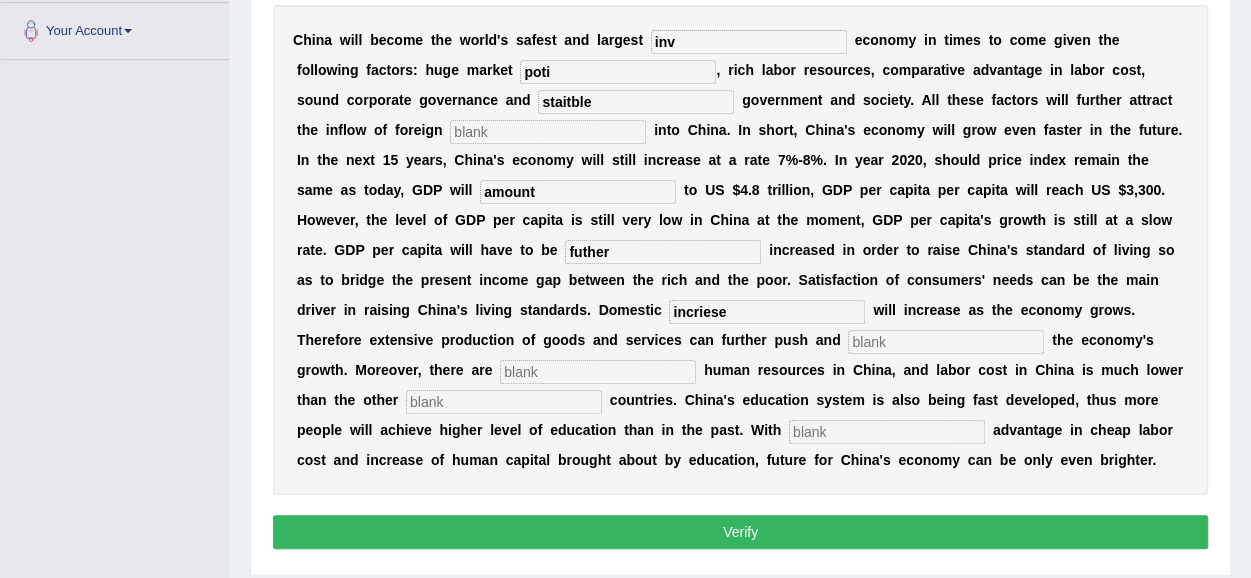 scroll, scrollTop: 439, scrollLeft: 0, axis: vertical 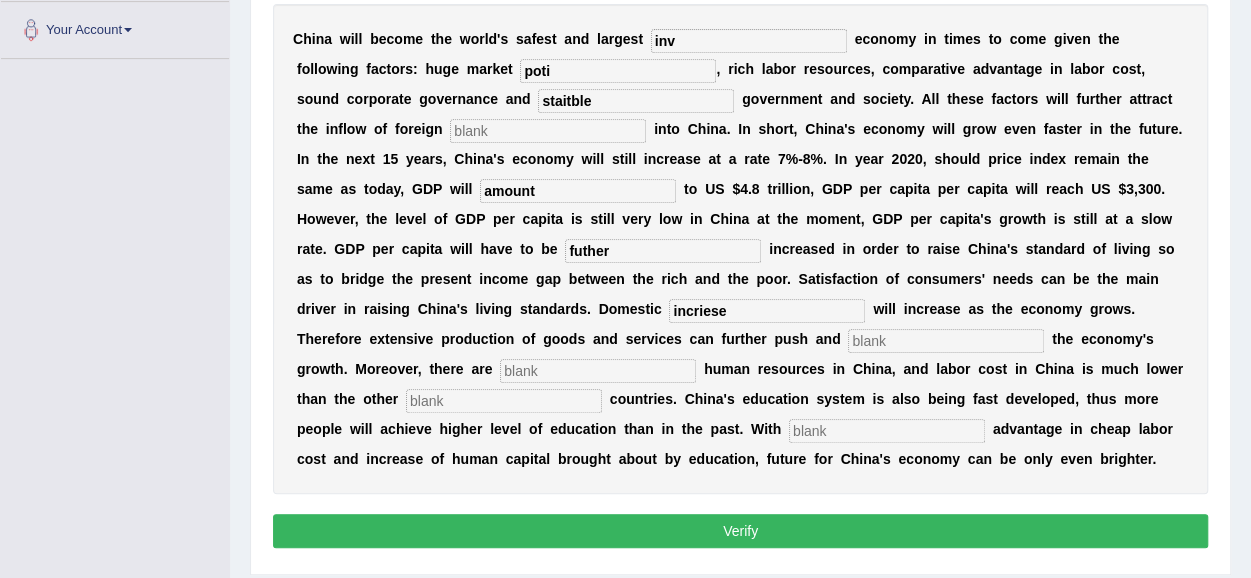 click at bounding box center (887, 431) 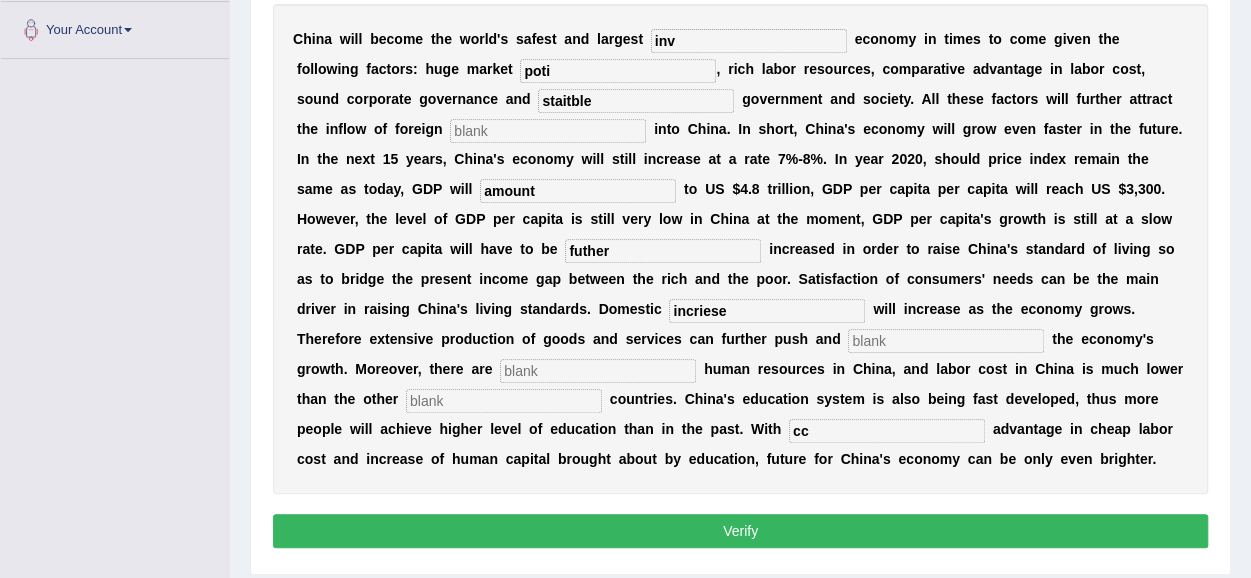 type on "cc" 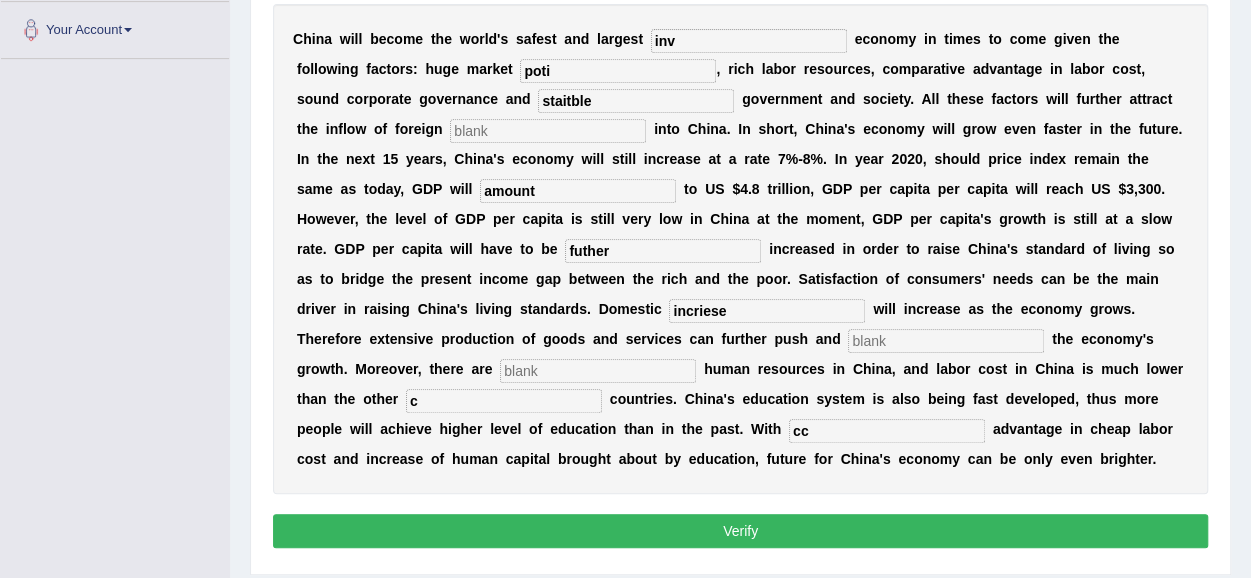 click on "c" at bounding box center (504, 401) 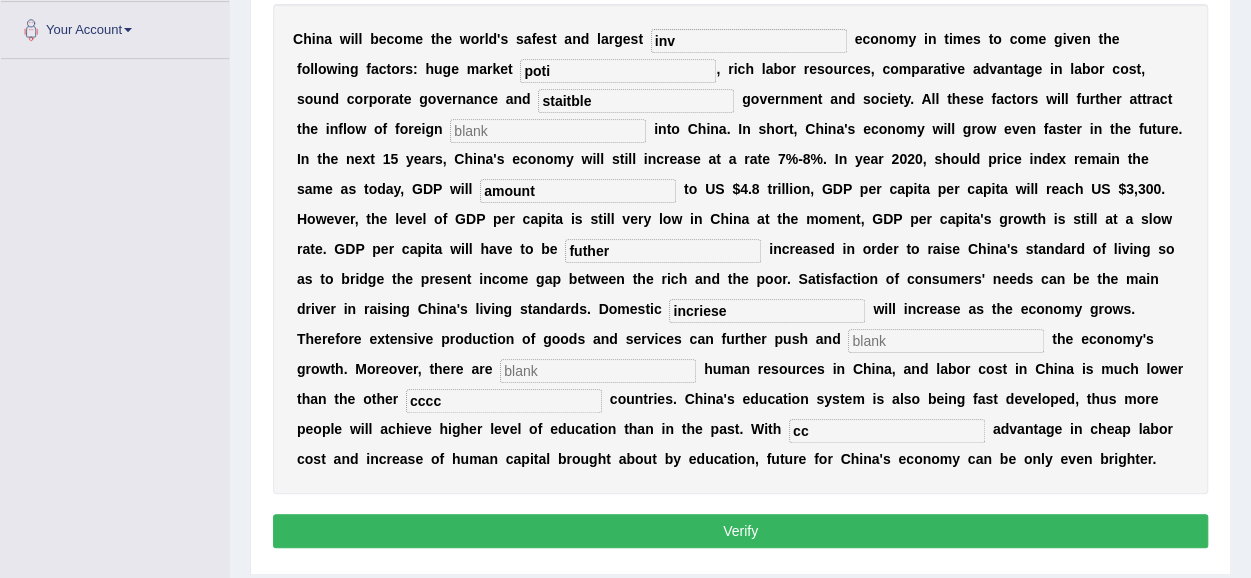 type on "cccc" 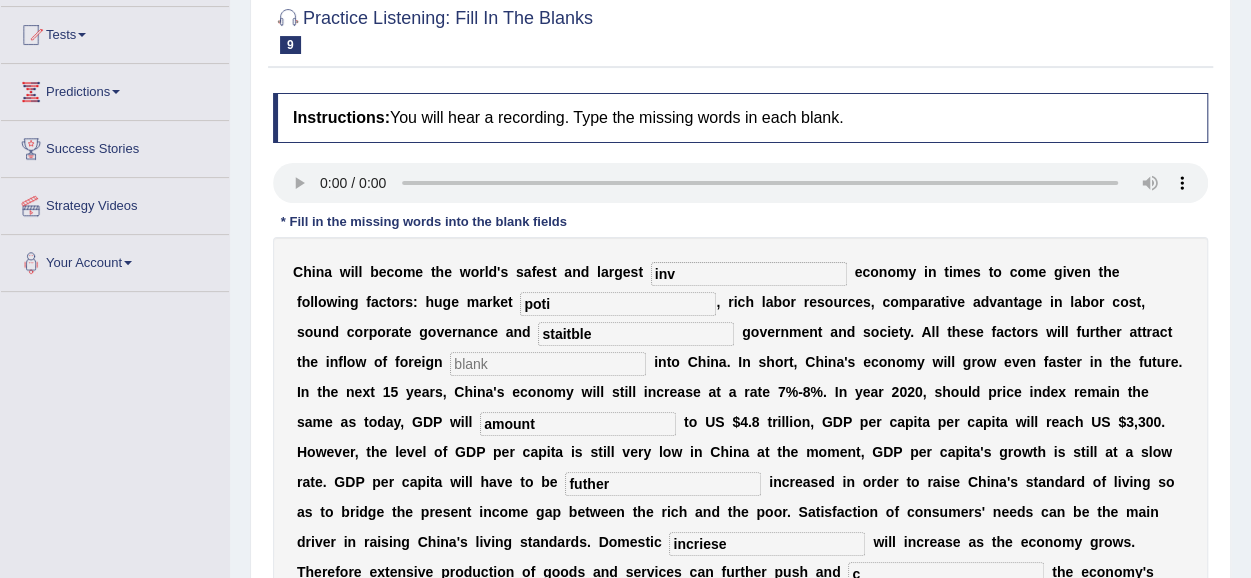 scroll, scrollTop: 205, scrollLeft: 0, axis: vertical 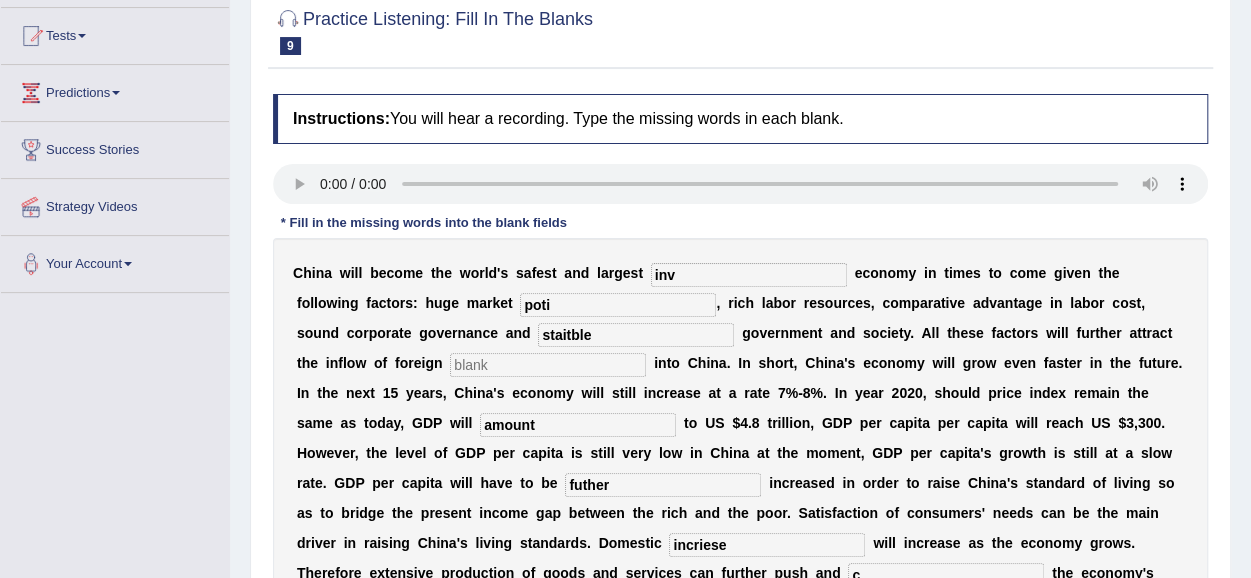 type on "c" 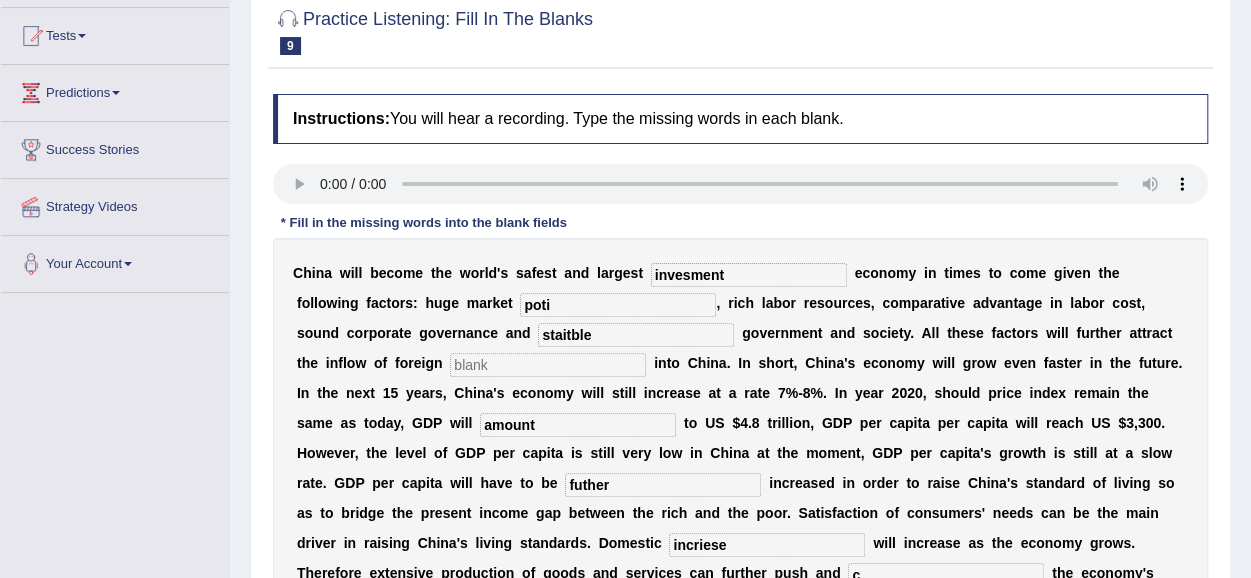 type on "invesment" 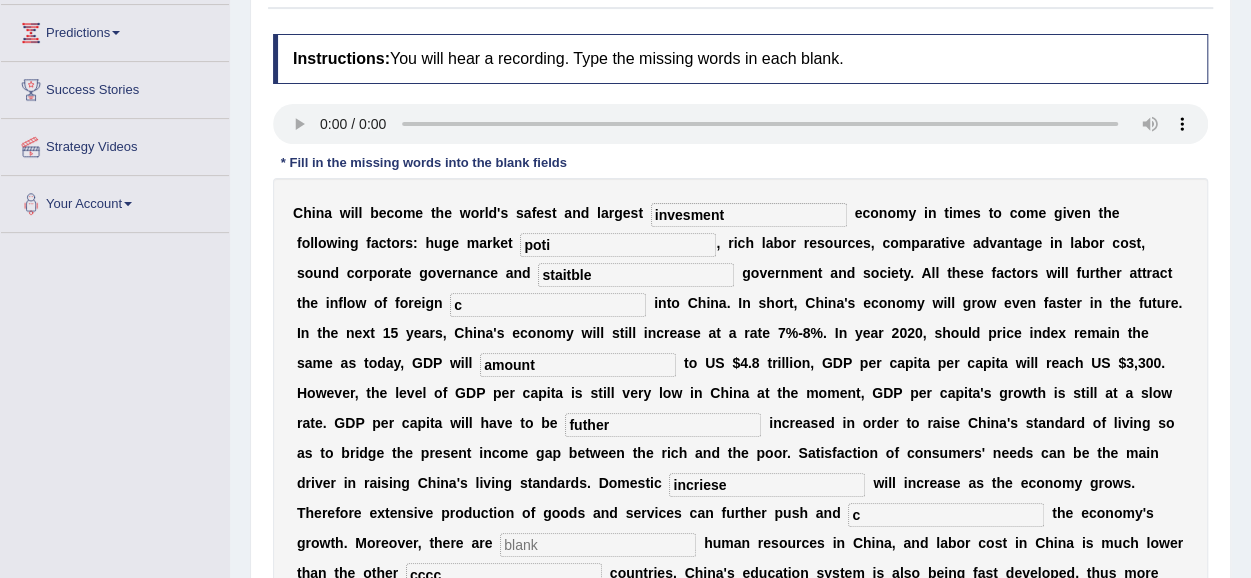 scroll, scrollTop: 268, scrollLeft: 0, axis: vertical 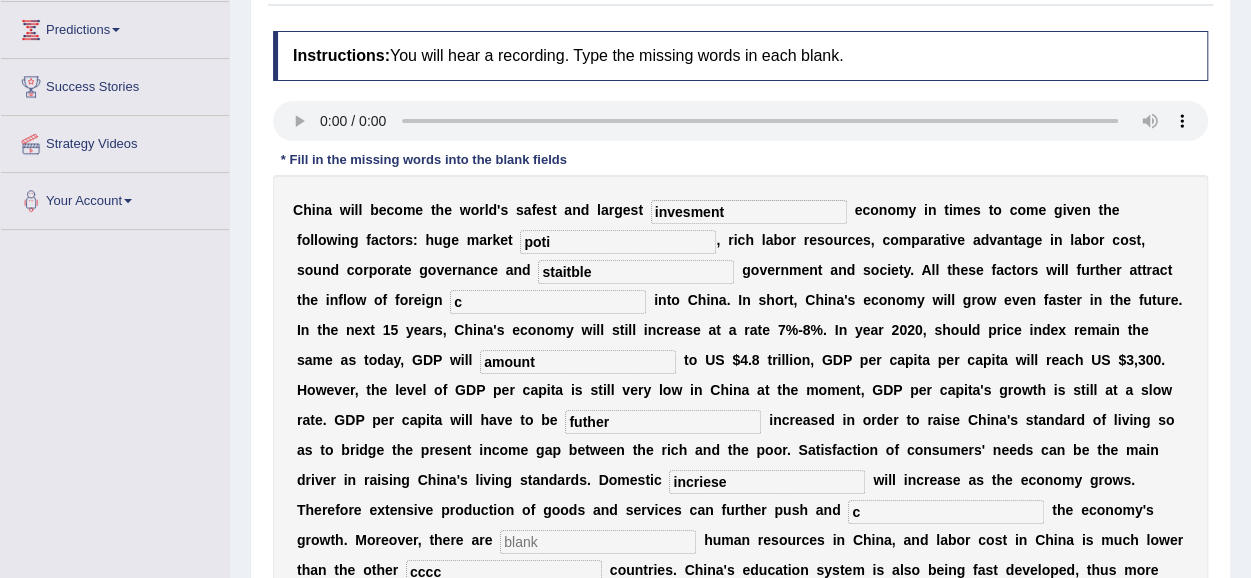 type on "c" 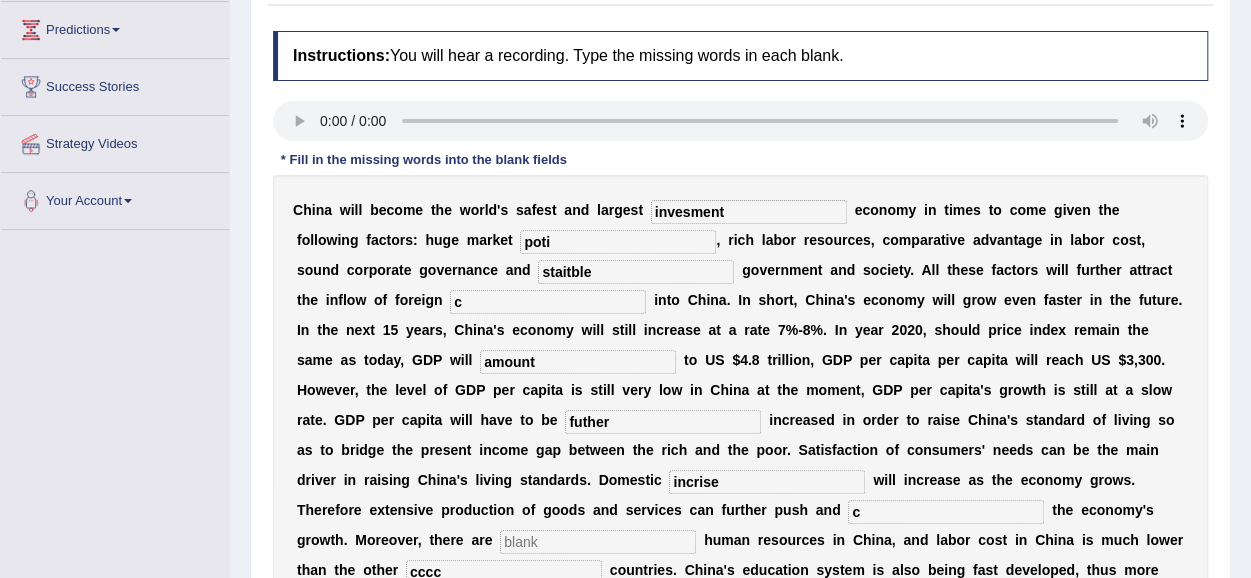 type on "incrise" 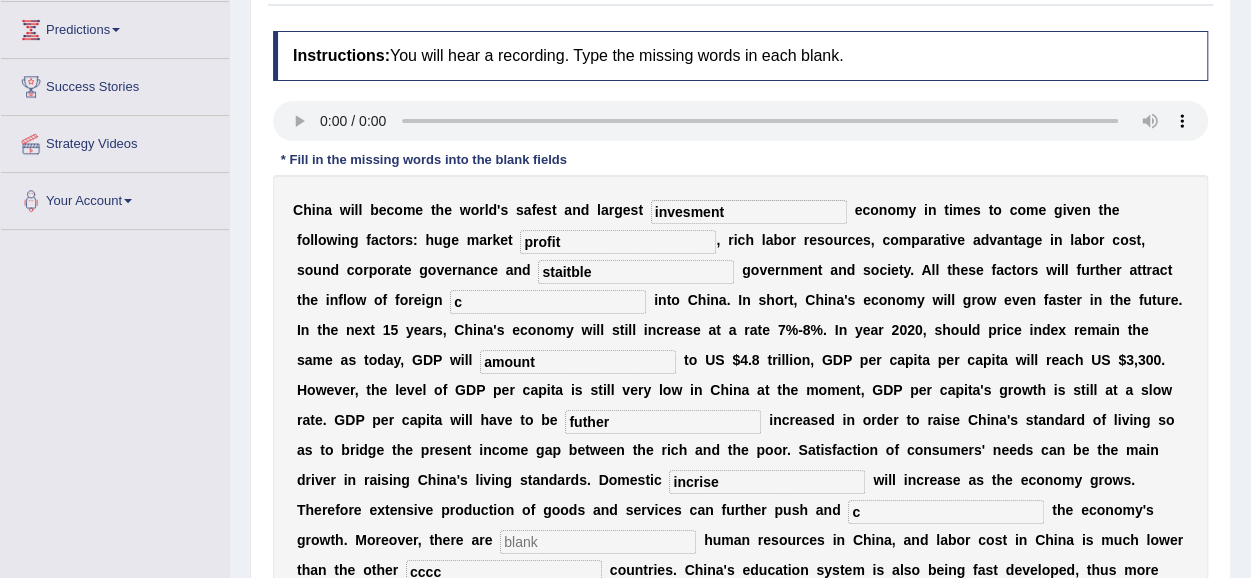 type on "profit" 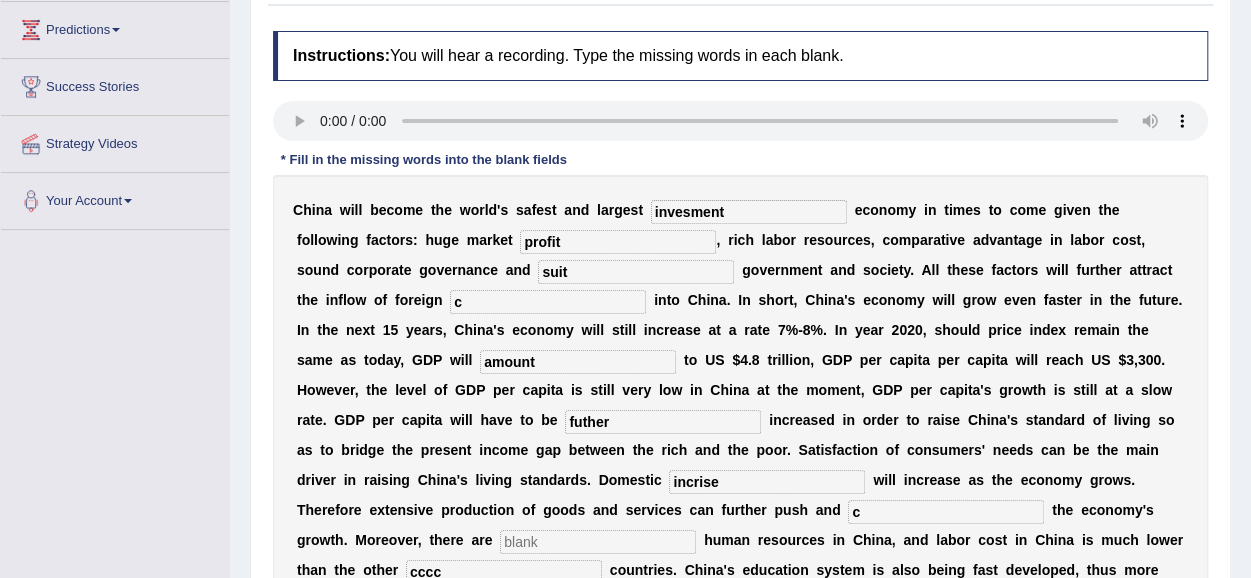 click on "suit" at bounding box center [636, 272] 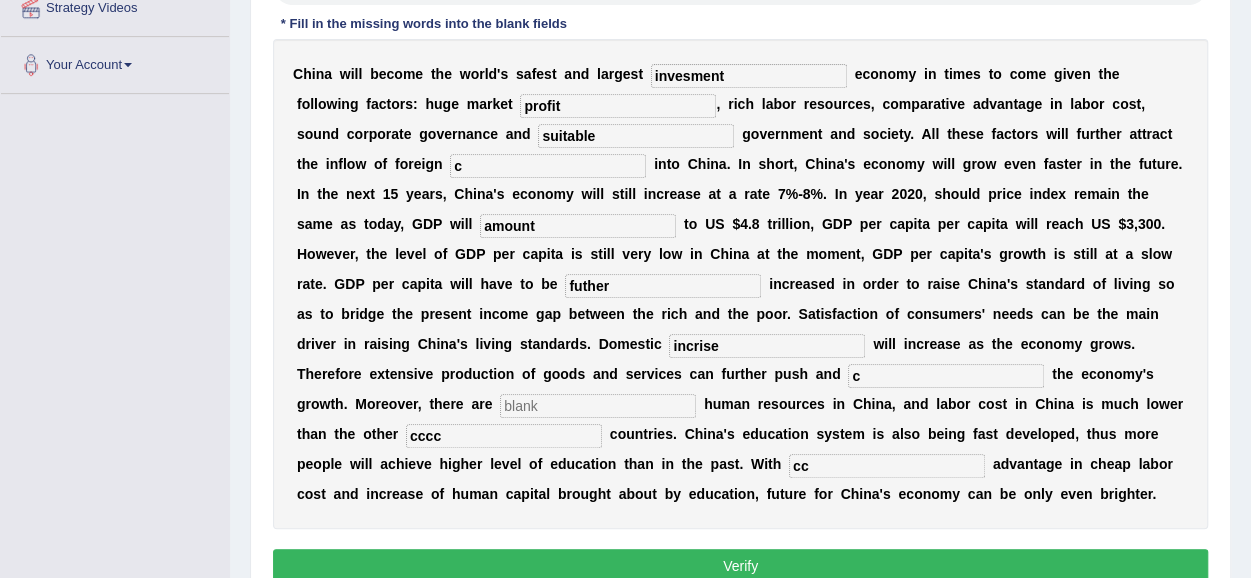 scroll, scrollTop: 406, scrollLeft: 0, axis: vertical 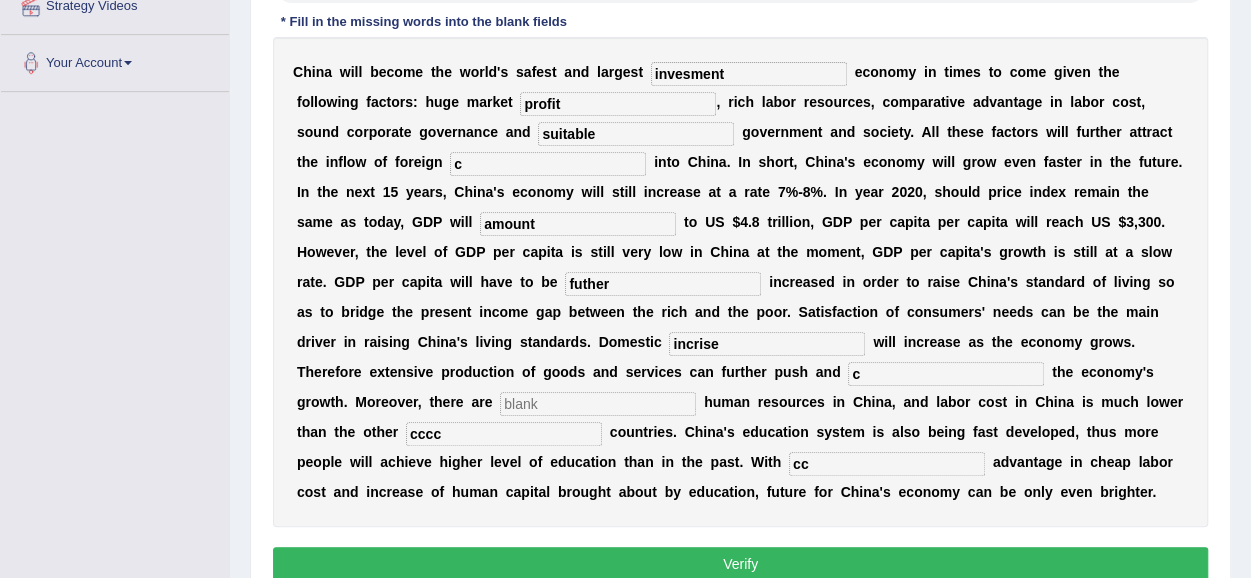 type on "suitable" 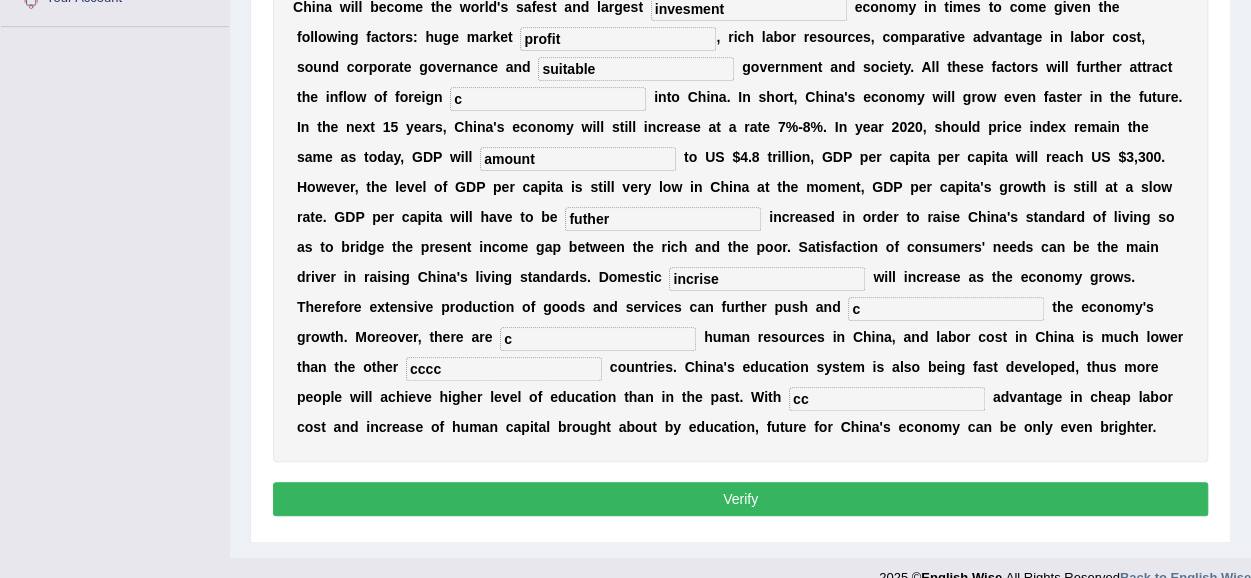 scroll, scrollTop: 470, scrollLeft: 0, axis: vertical 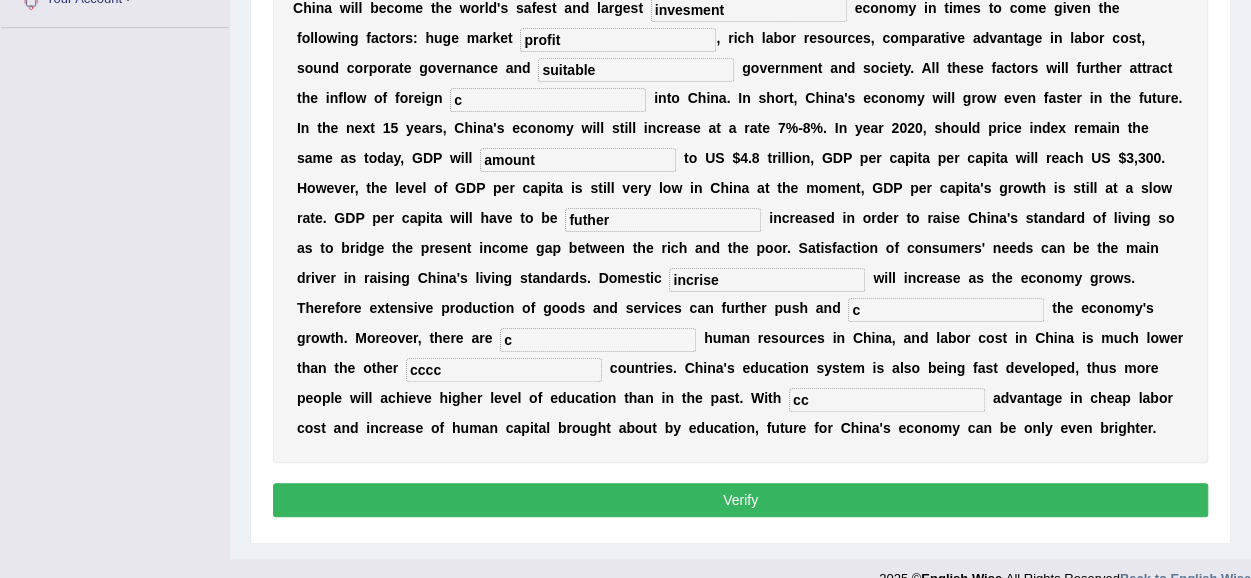type on "c" 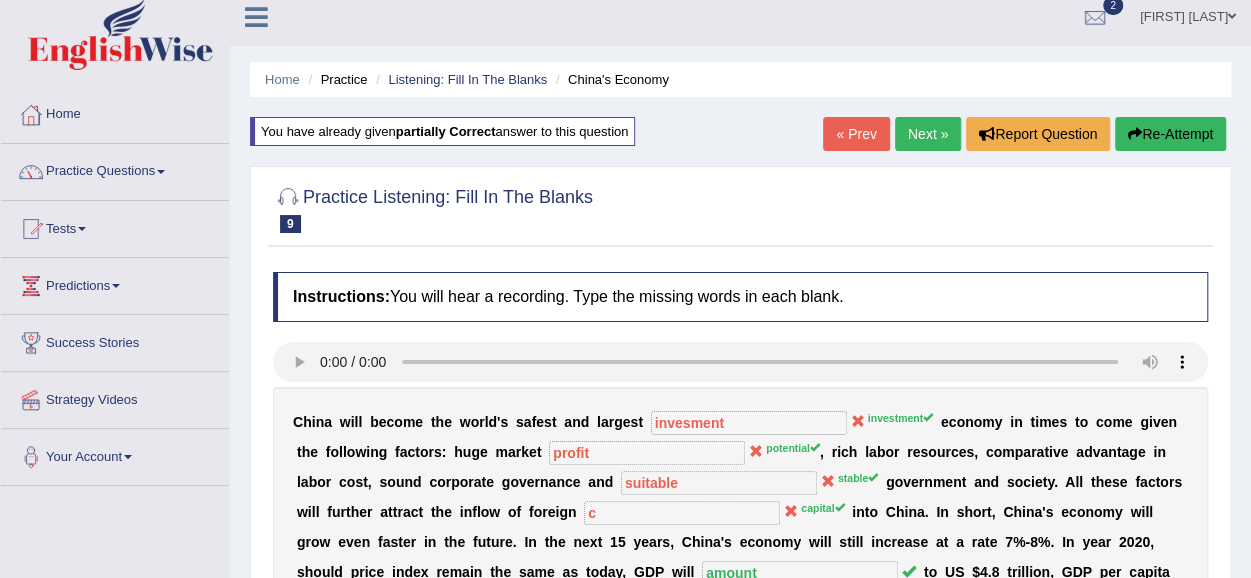 scroll, scrollTop: 5, scrollLeft: 0, axis: vertical 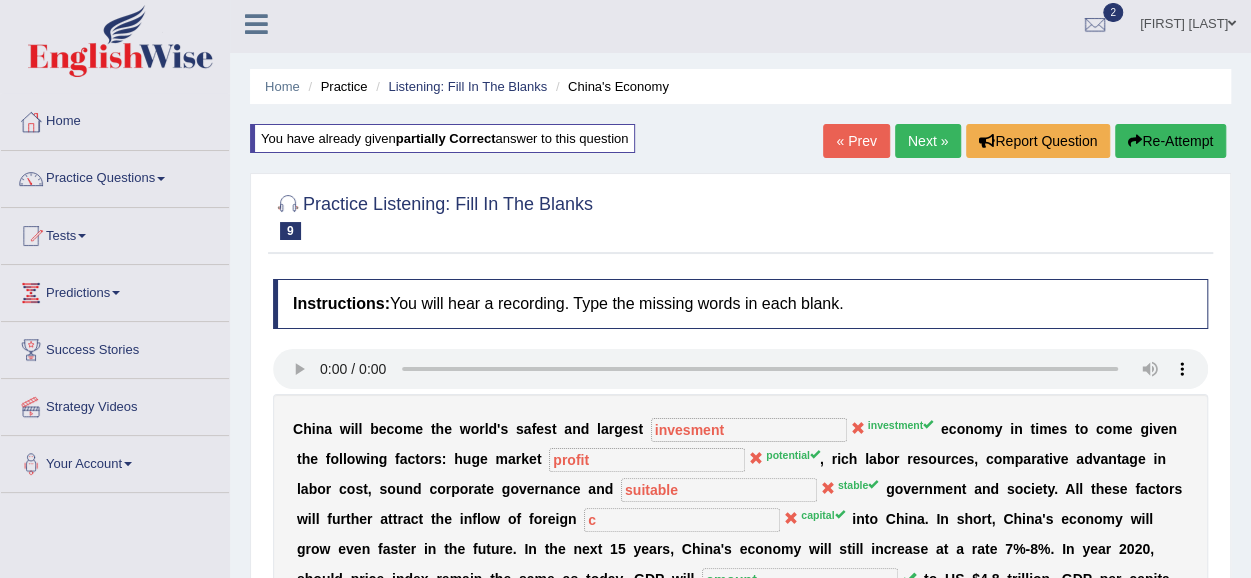 click on "Next »" at bounding box center (928, 141) 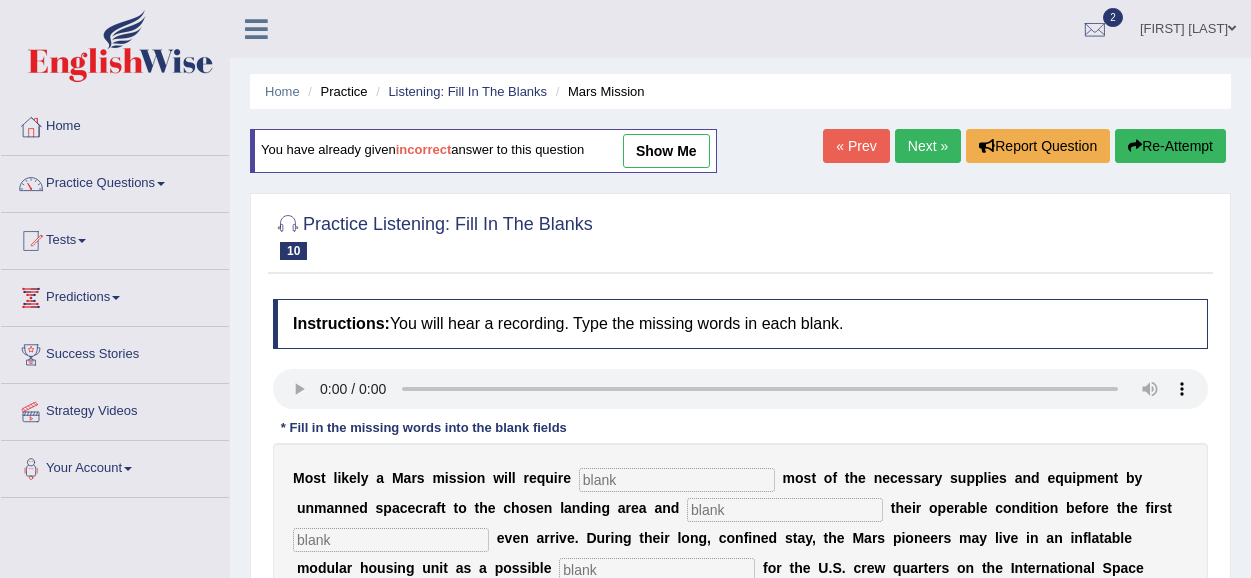 scroll, scrollTop: 0, scrollLeft: 0, axis: both 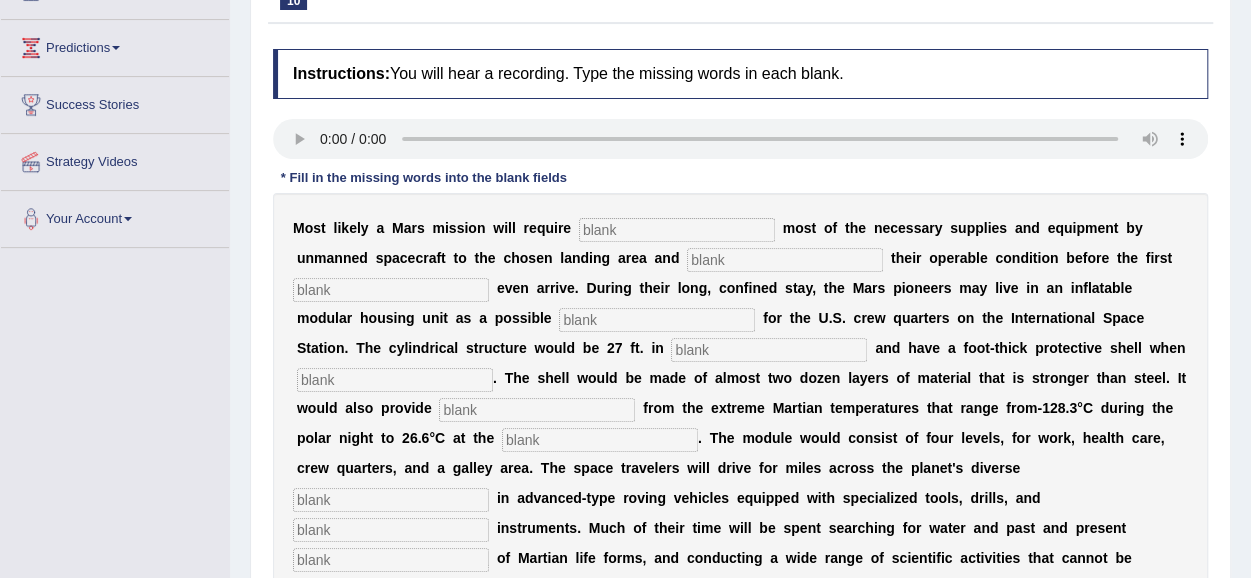 click at bounding box center (677, 230) 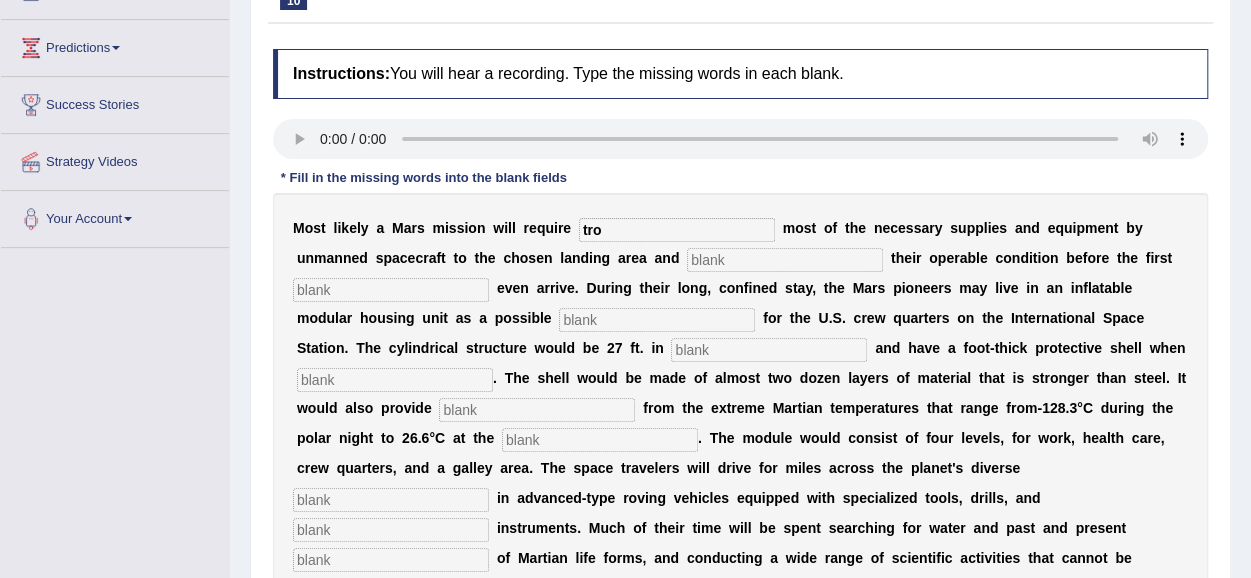 type on "tro" 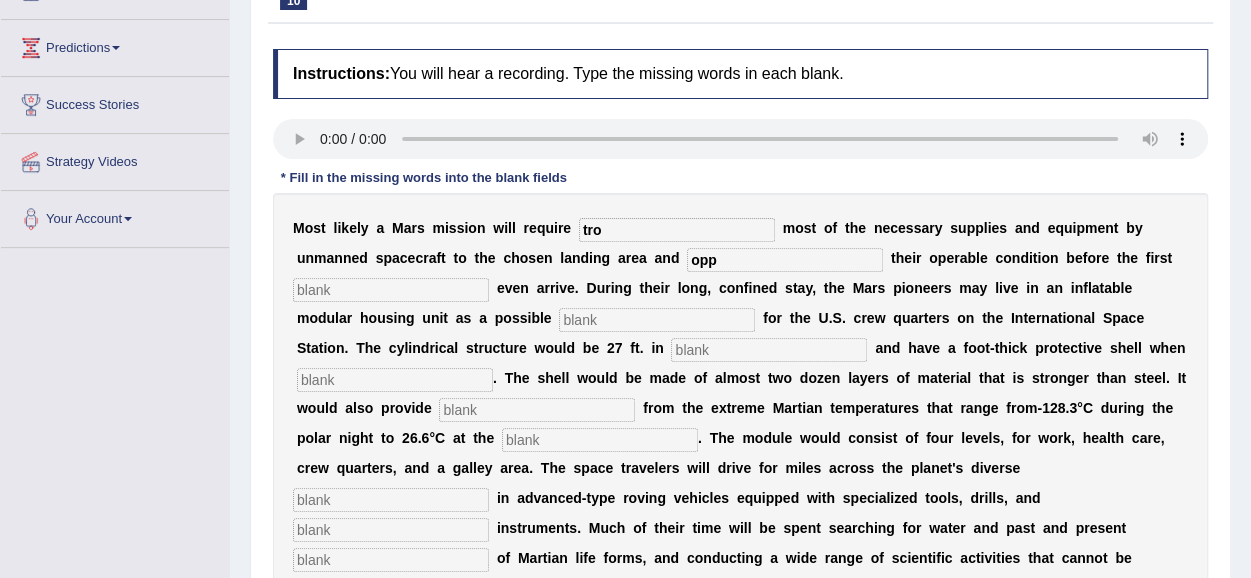type on "opp" 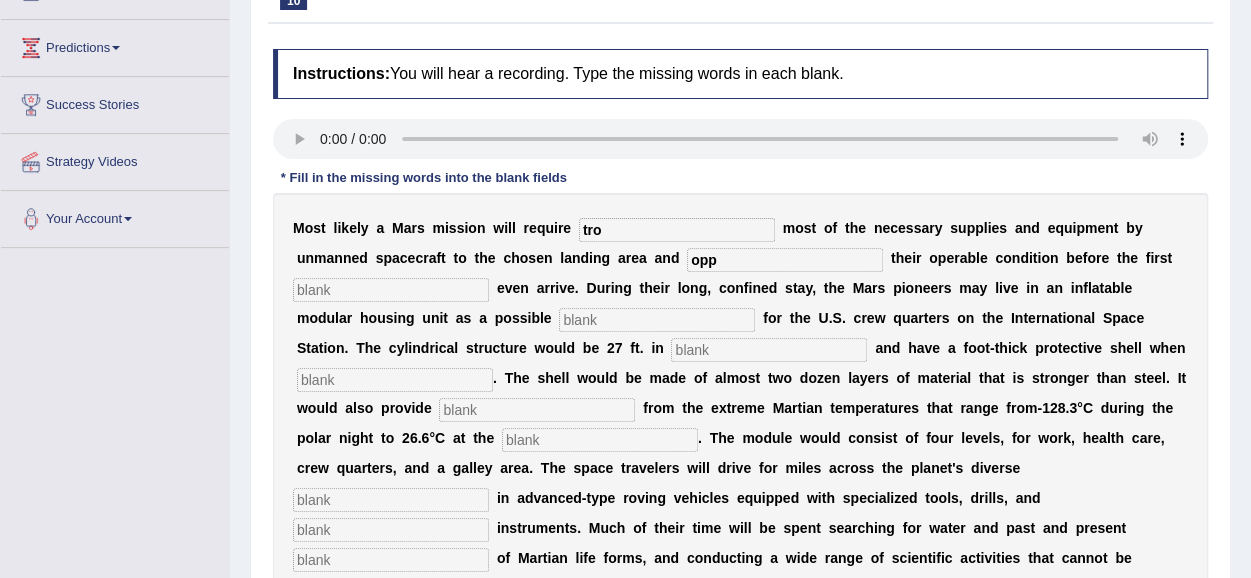 click at bounding box center (391, 290) 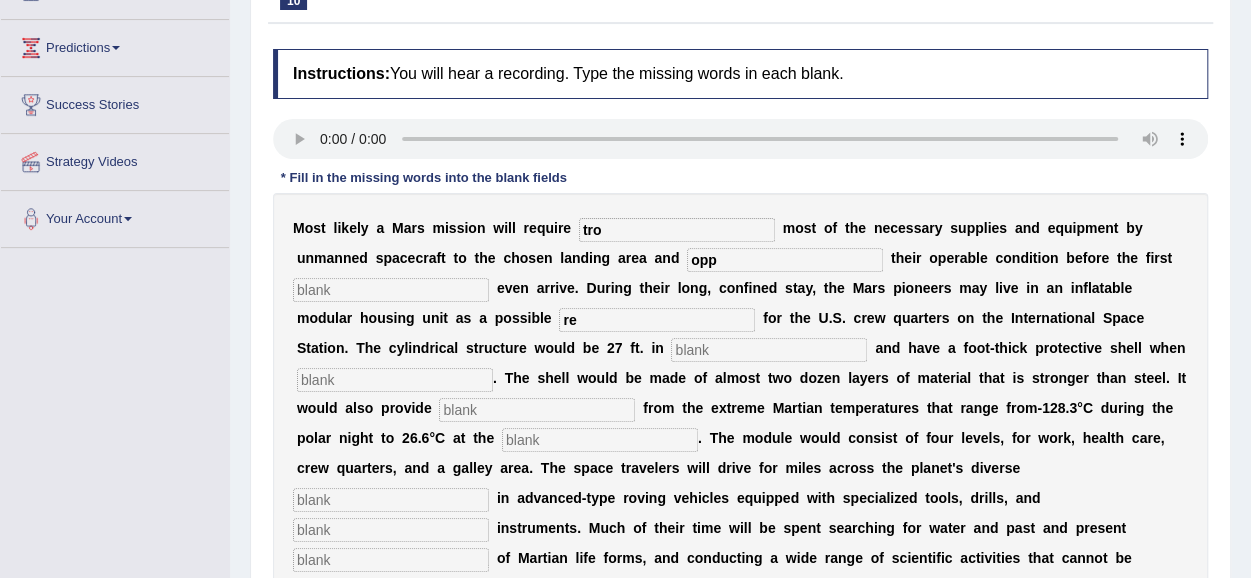 type on "re" 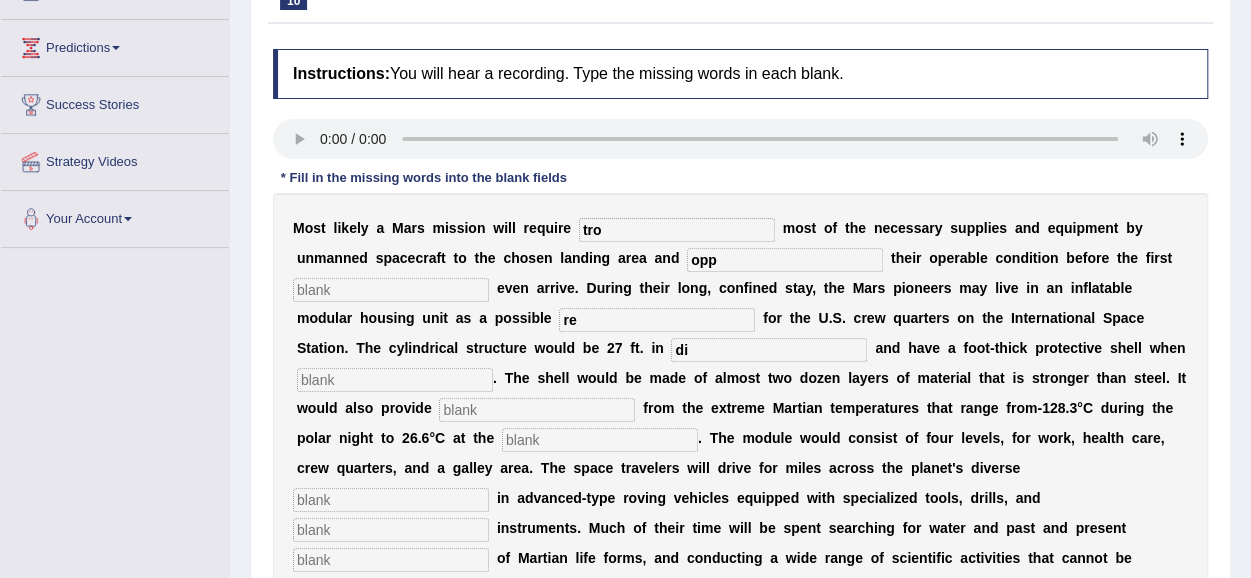 type on "di" 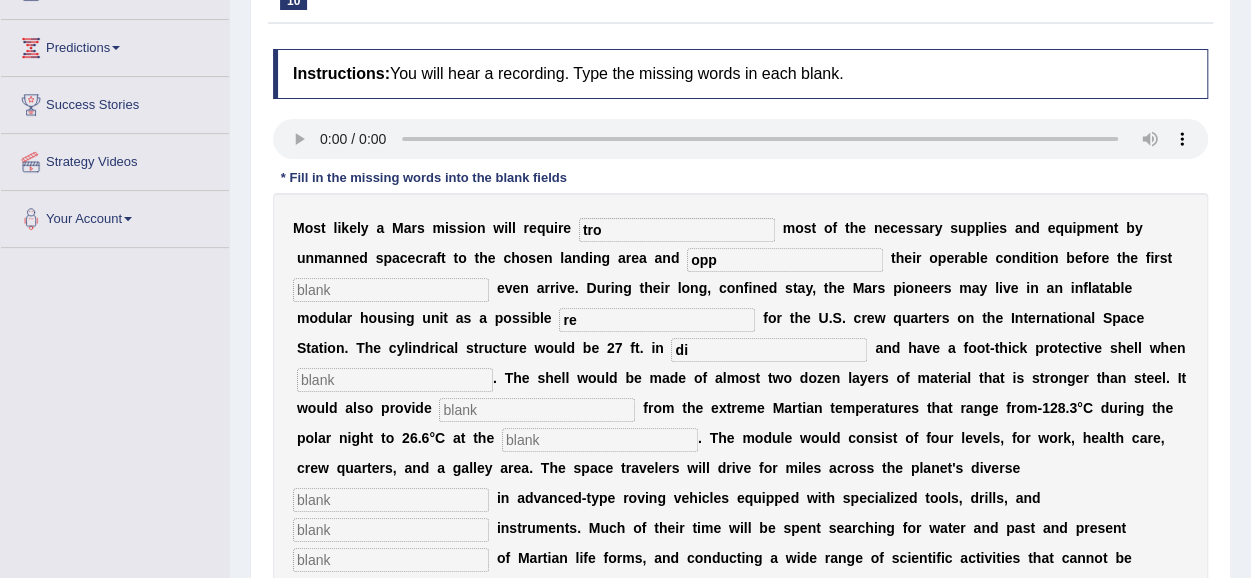 click at bounding box center [600, 440] 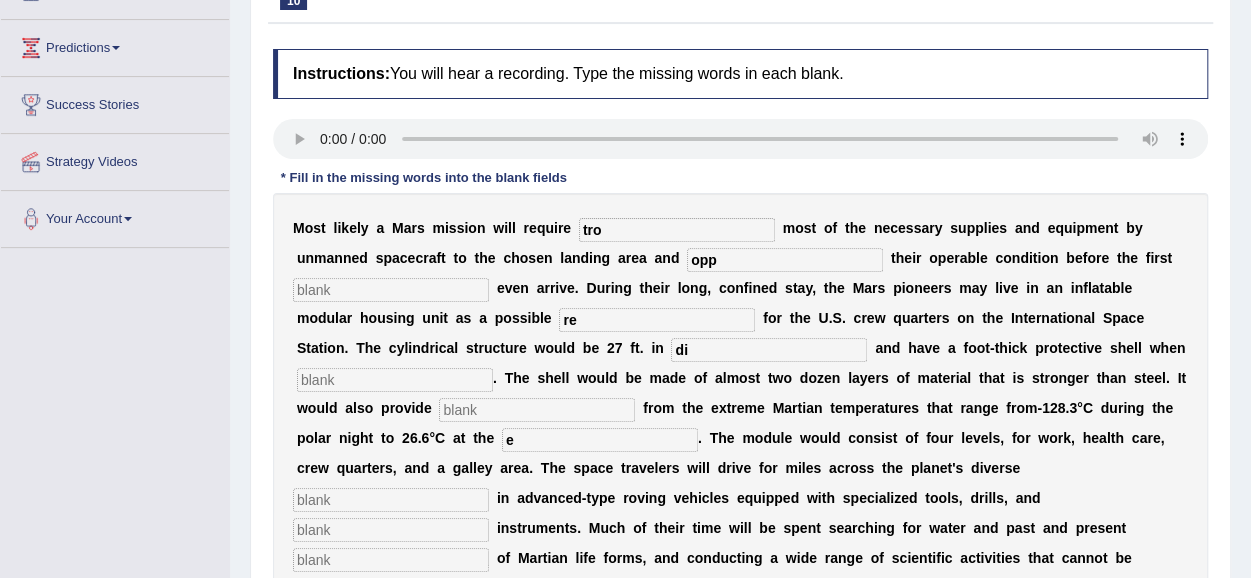 type on "e" 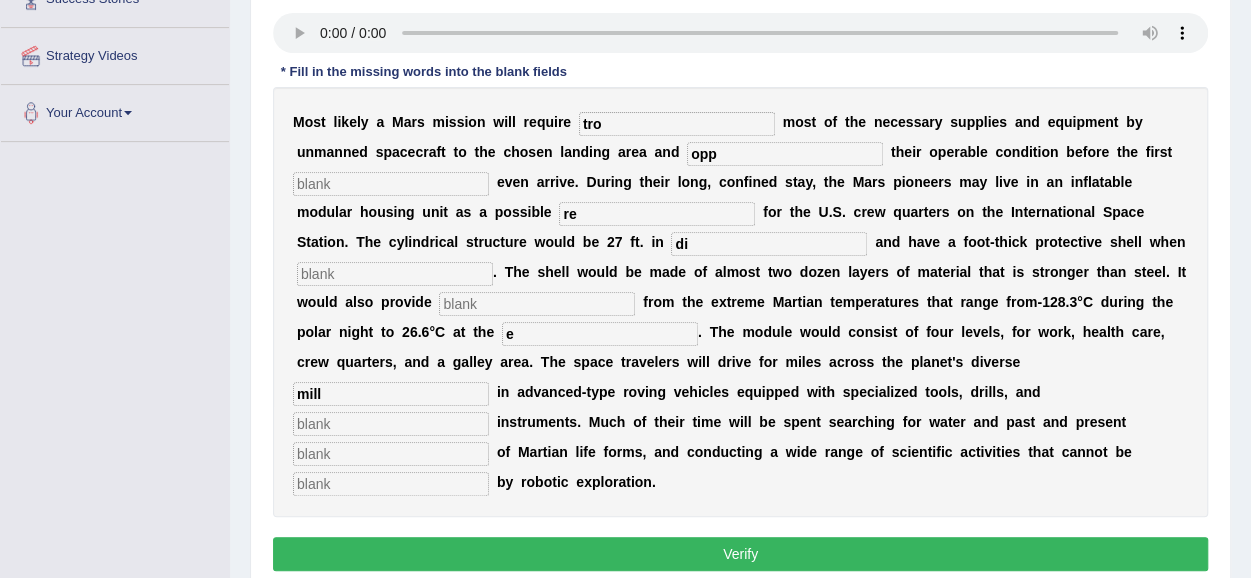 scroll, scrollTop: 357, scrollLeft: 0, axis: vertical 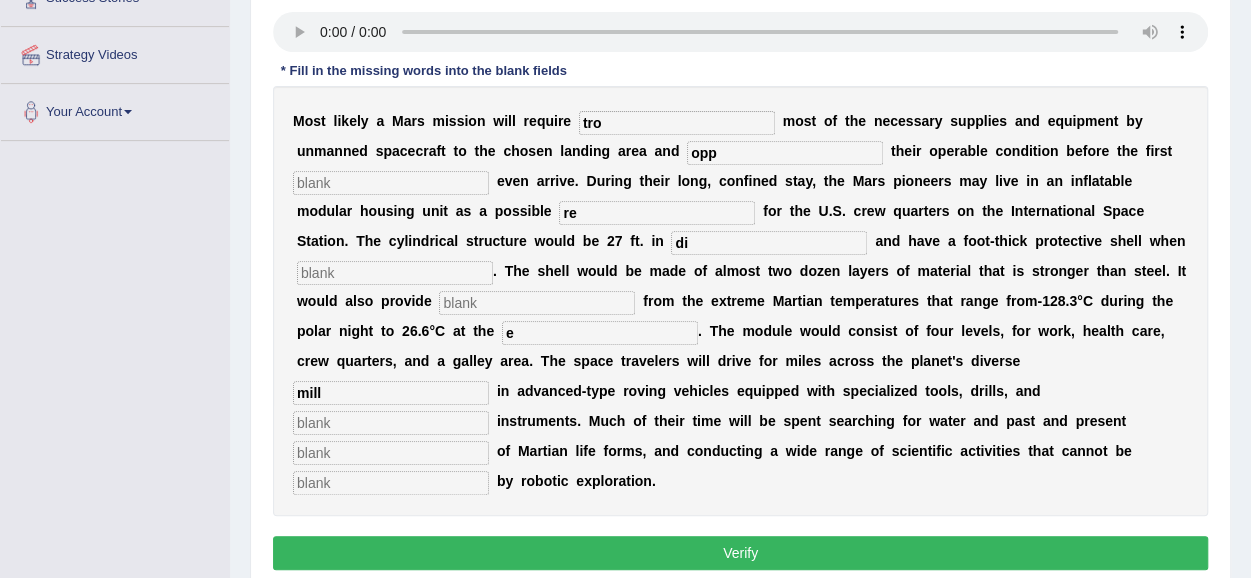 type on "mill" 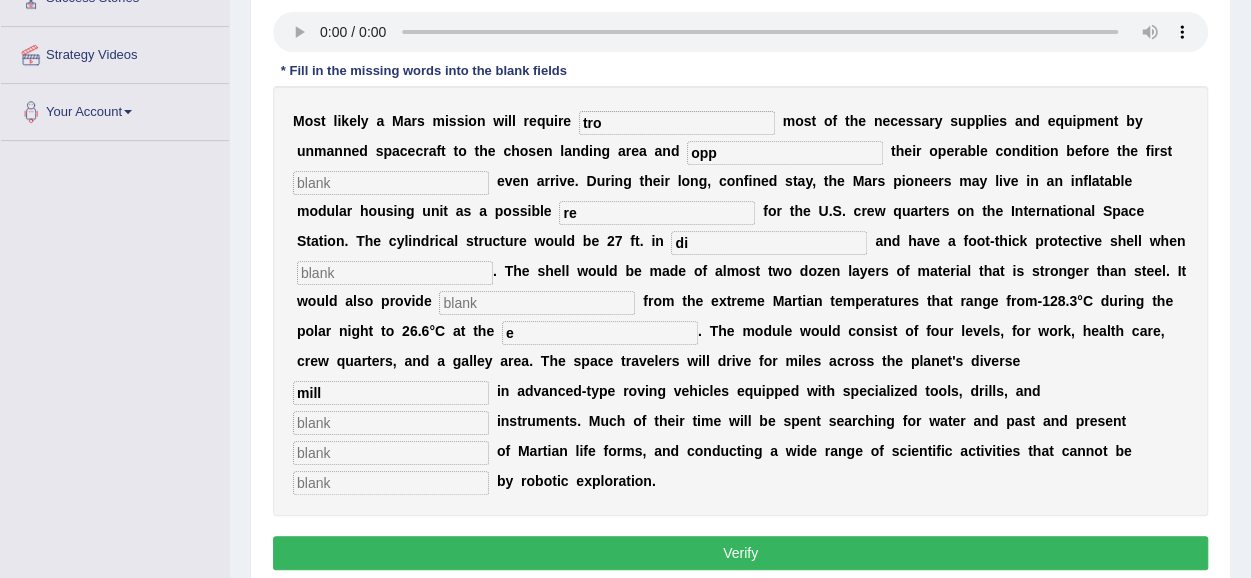 click at bounding box center (391, 453) 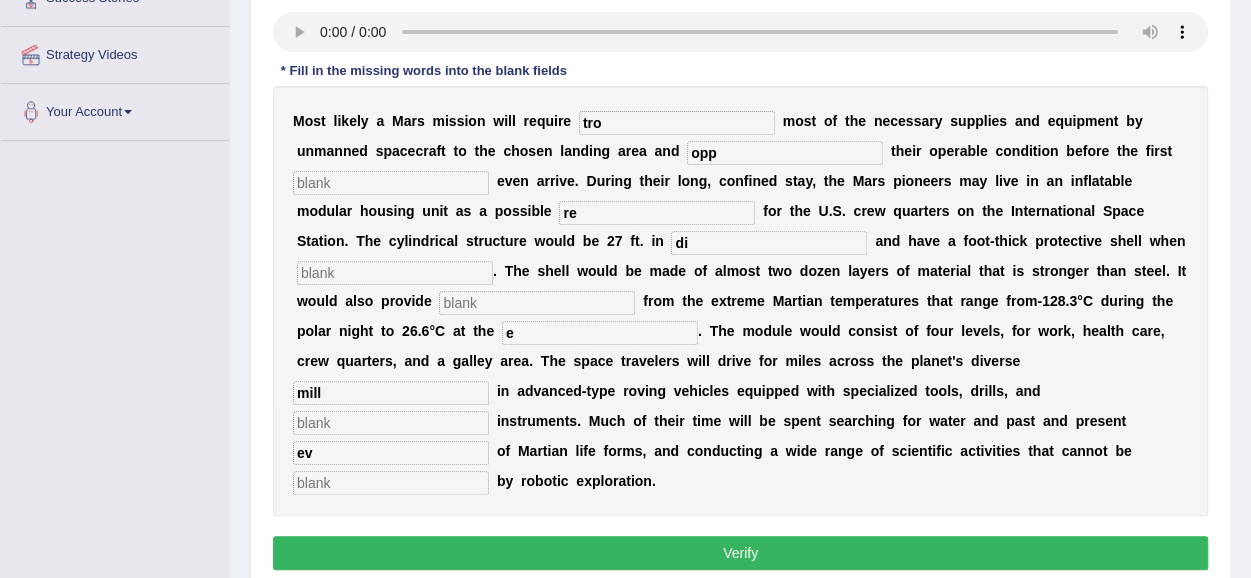 type on "ev" 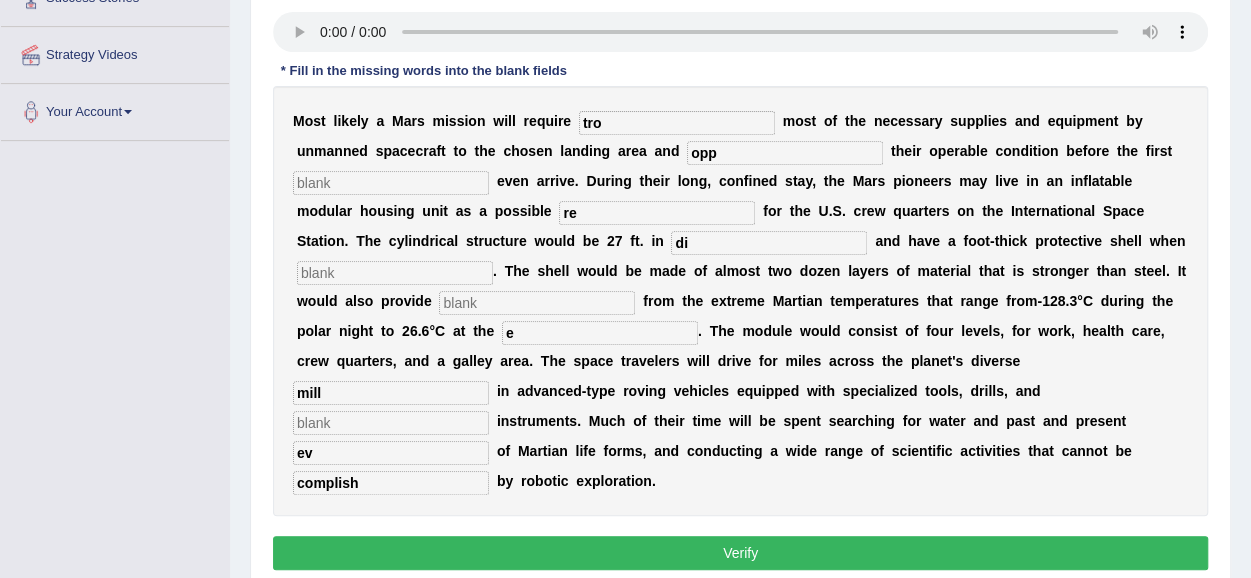 type on "complish" 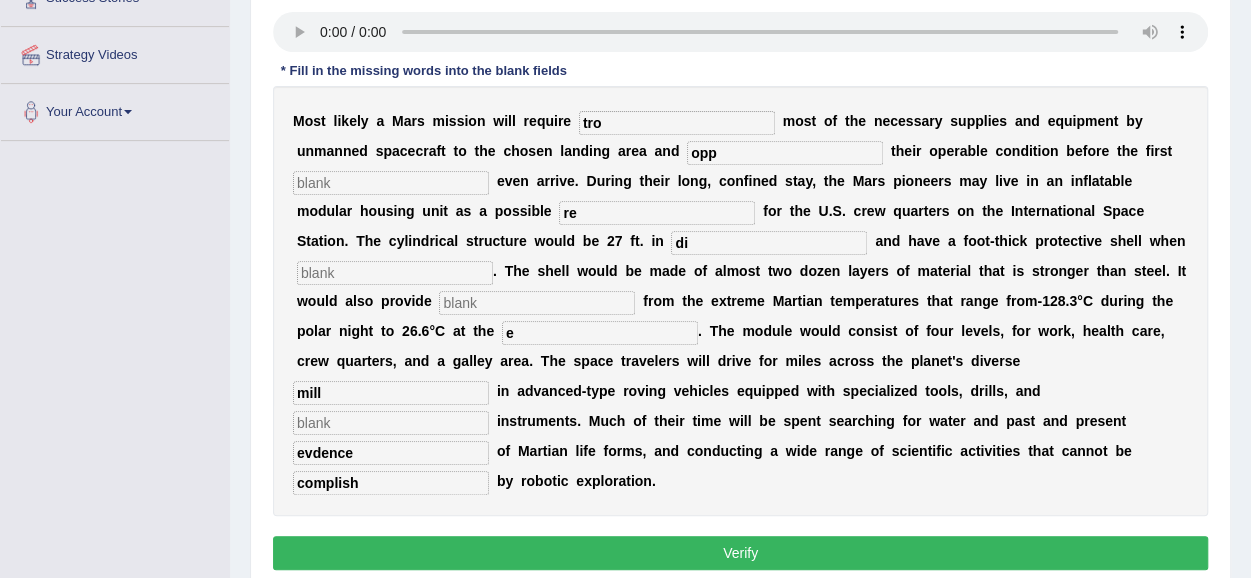 type on "evdence" 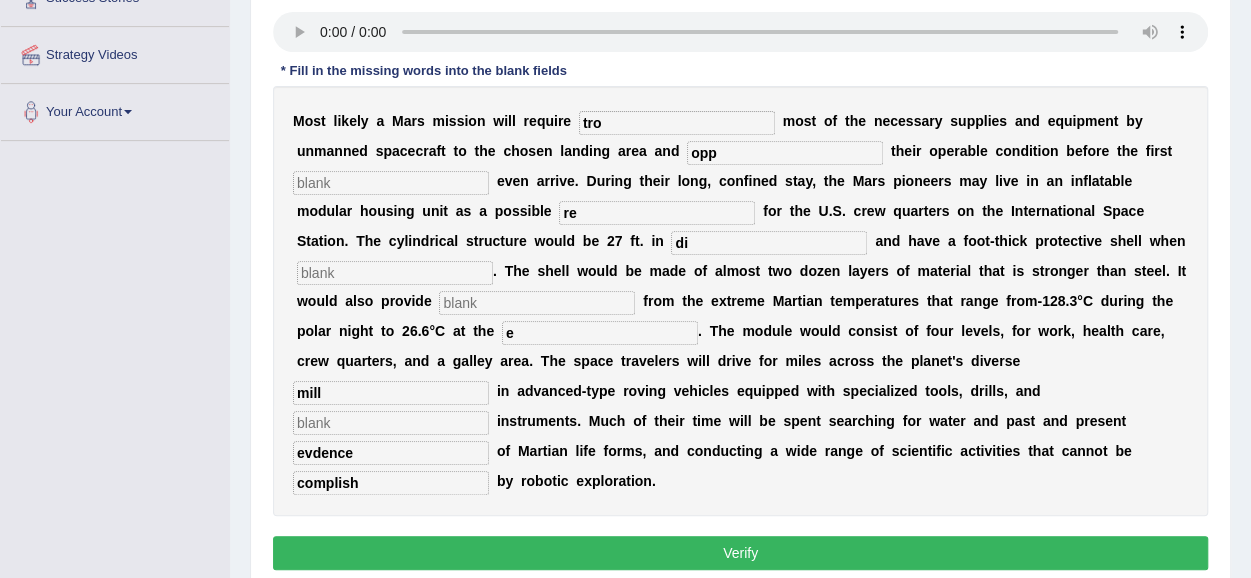 click on "mill" at bounding box center (391, 393) 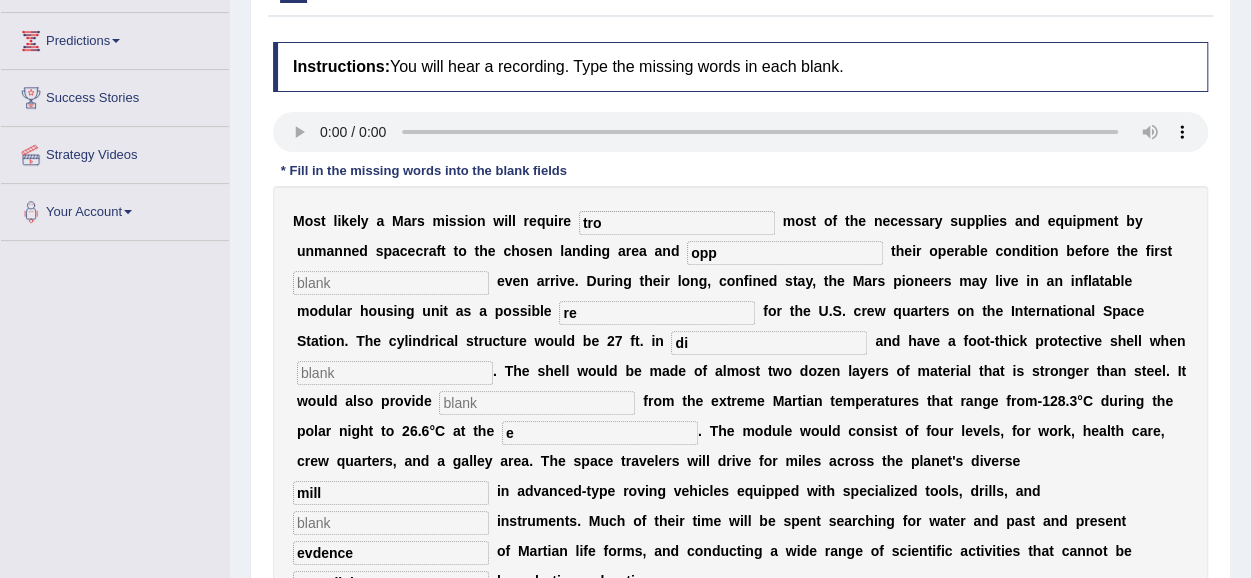 scroll, scrollTop: 258, scrollLeft: 0, axis: vertical 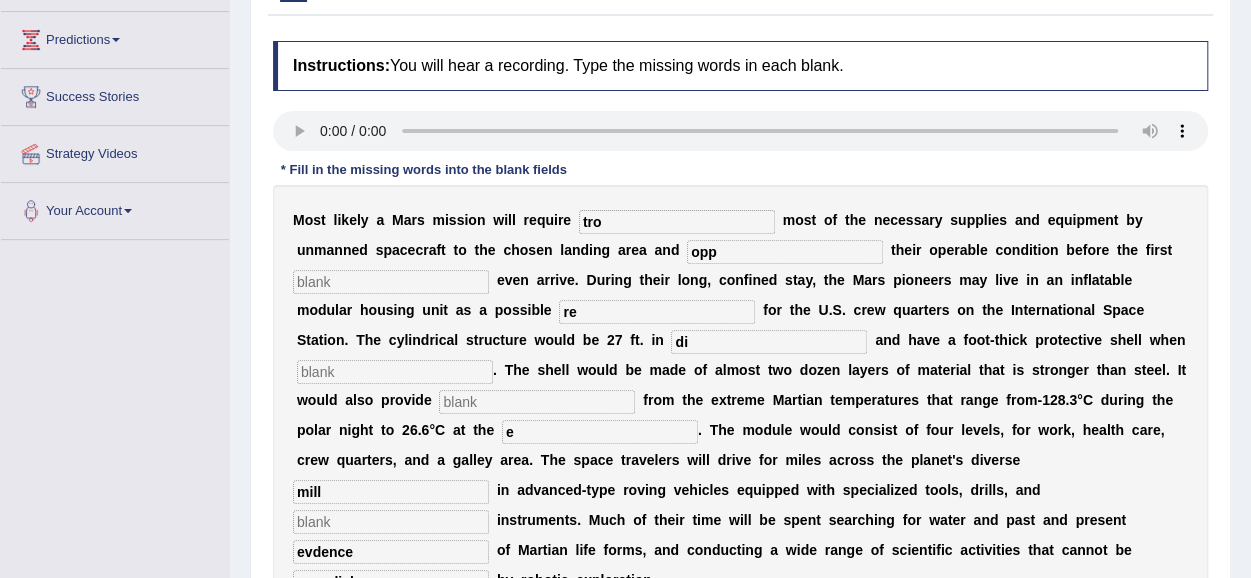 click on "tro" at bounding box center [677, 222] 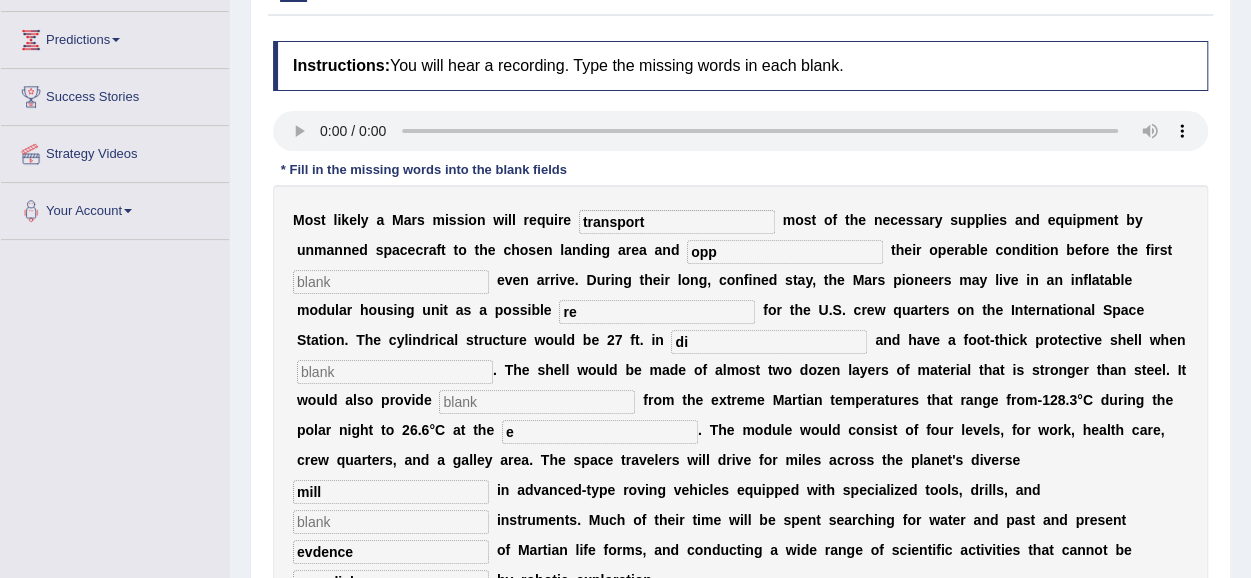 type on "transport" 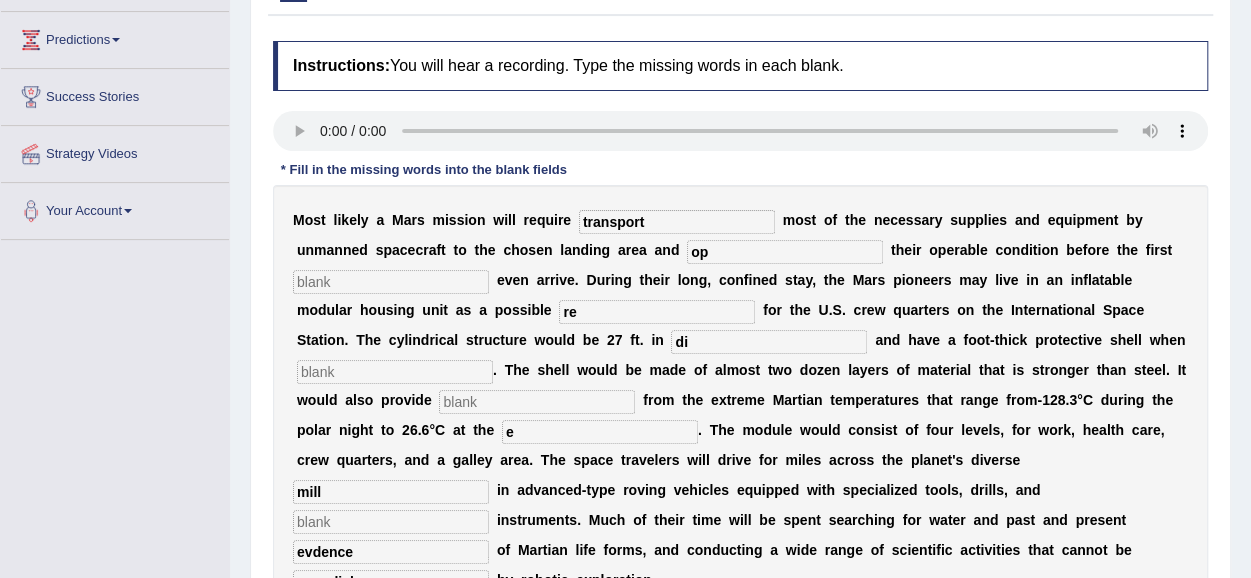 type on "o" 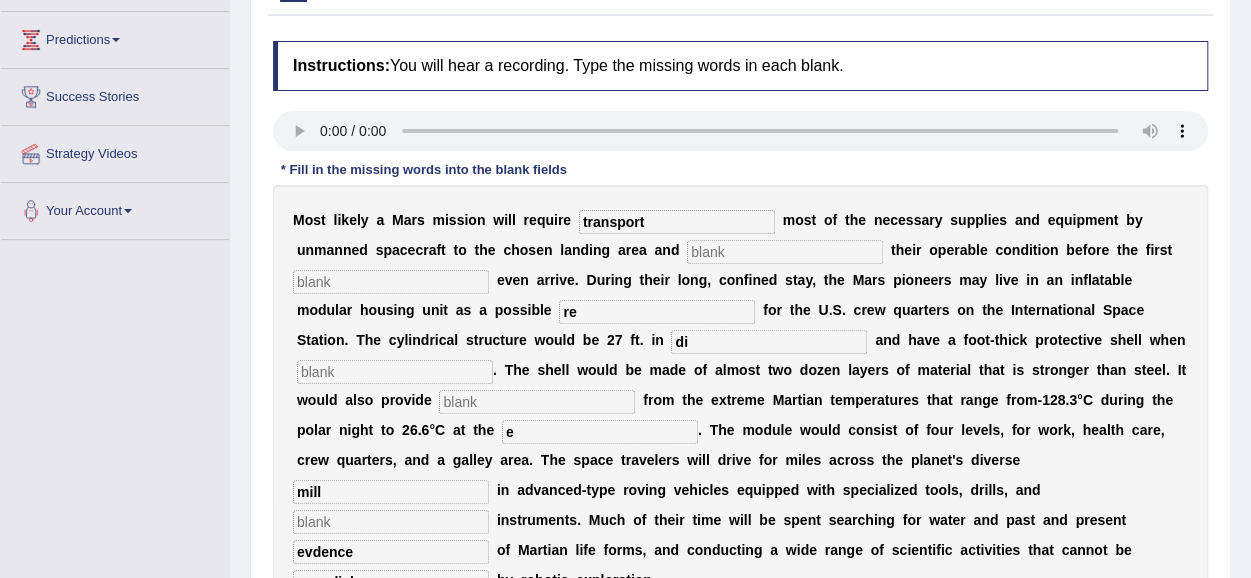 type on "a" 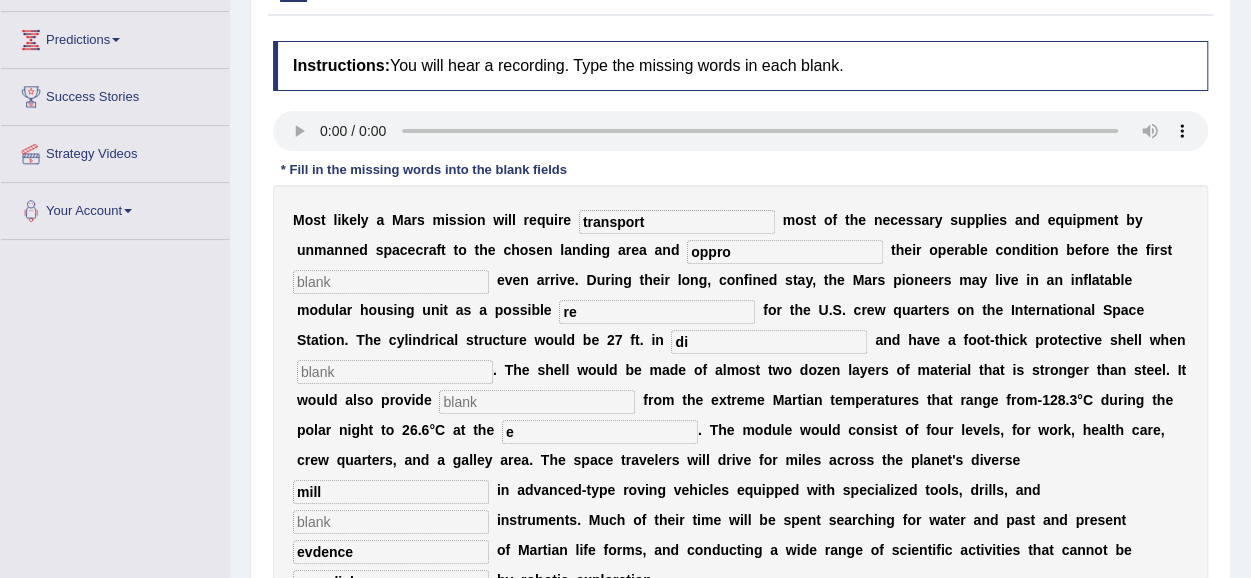 type on "oppro" 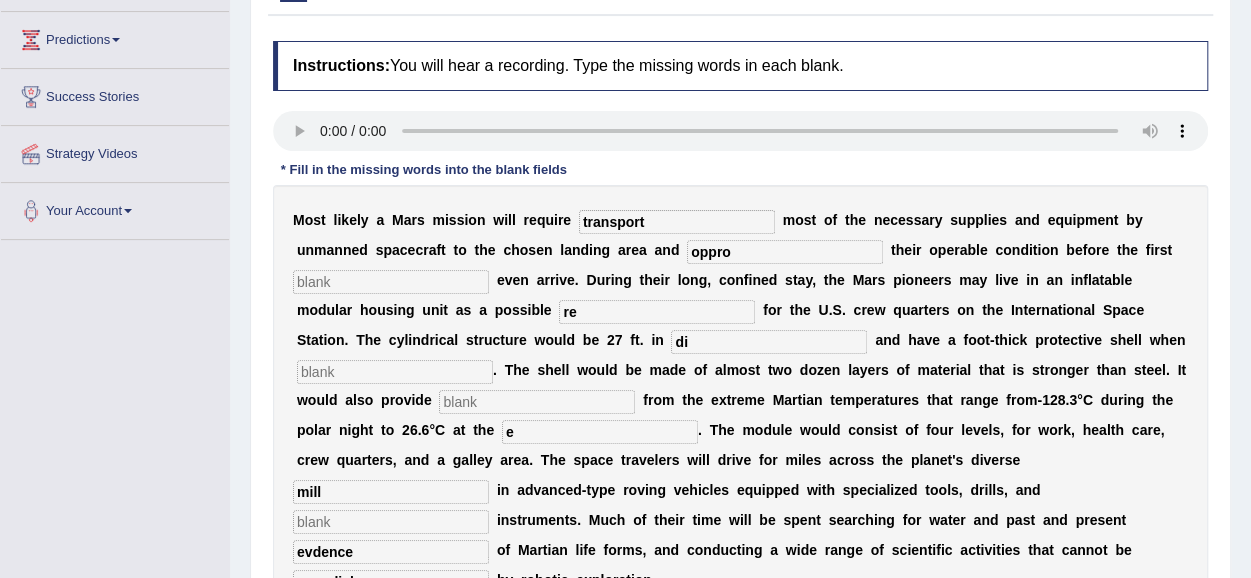 type on "c" 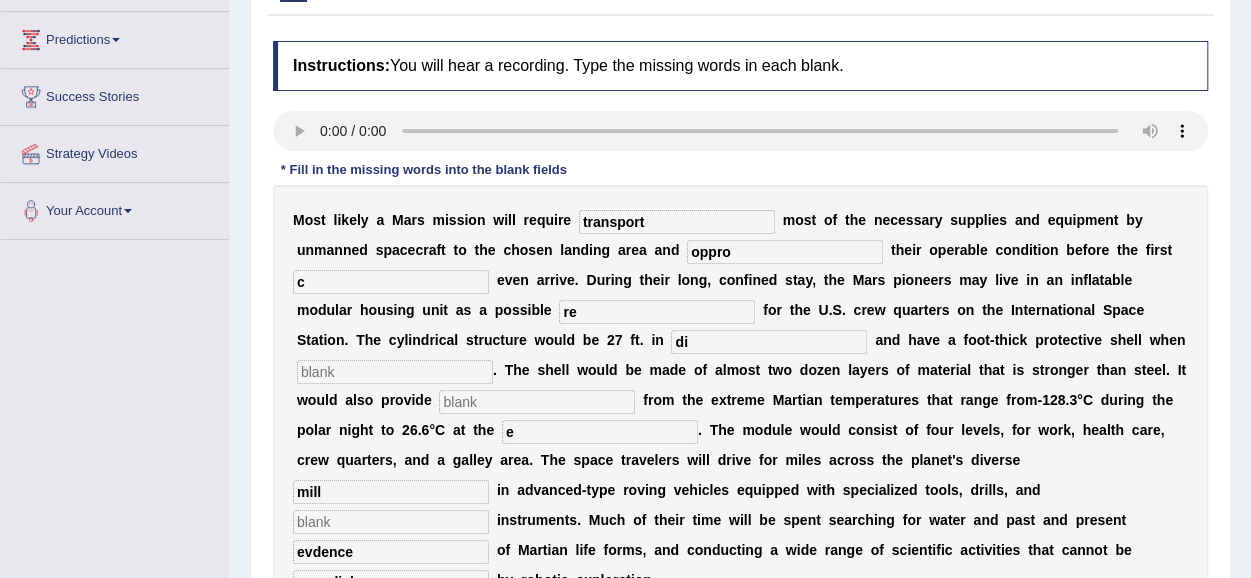 click on "c" at bounding box center (391, 282) 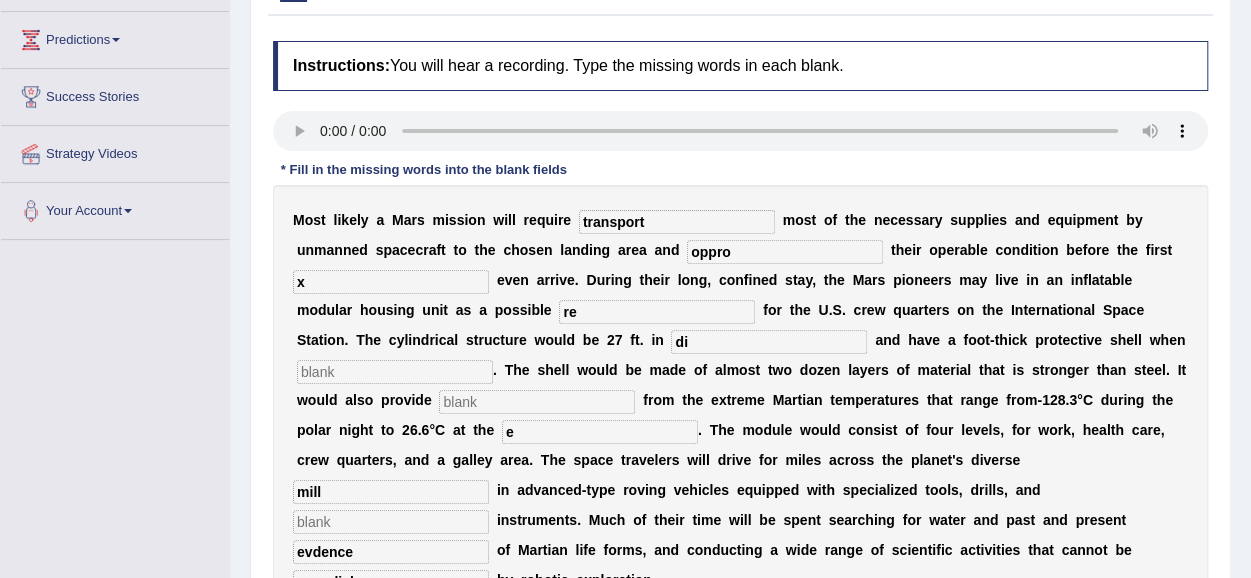 type on "x" 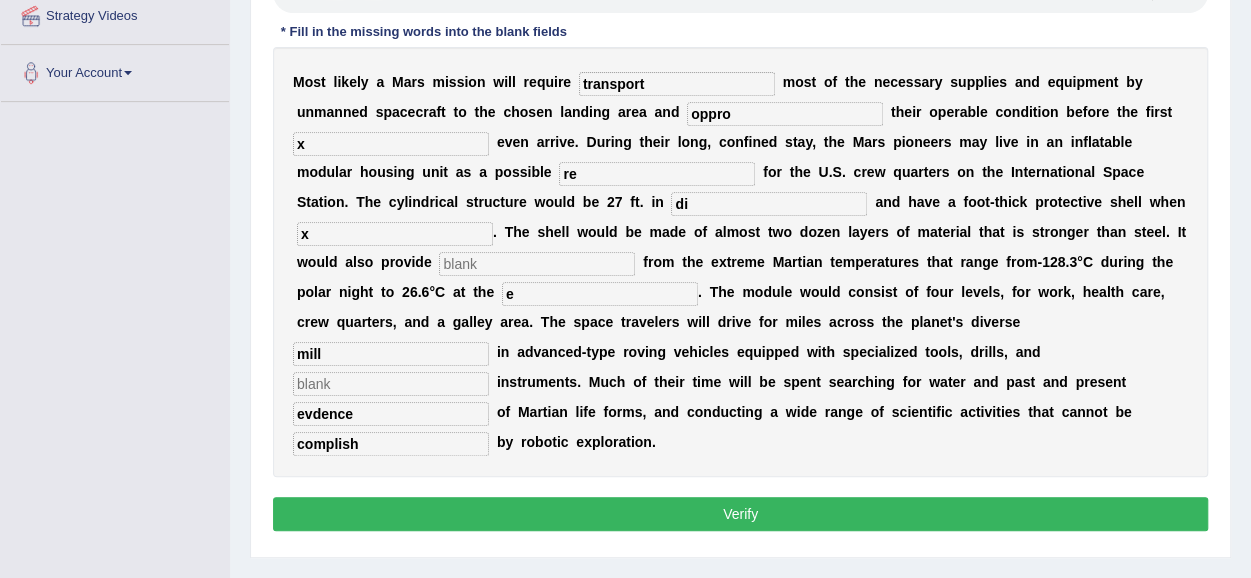 scroll, scrollTop: 397, scrollLeft: 0, axis: vertical 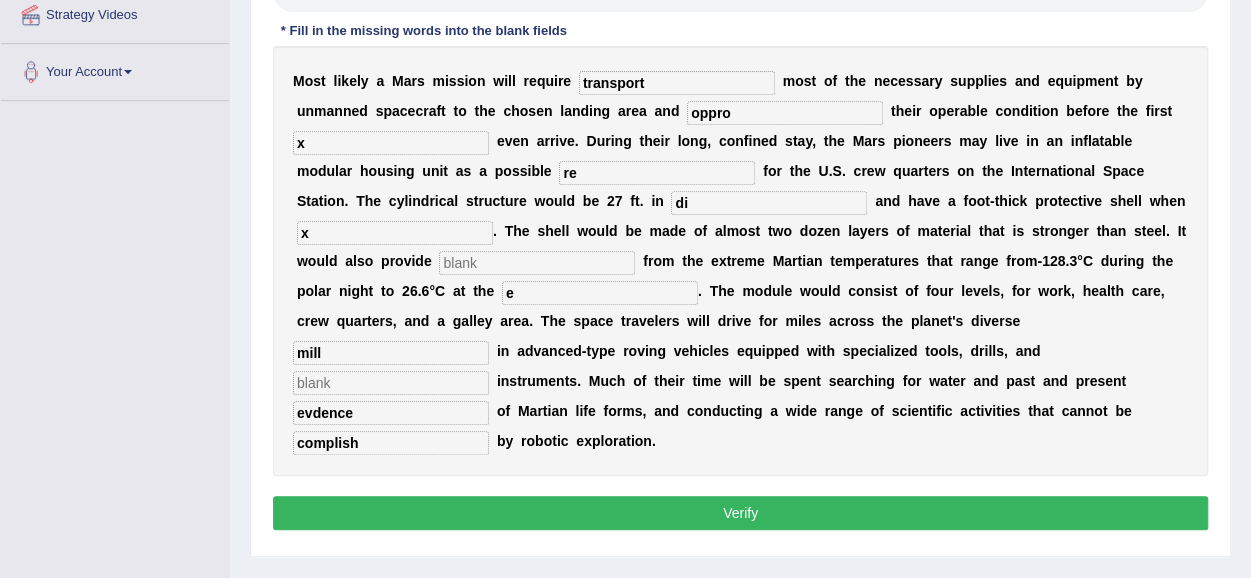 type on "x" 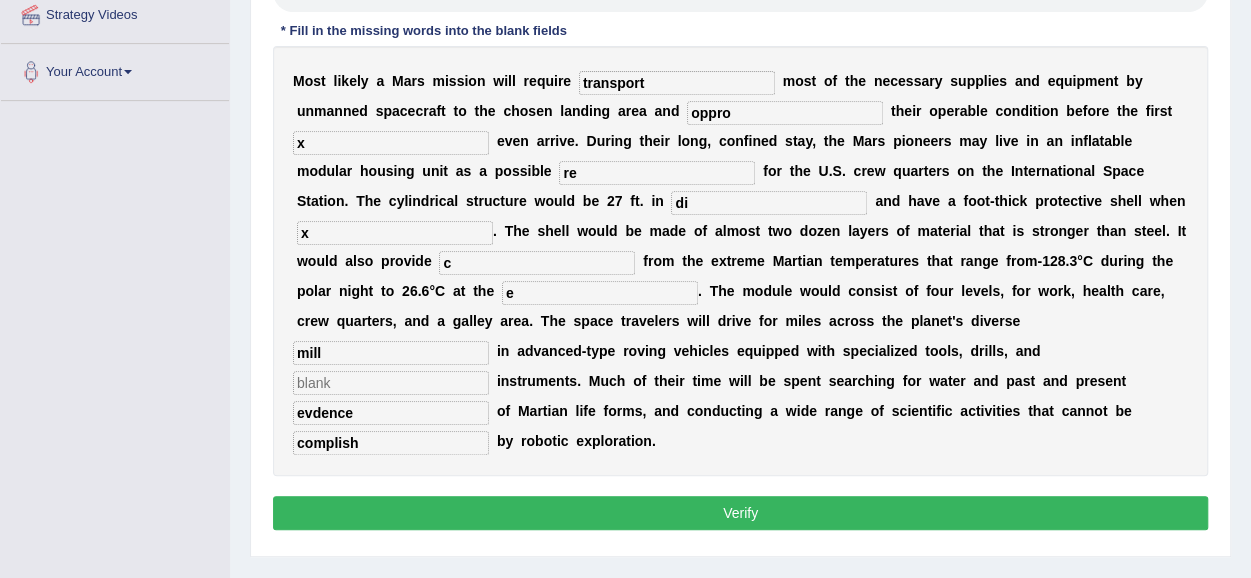 type on "c" 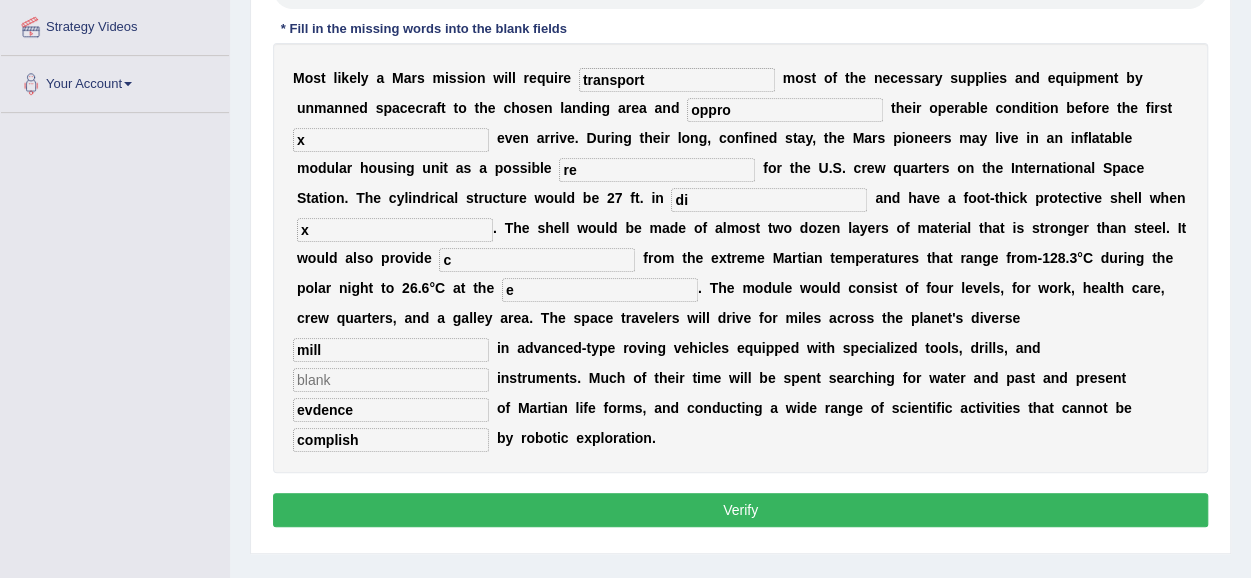 scroll, scrollTop: 384, scrollLeft: 0, axis: vertical 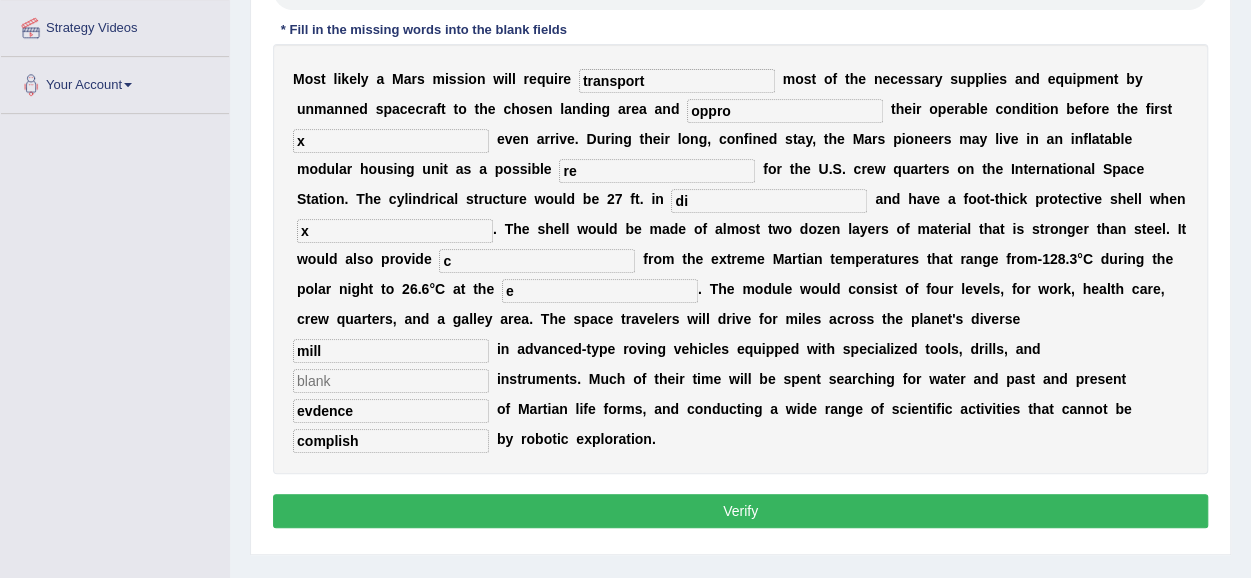 click at bounding box center (391, 381) 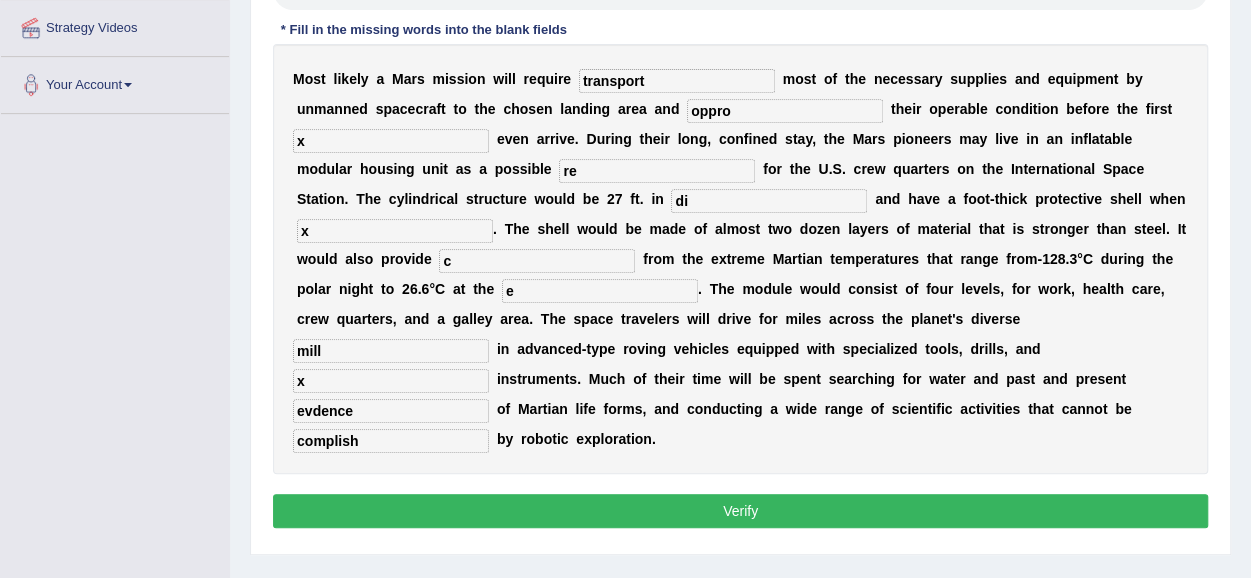 type on "x" 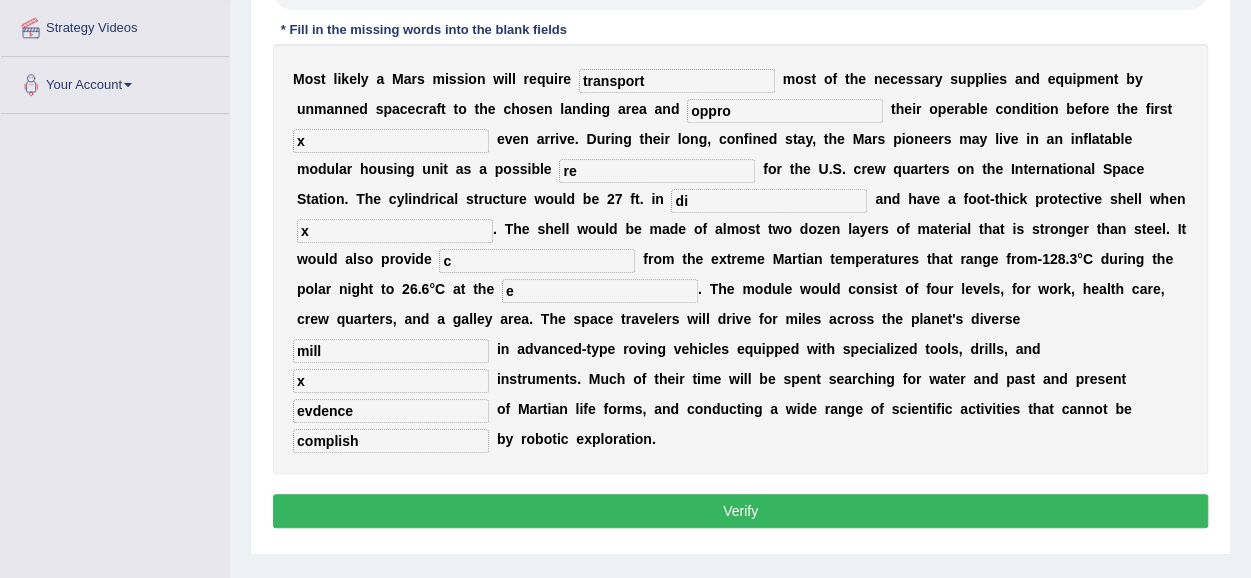 click on "Verify" at bounding box center (740, 511) 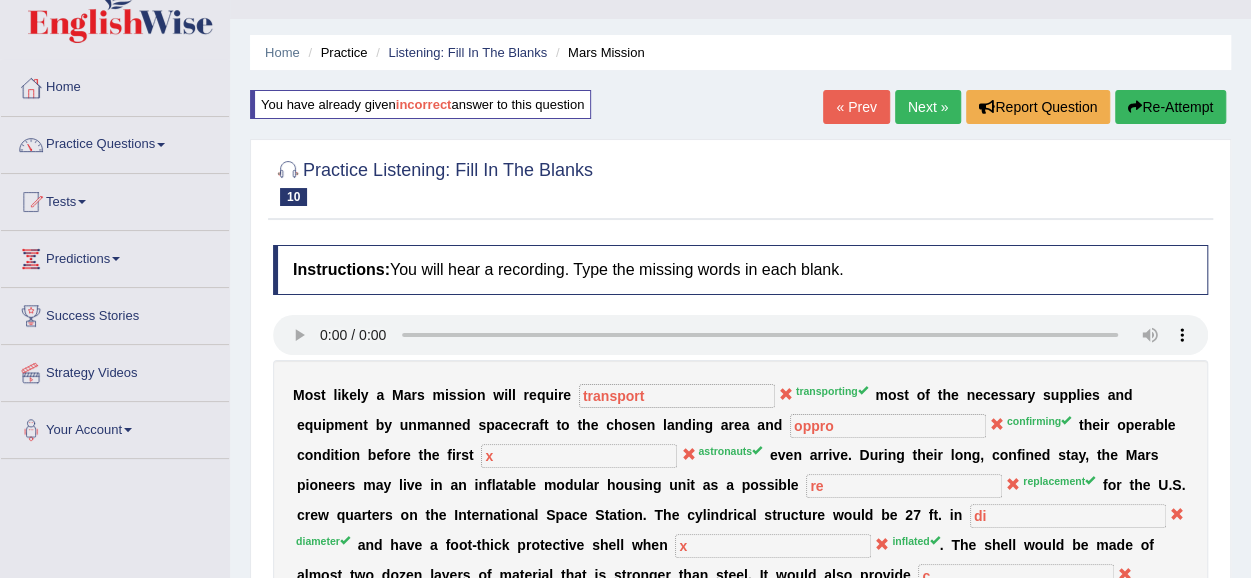 scroll, scrollTop: 36, scrollLeft: 0, axis: vertical 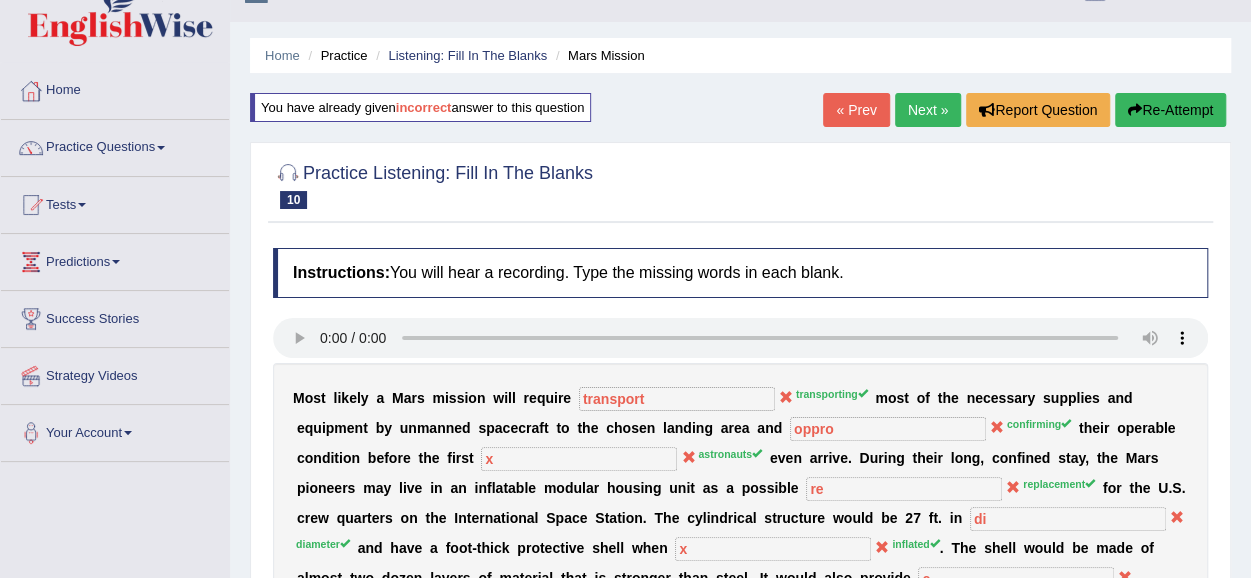 click on "Next »" at bounding box center [928, 110] 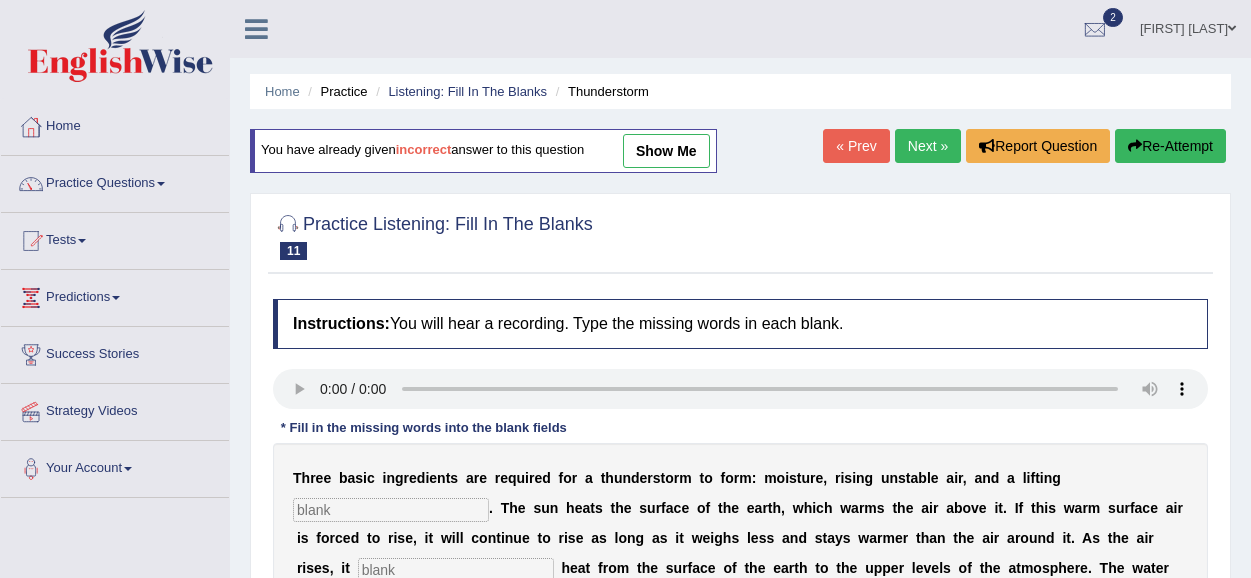 scroll, scrollTop: 0, scrollLeft: 0, axis: both 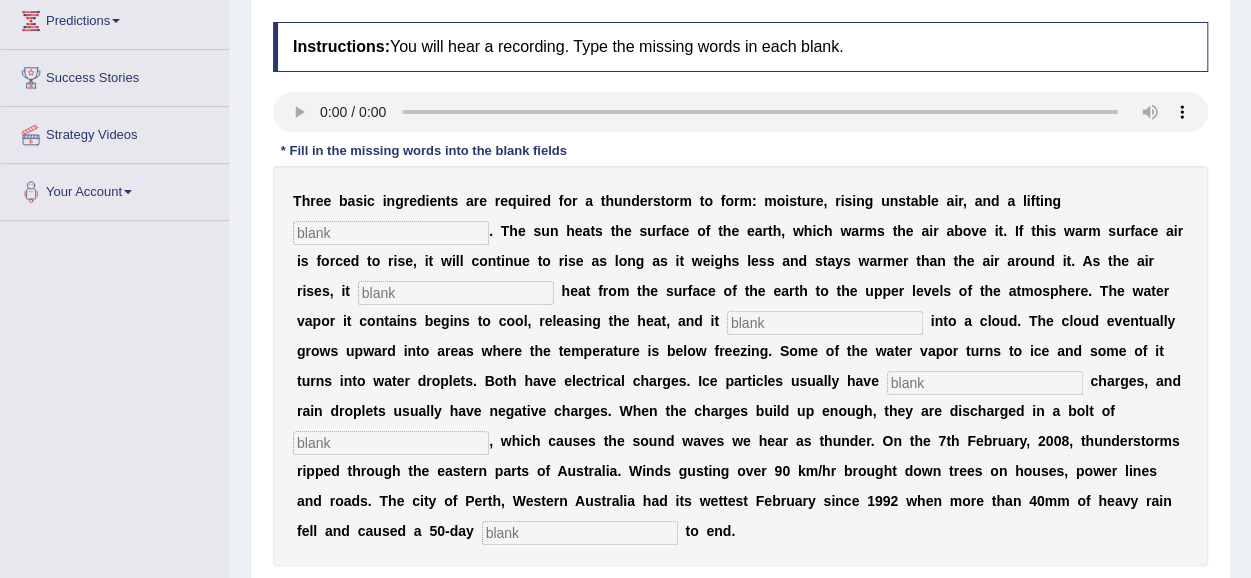 click at bounding box center (391, 233) 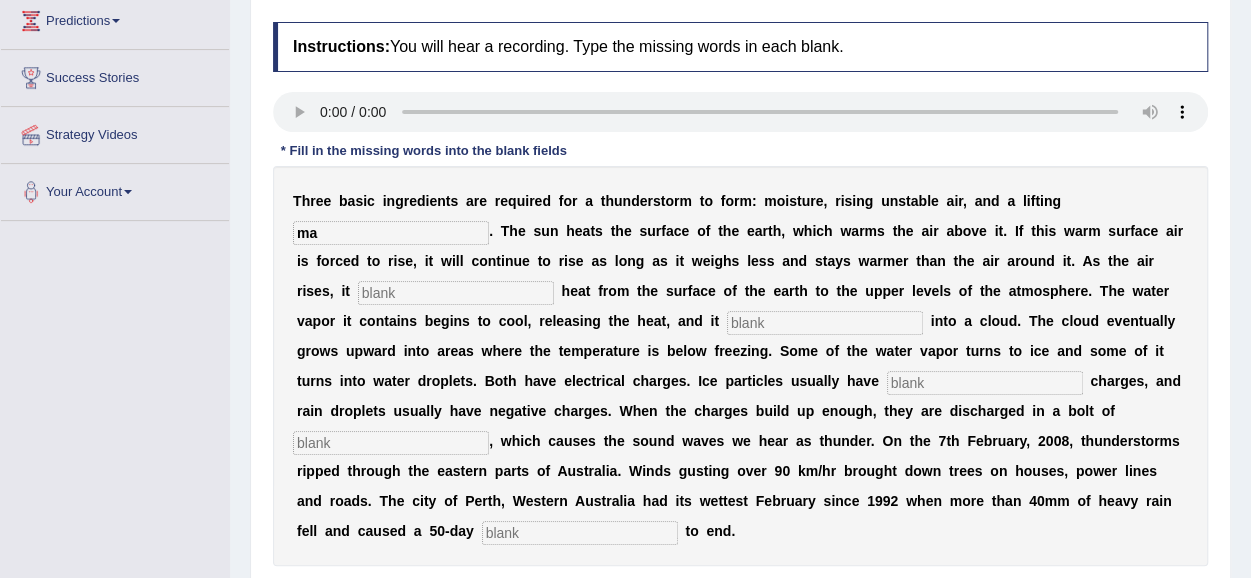 click on "ma" at bounding box center [391, 233] 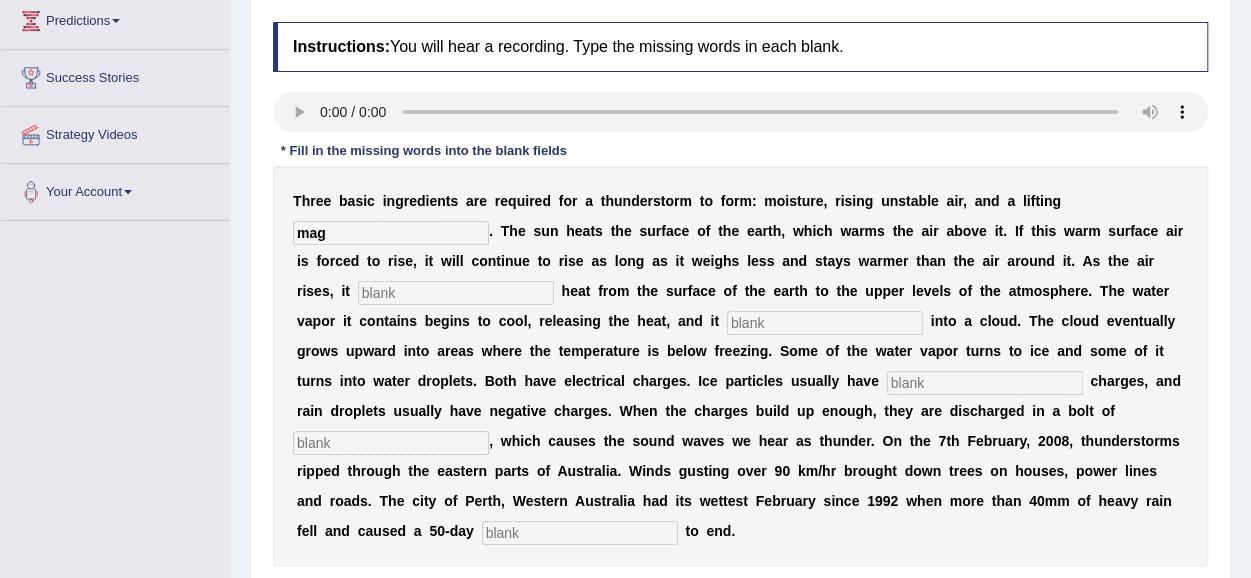 type on "mag" 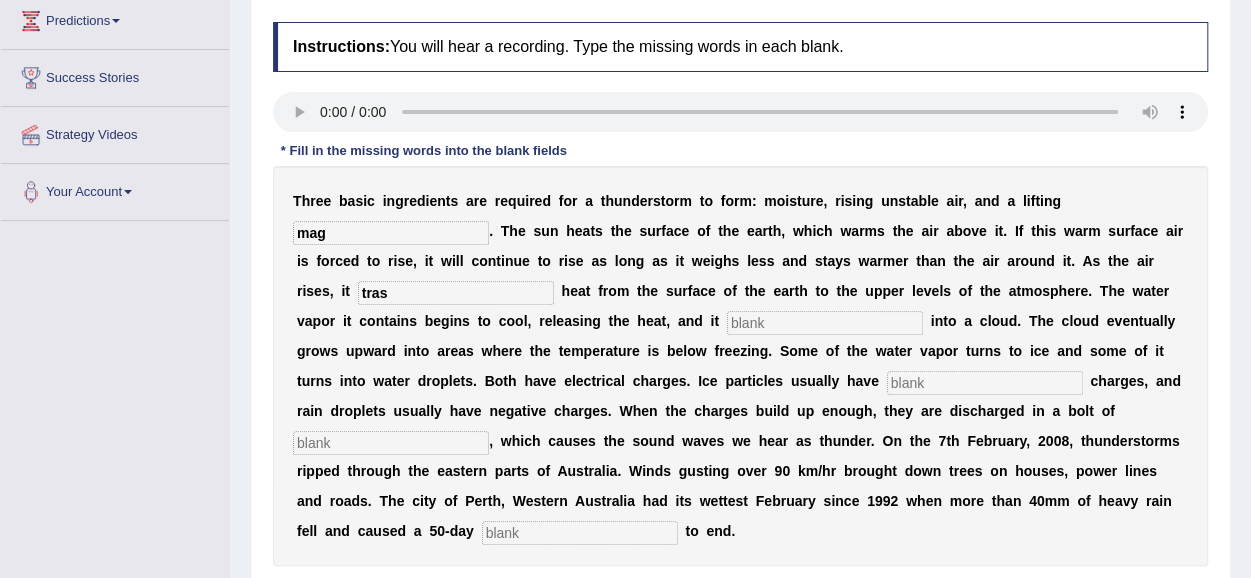 type on "tras" 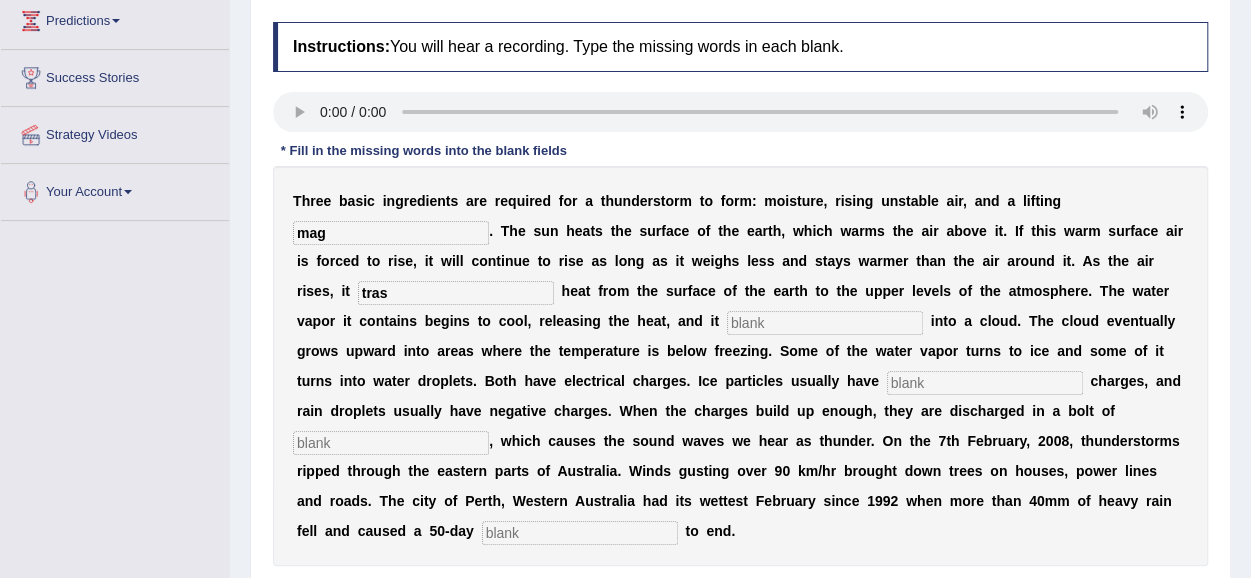 click at bounding box center (825, 323) 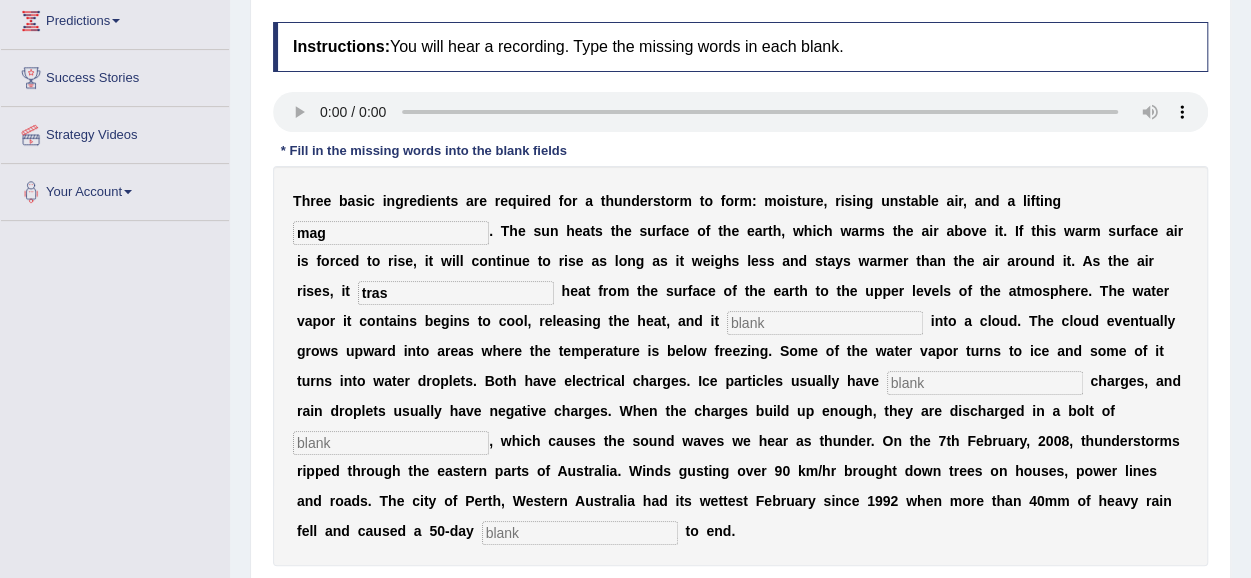 click at bounding box center [985, 383] 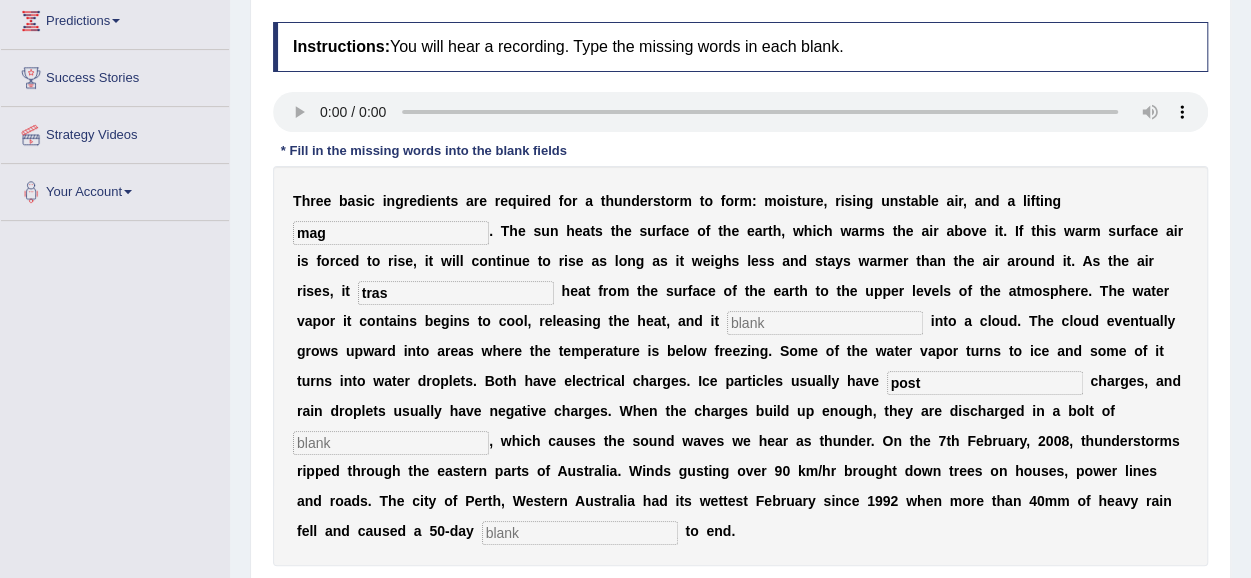 type on "post" 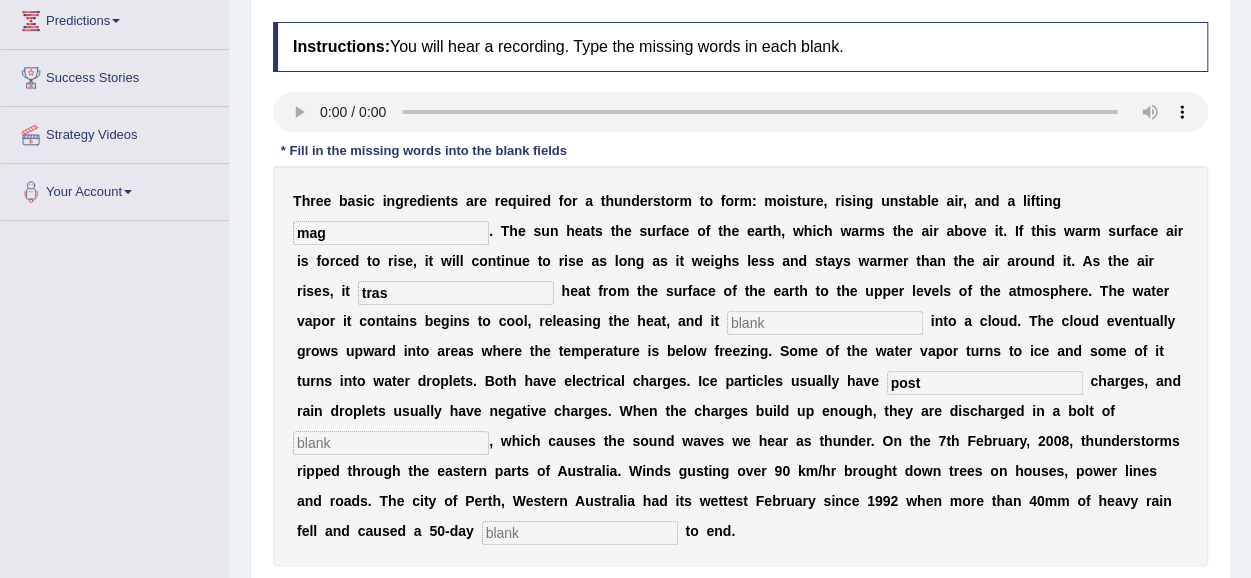 click at bounding box center [391, 443] 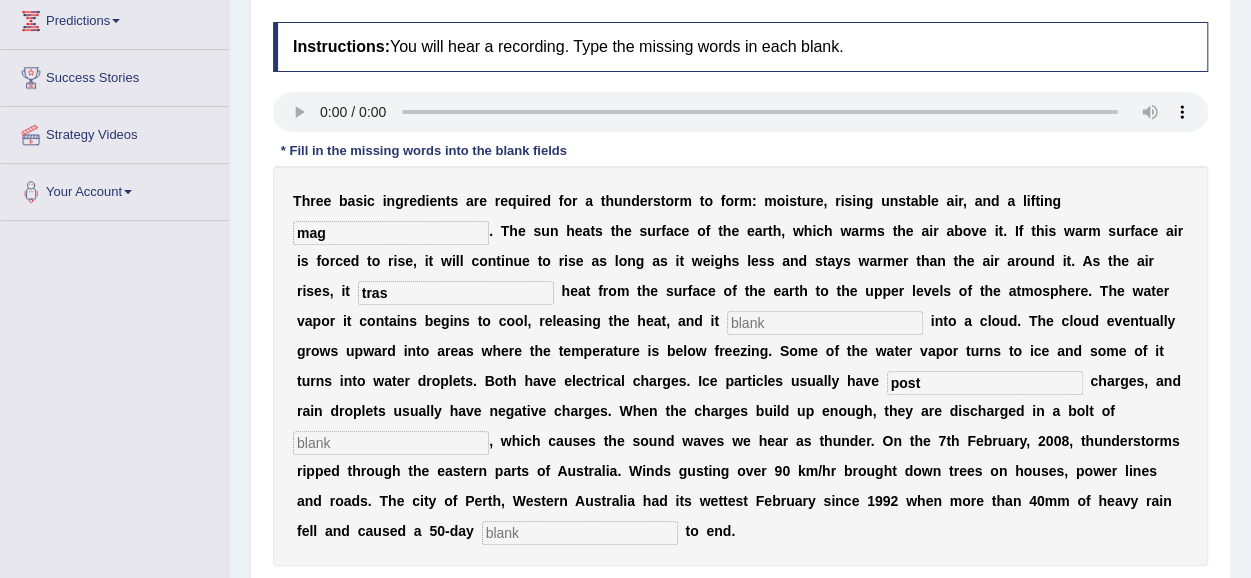 click at bounding box center (580, 533) 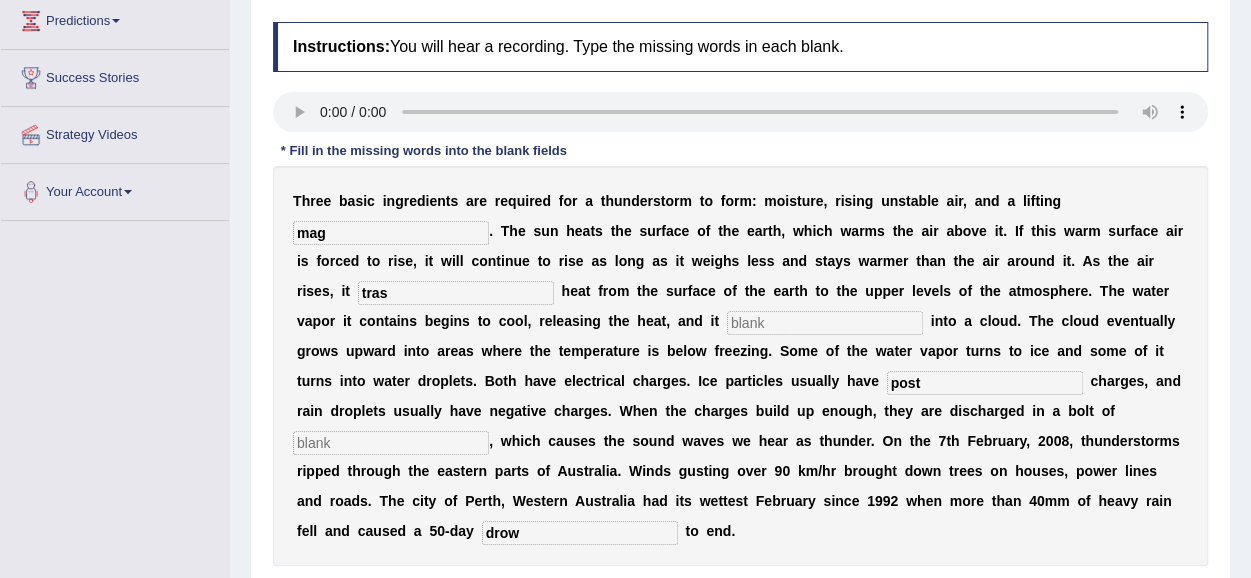 type on "drow" 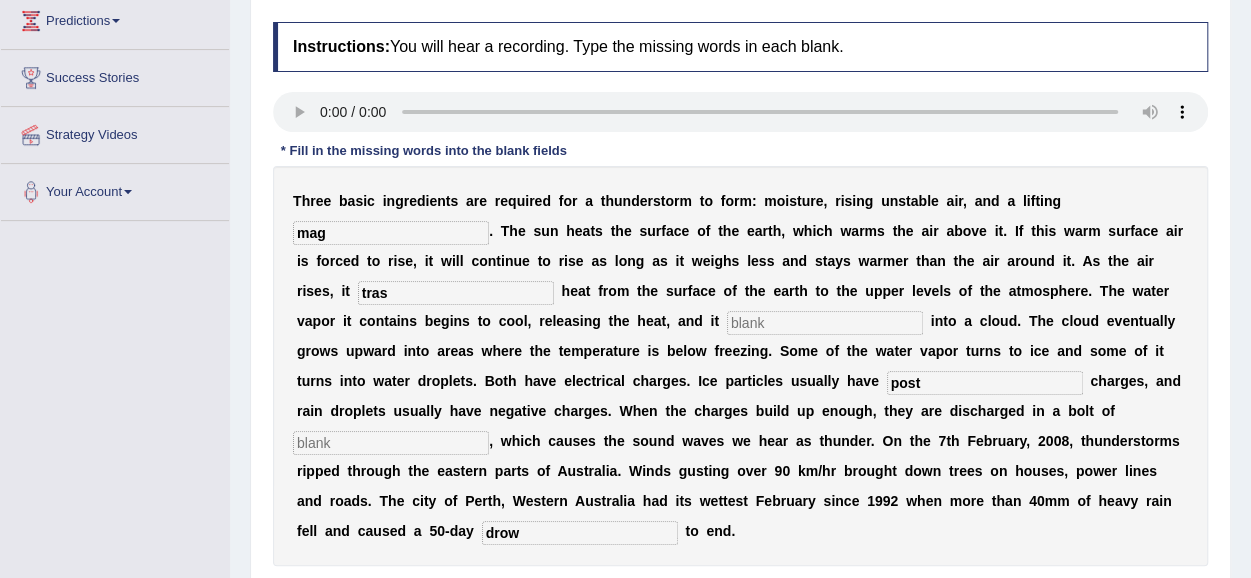 click at bounding box center (391, 443) 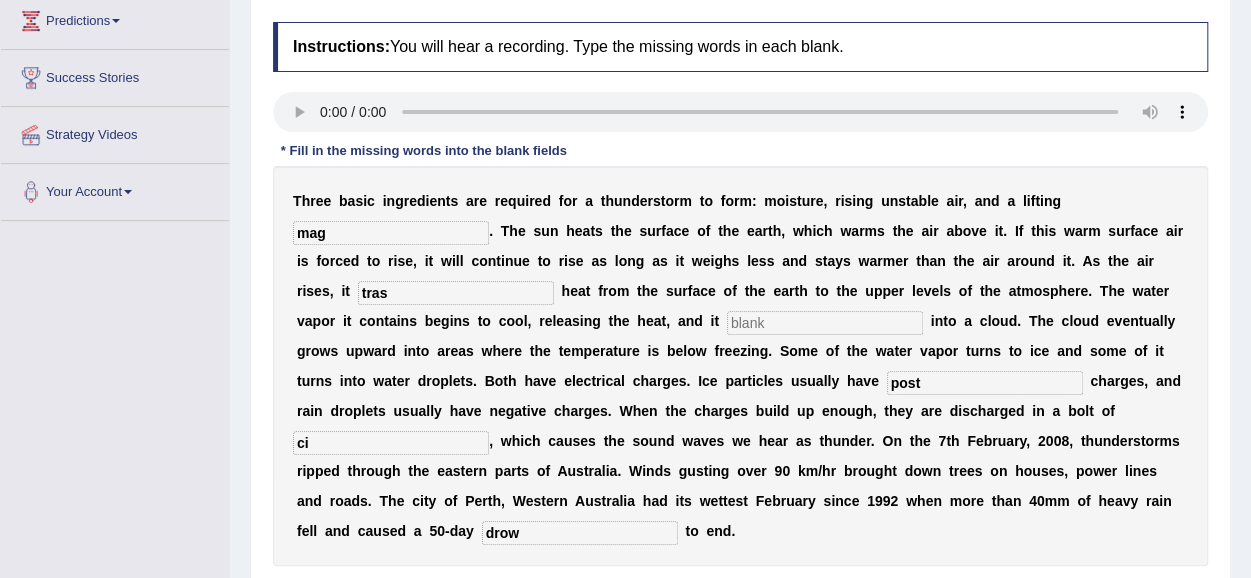 type on "c" 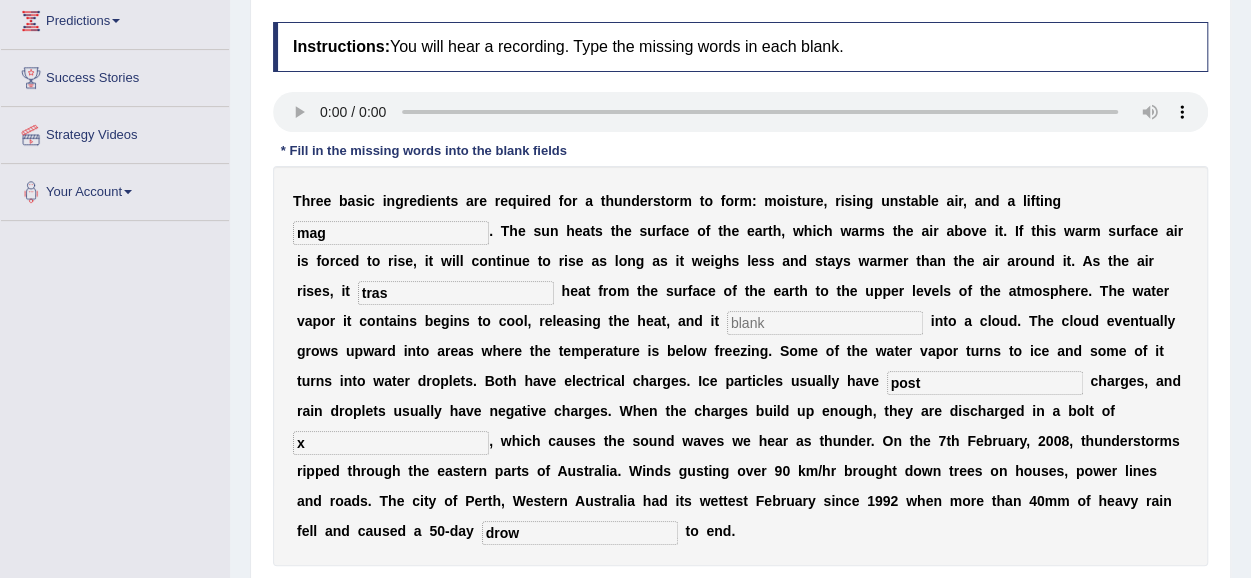type on "x" 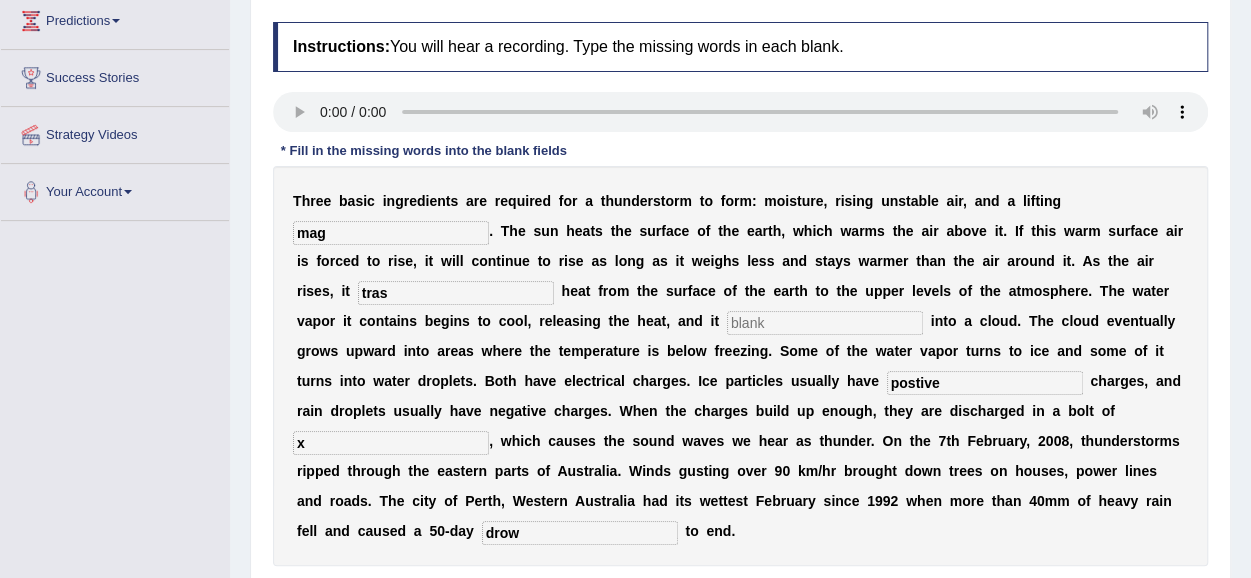 type on "postive" 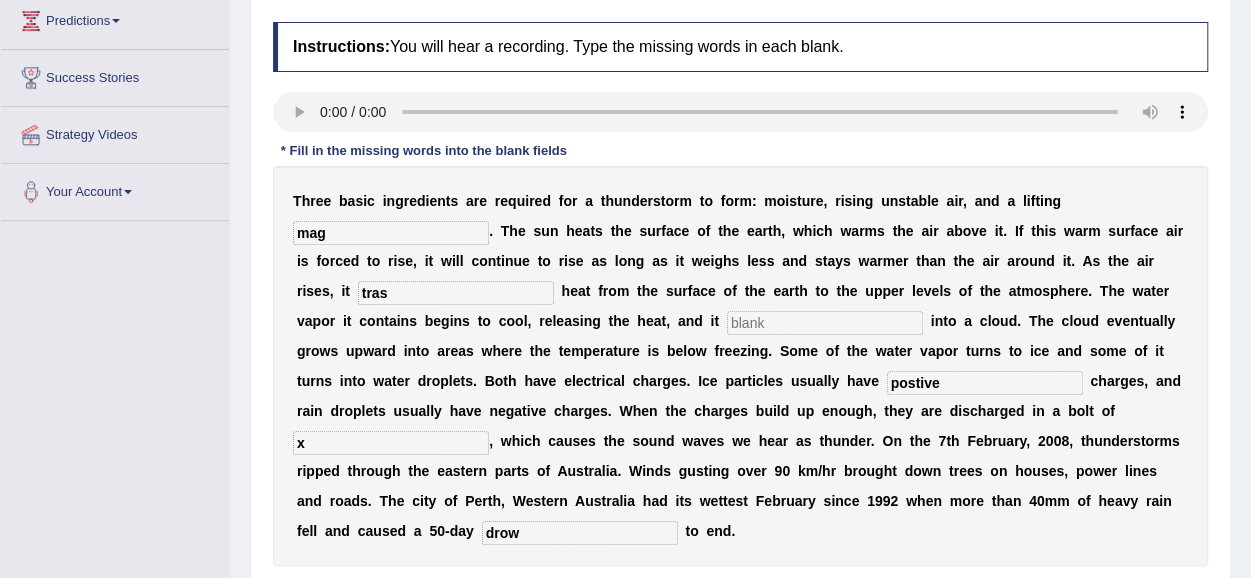 click on "tras" at bounding box center (456, 293) 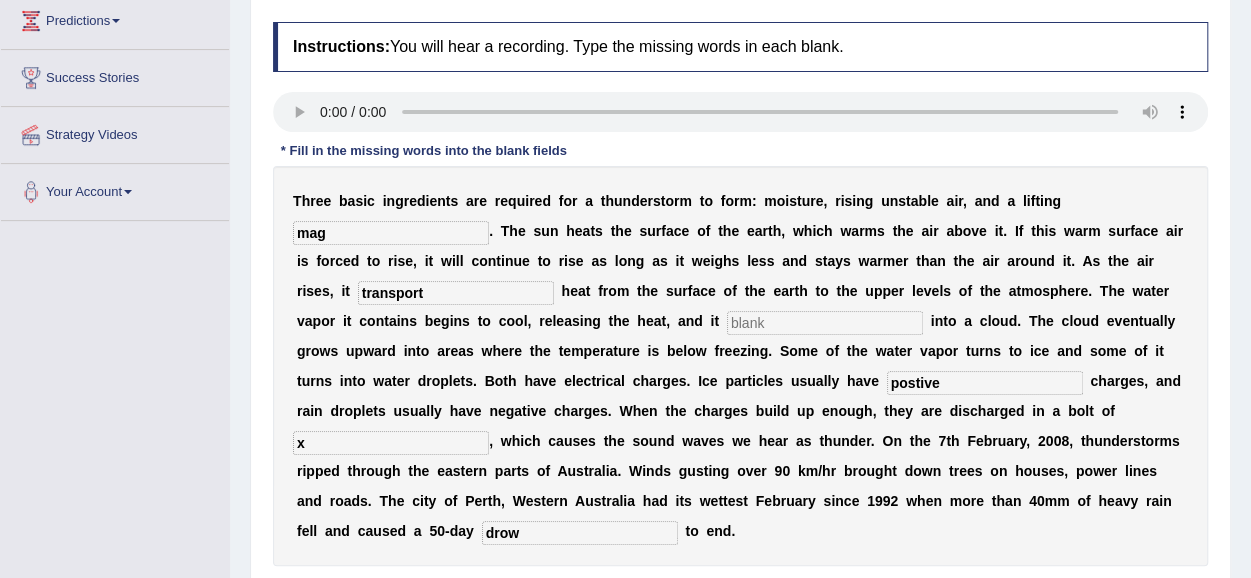 type on "transport" 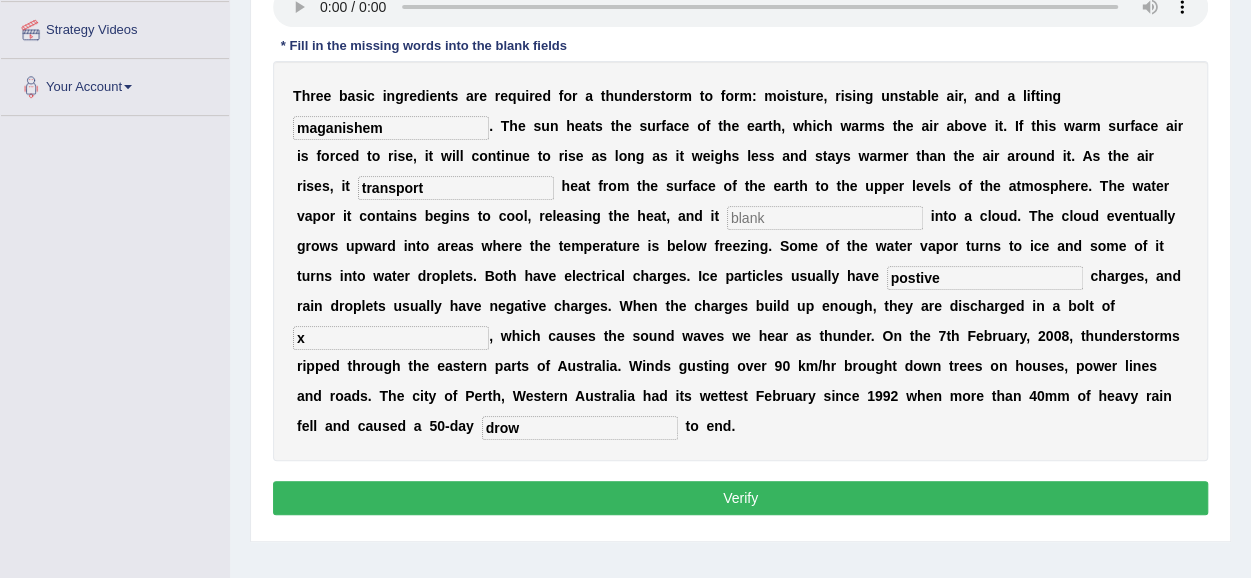 scroll, scrollTop: 386, scrollLeft: 0, axis: vertical 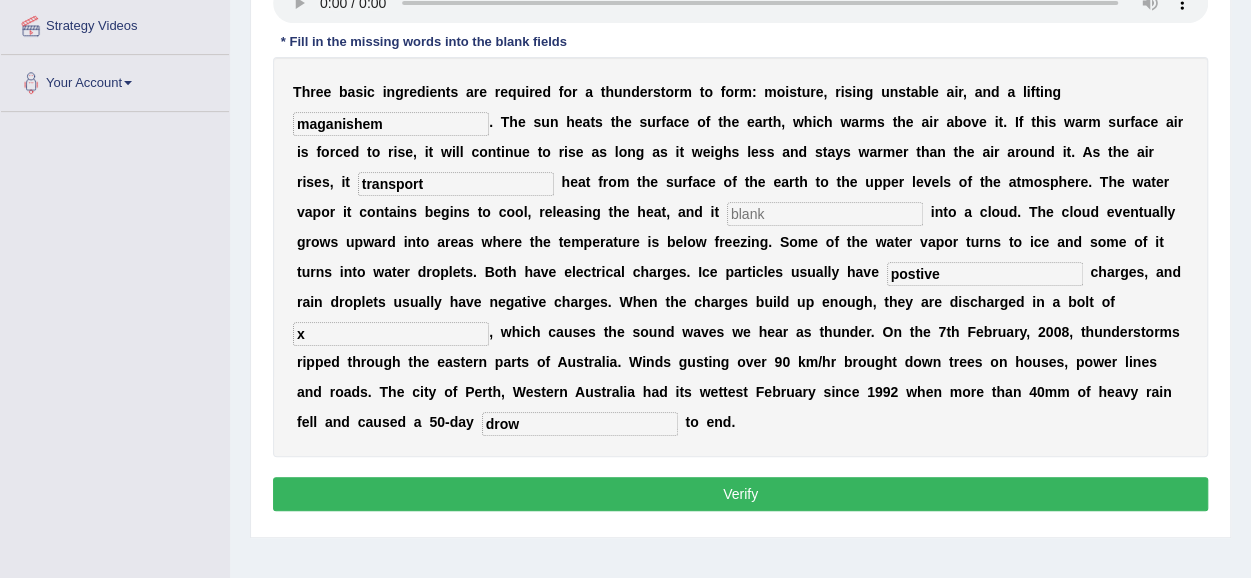 type on "maganishem" 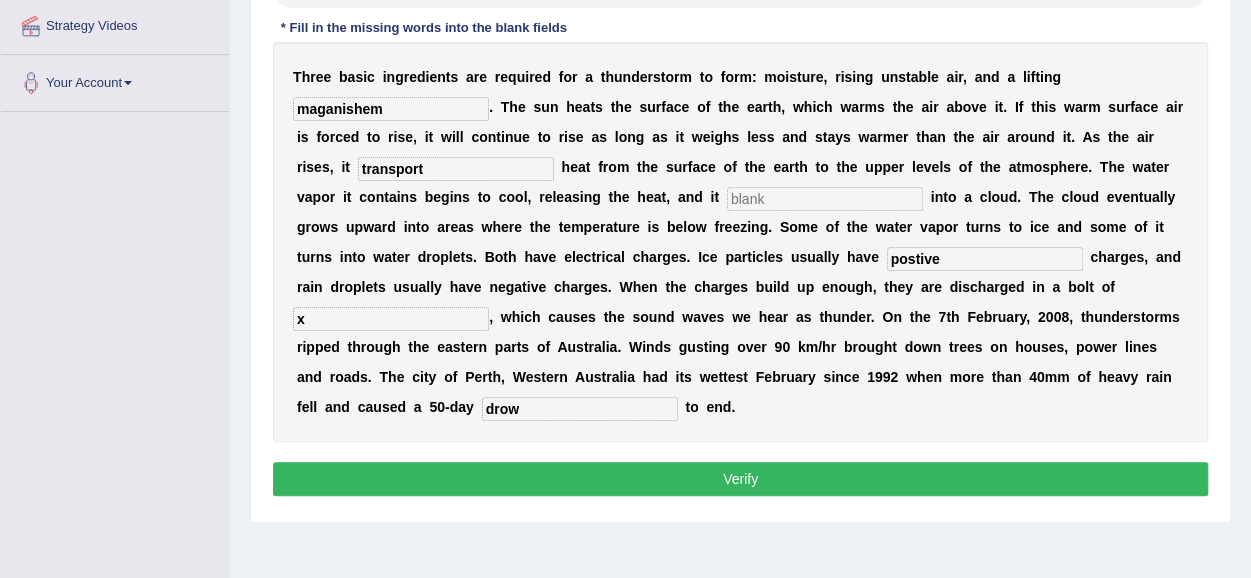 click at bounding box center (825, 199) 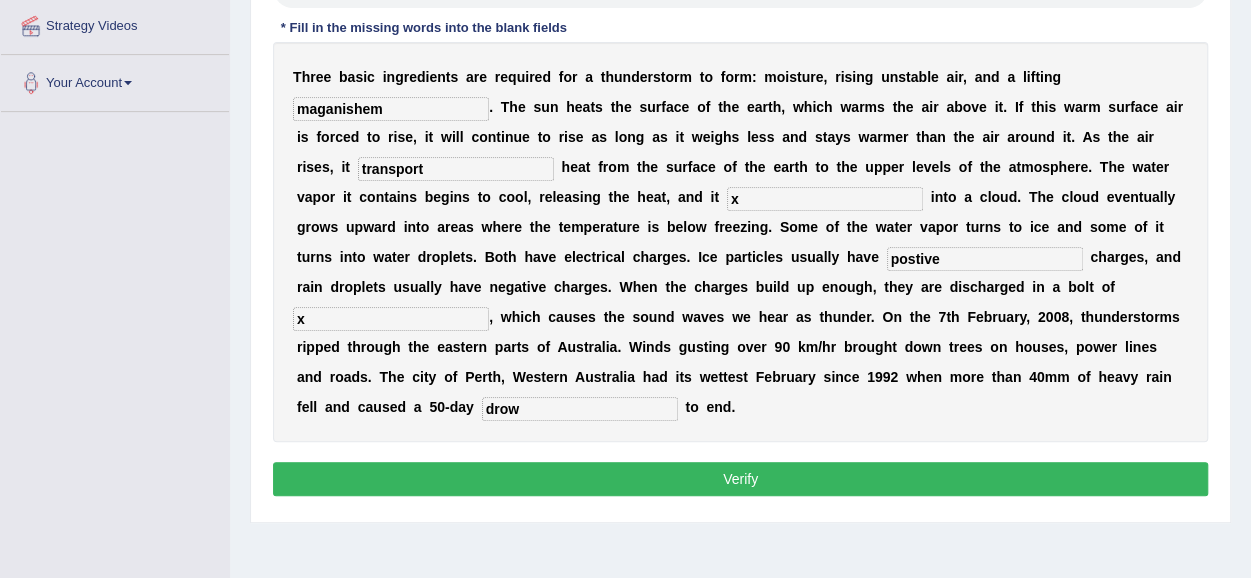 type on "x" 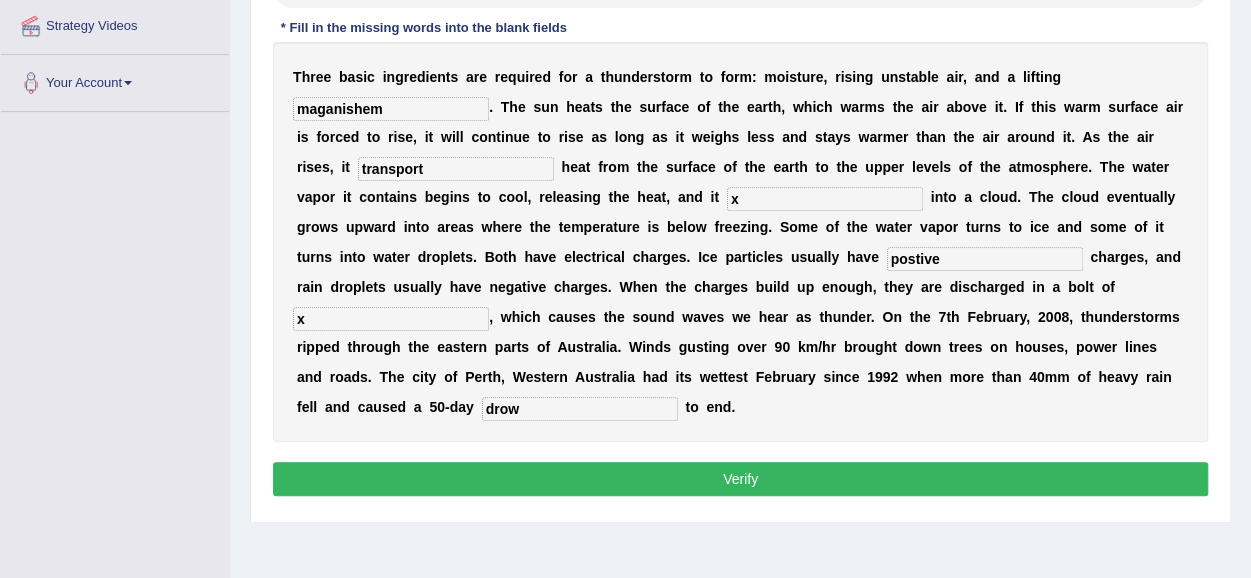 click on "Verify" at bounding box center [740, 479] 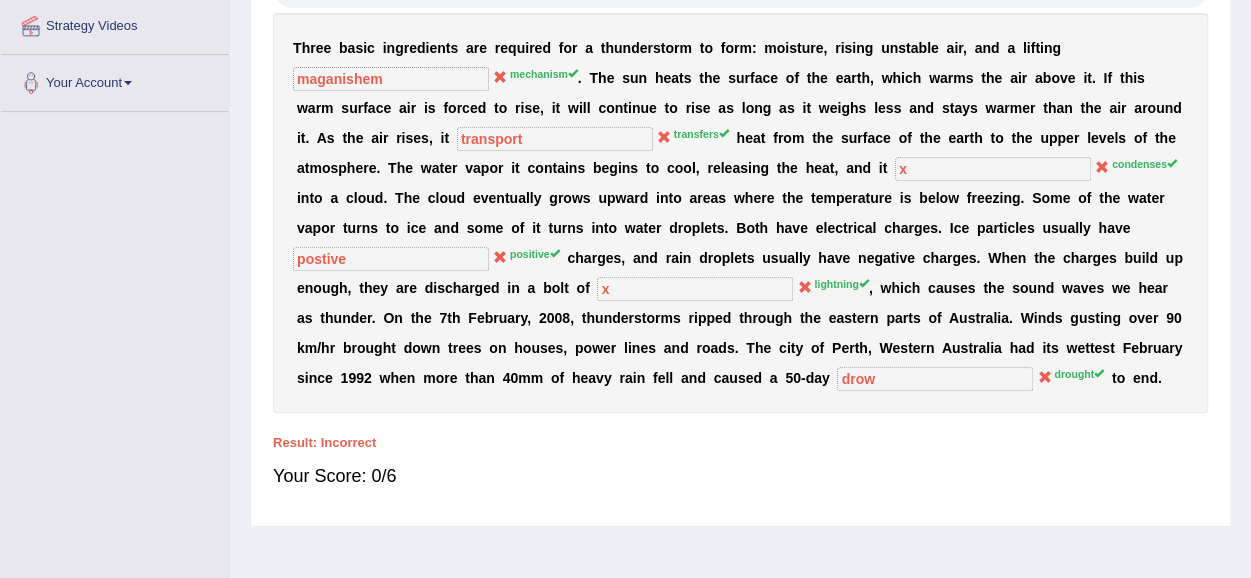 click on "Your Score: 0/6" at bounding box center [740, 476] 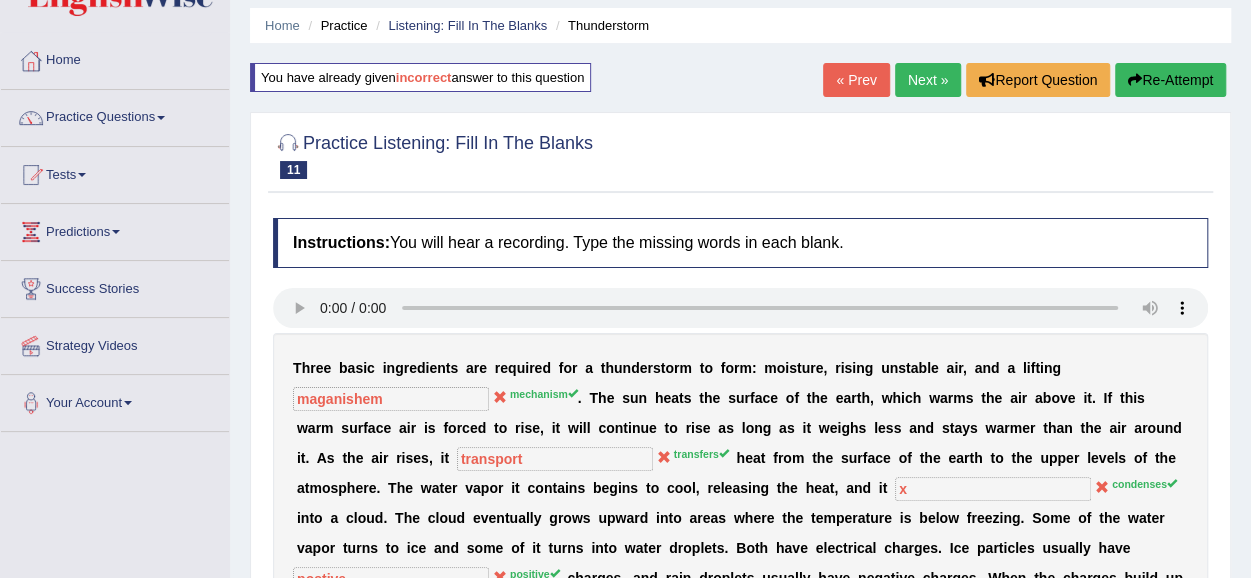 scroll, scrollTop: 0, scrollLeft: 0, axis: both 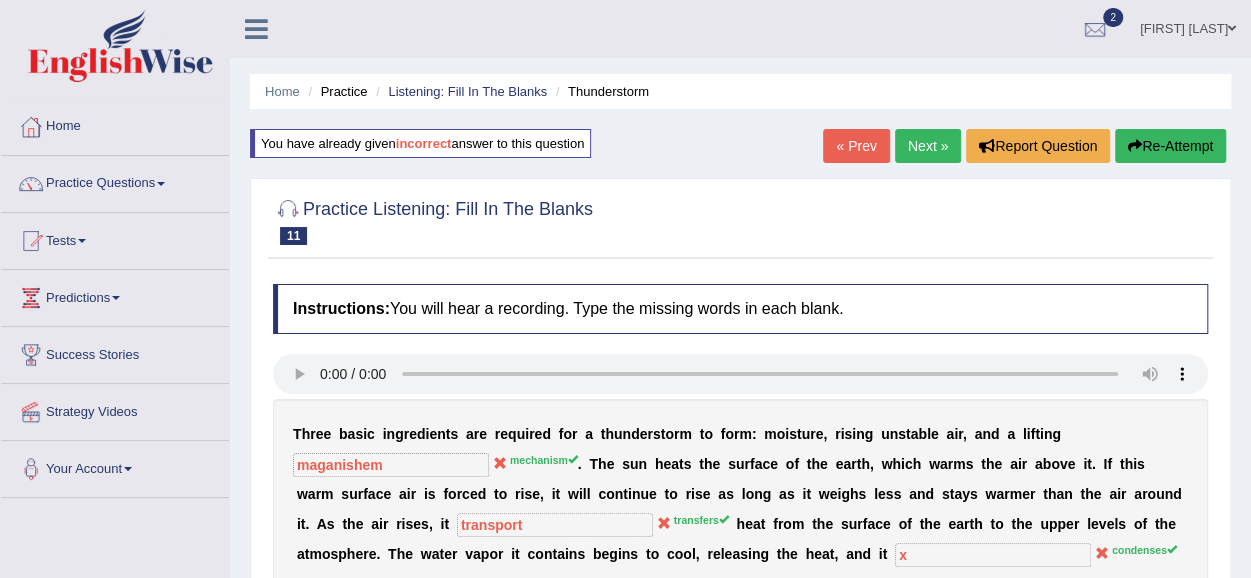 click on "Next »" at bounding box center [928, 146] 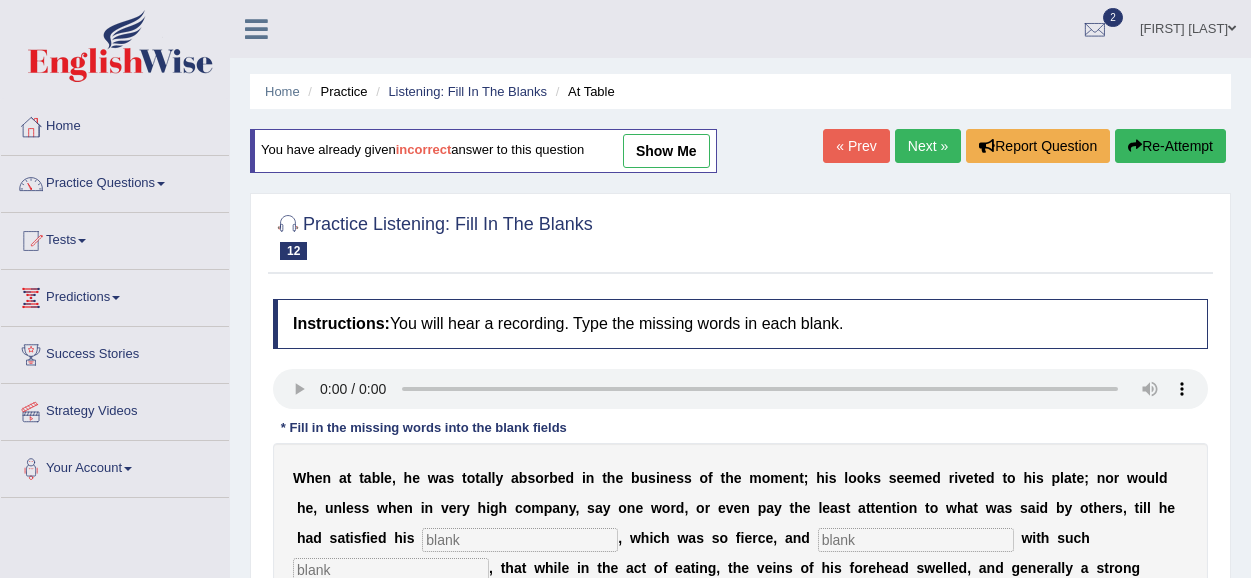 scroll, scrollTop: 0, scrollLeft: 0, axis: both 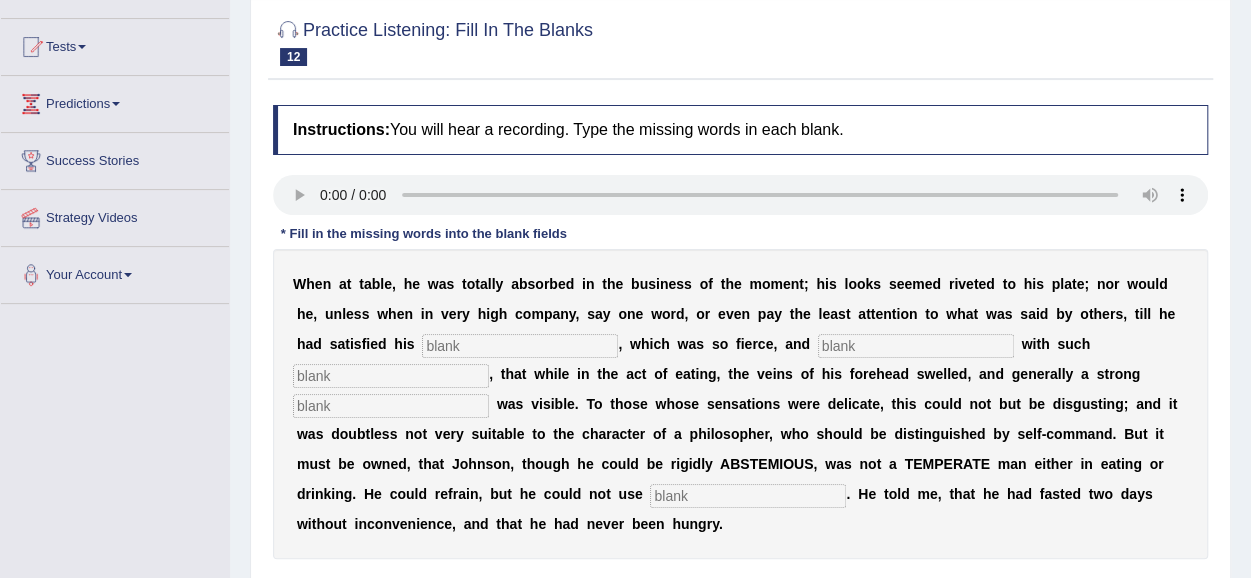 click at bounding box center (520, 346) 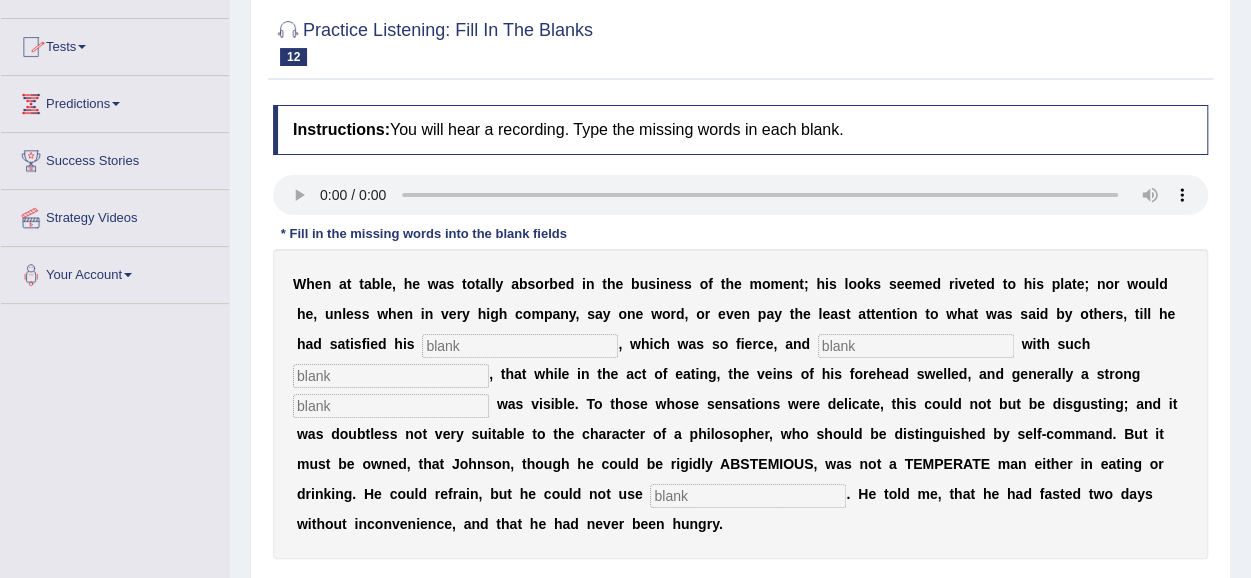 scroll, scrollTop: 0, scrollLeft: 0, axis: both 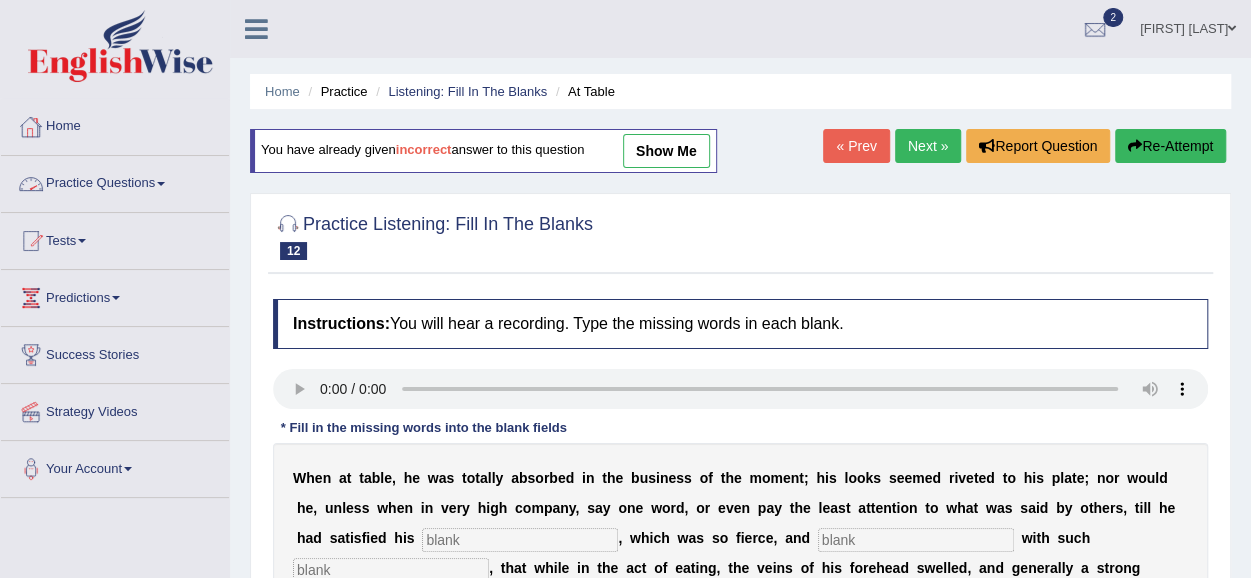 click on "Practice Questions" at bounding box center (115, 181) 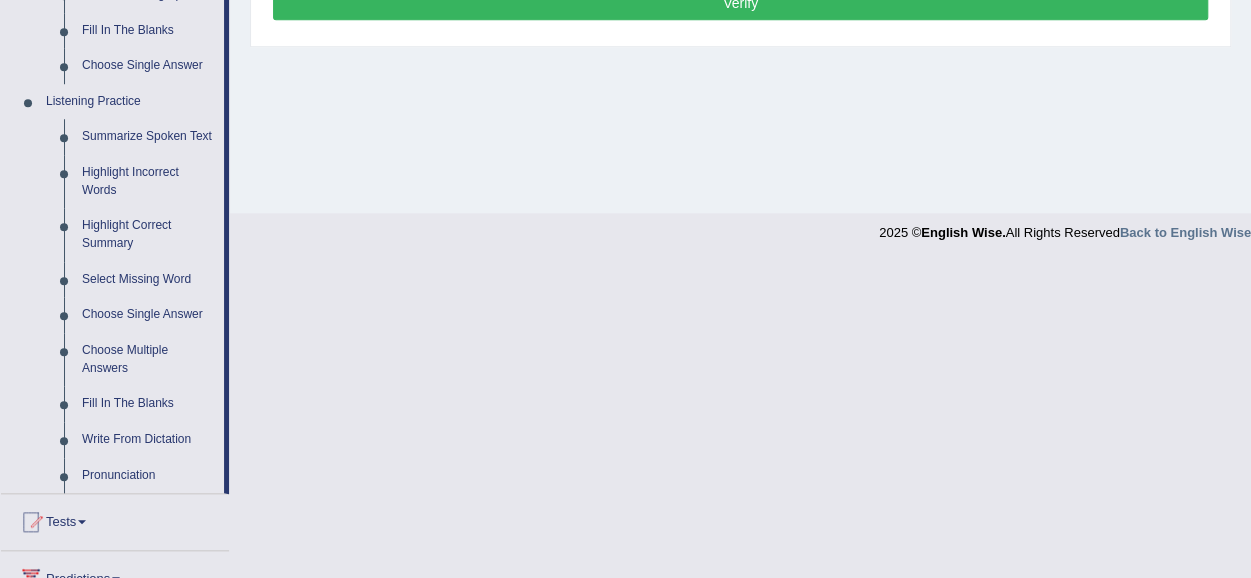 scroll, scrollTop: 794, scrollLeft: 0, axis: vertical 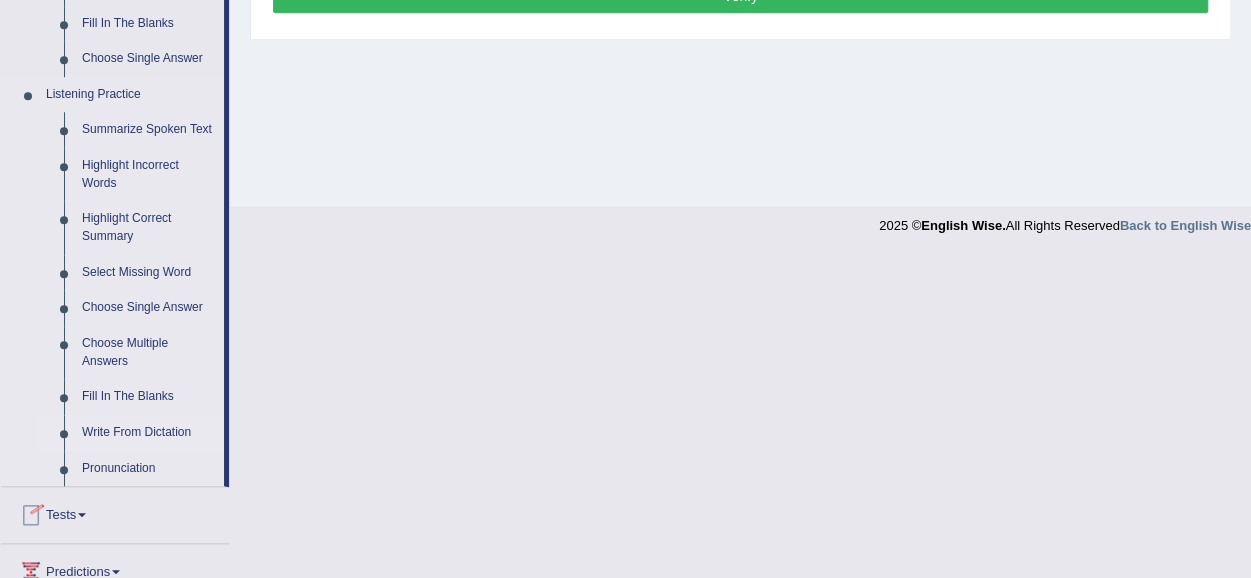 click on "Write From Dictation" at bounding box center (148, 433) 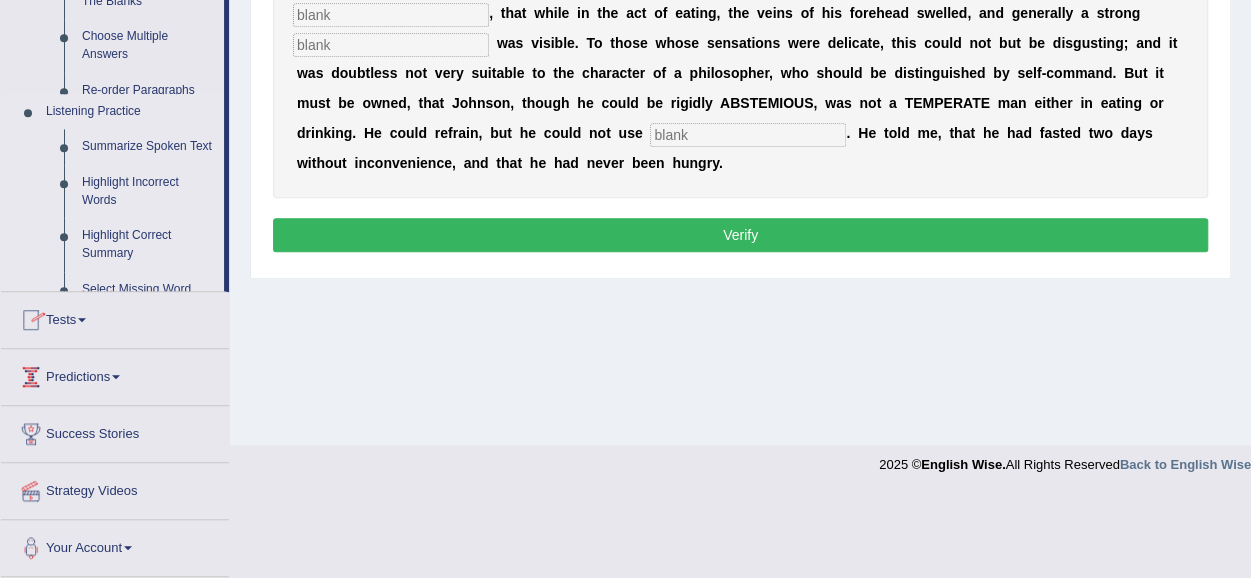 scroll, scrollTop: 472, scrollLeft: 0, axis: vertical 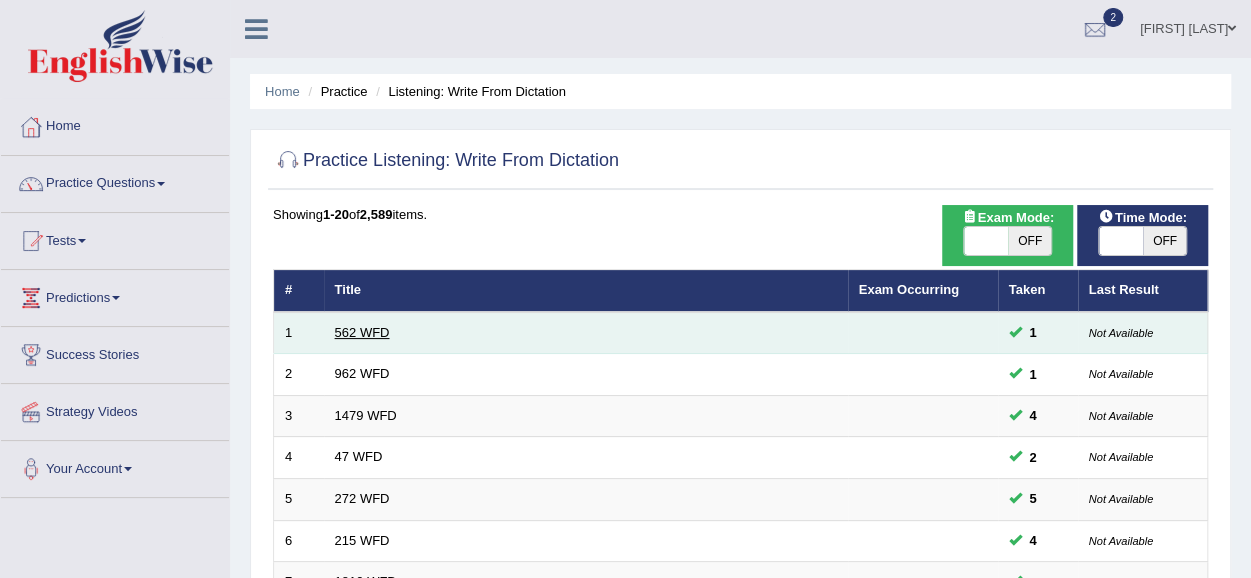 click on "562 WFD" at bounding box center (362, 332) 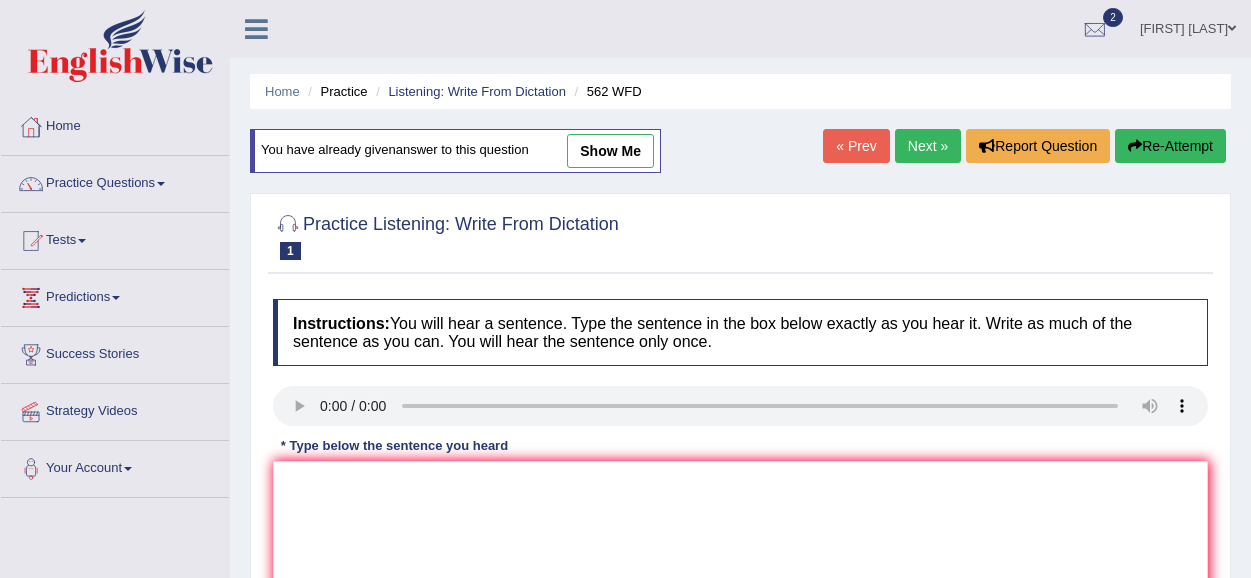 scroll, scrollTop: 0, scrollLeft: 0, axis: both 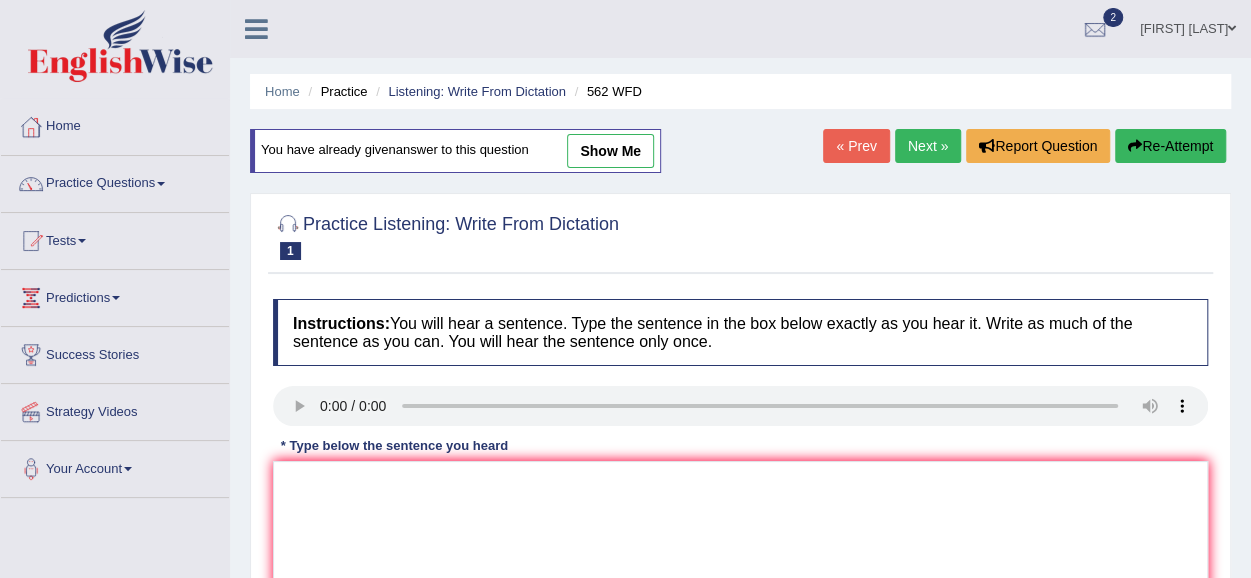 click on "[FIRST] [LAST]" at bounding box center [1188, 26] 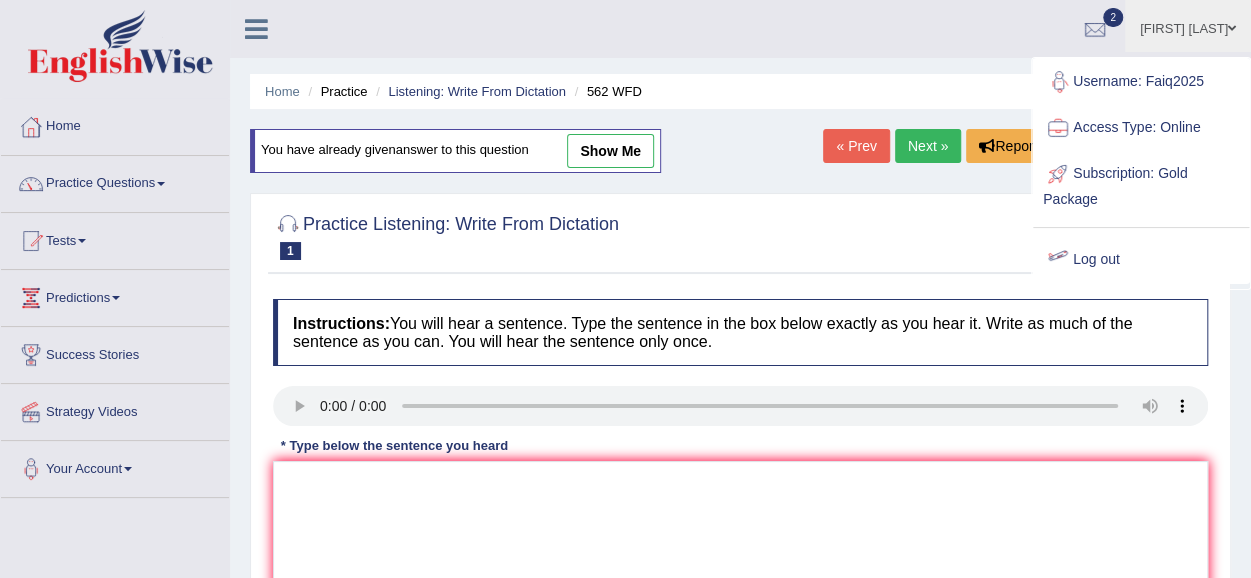 click on "Log out" at bounding box center [1141, 260] 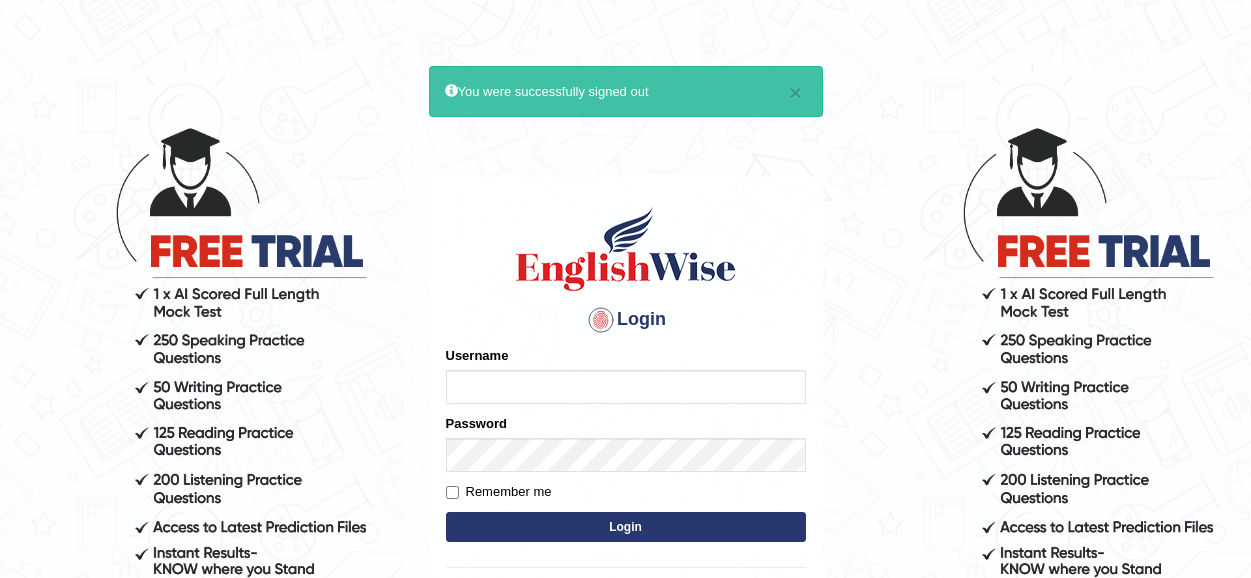 scroll, scrollTop: 0, scrollLeft: 0, axis: both 